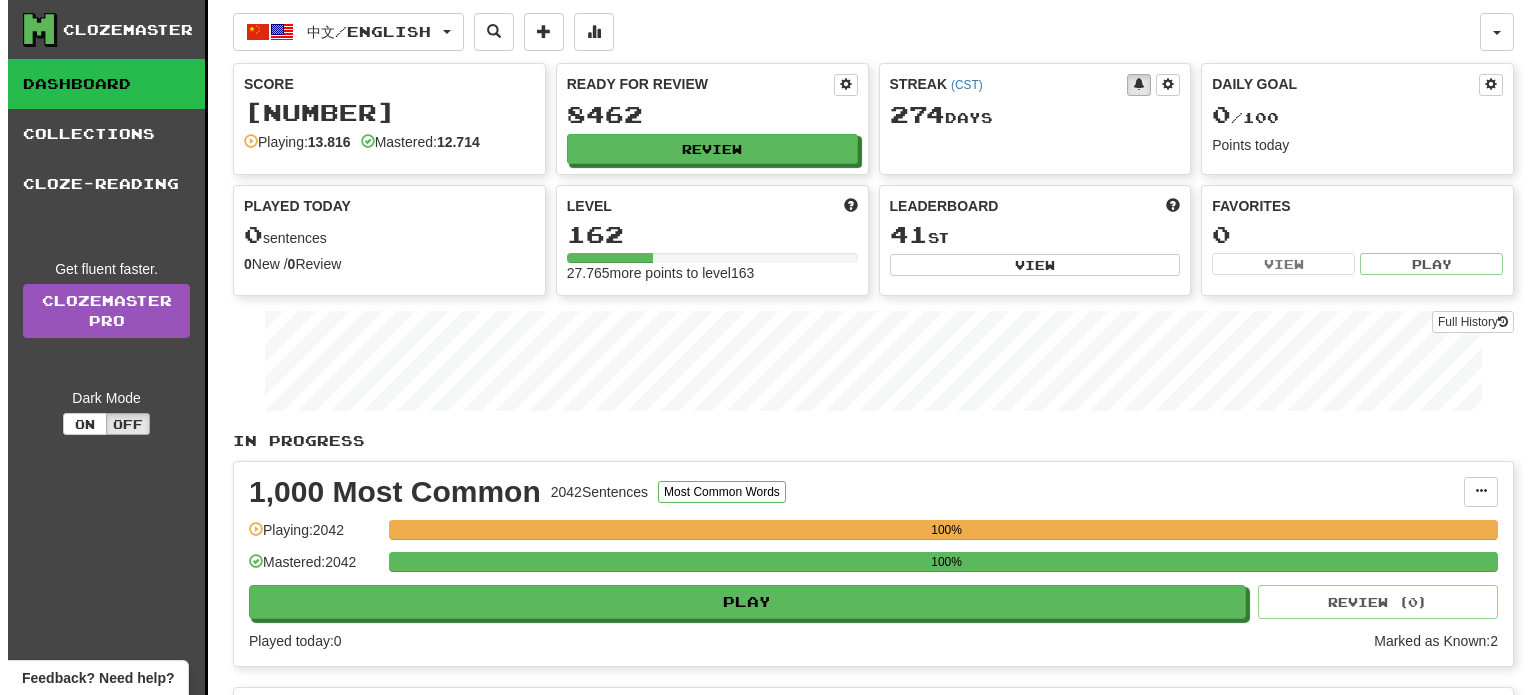 scroll, scrollTop: 0, scrollLeft: 0, axis: both 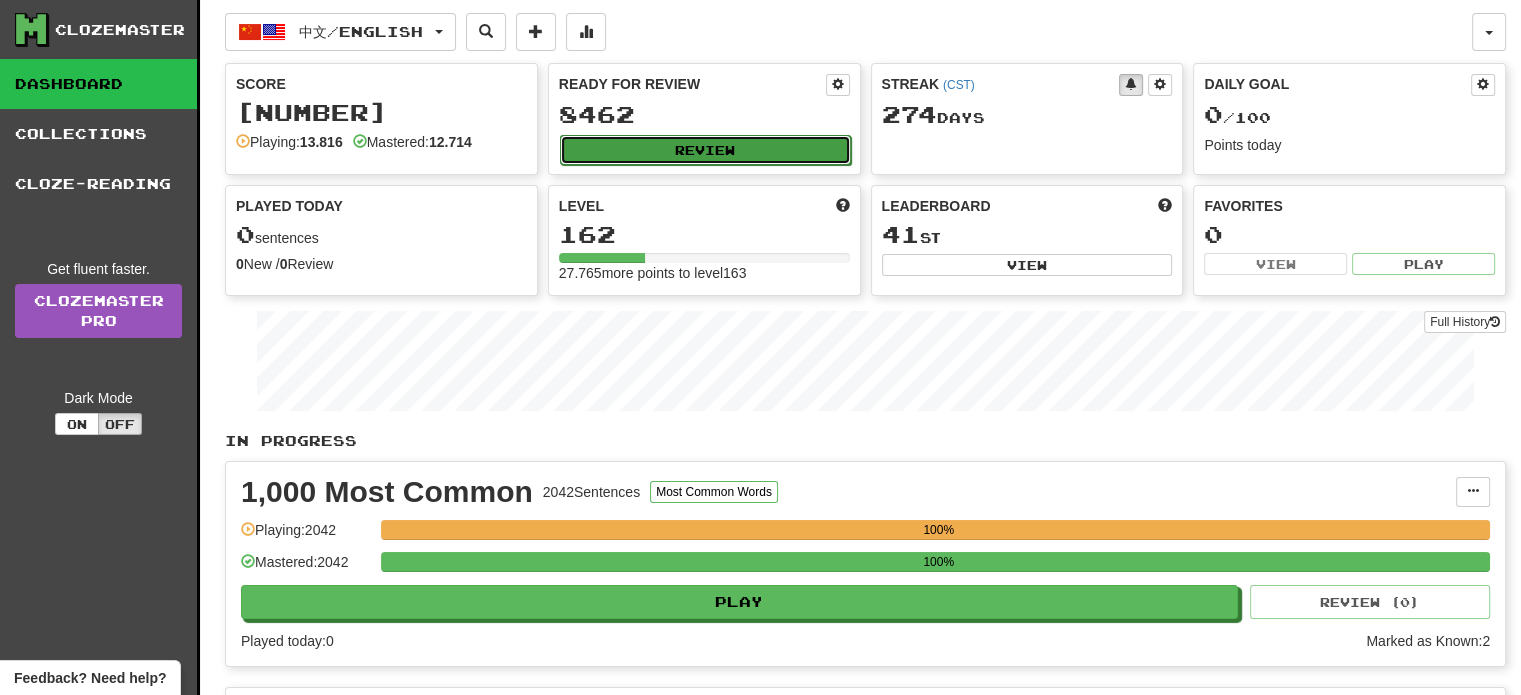 click on "Review" at bounding box center [705, 150] 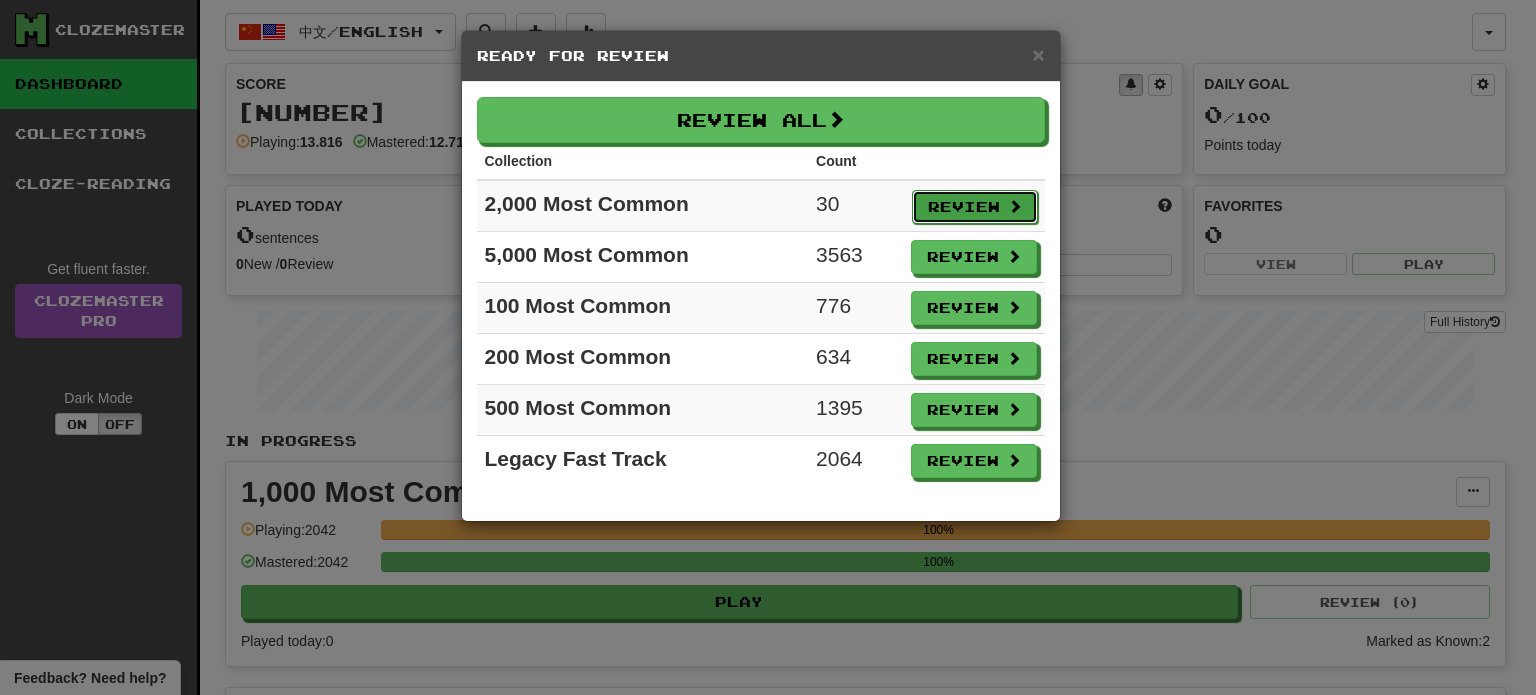 click on "Review" at bounding box center (975, 207) 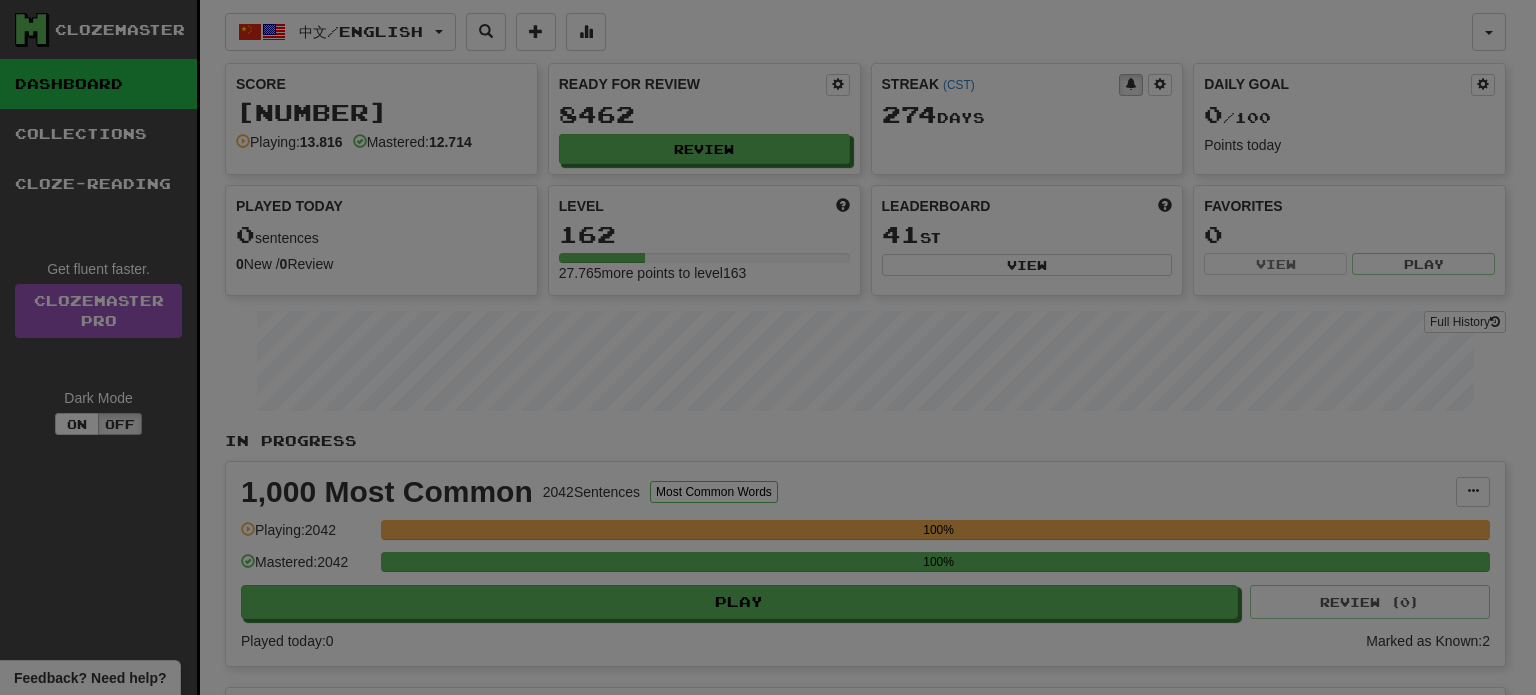 select on "**" 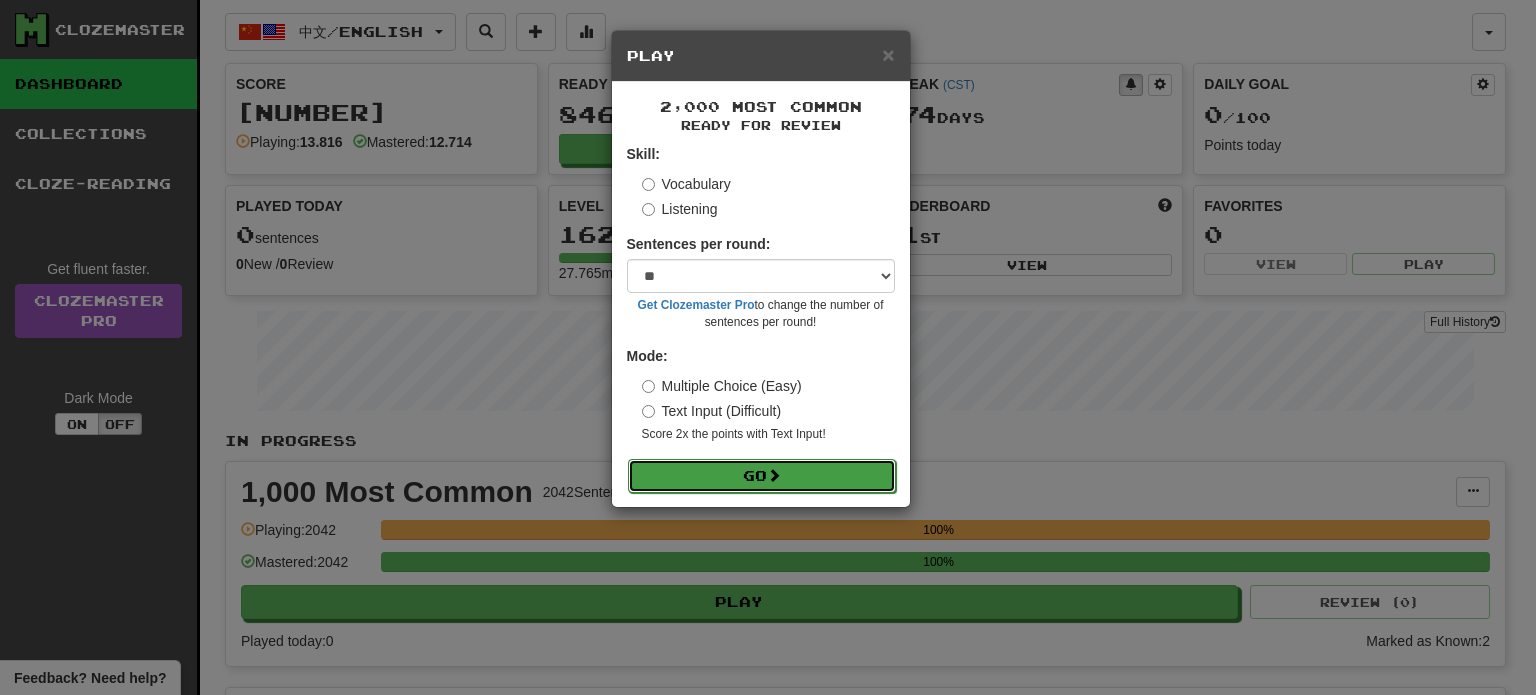 click on "Go" at bounding box center (762, 476) 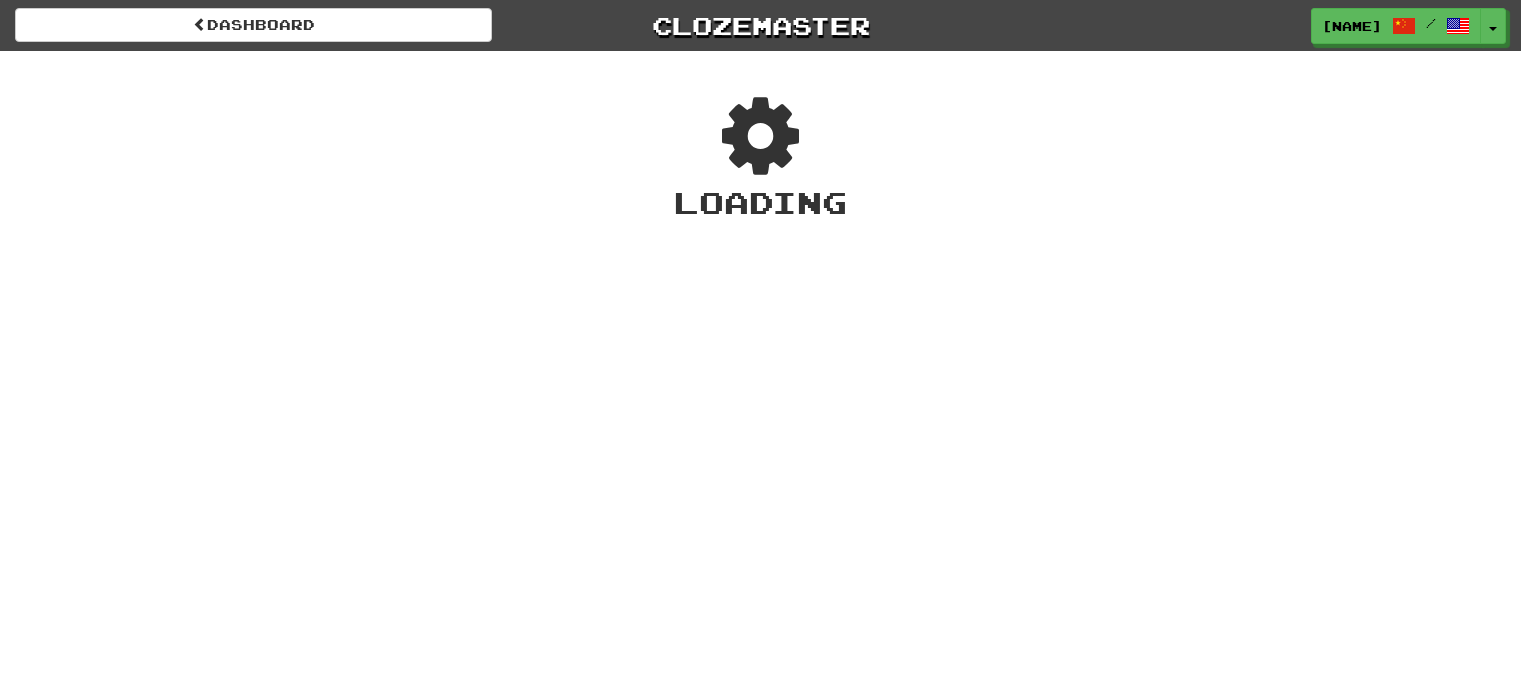 scroll, scrollTop: 0, scrollLeft: 0, axis: both 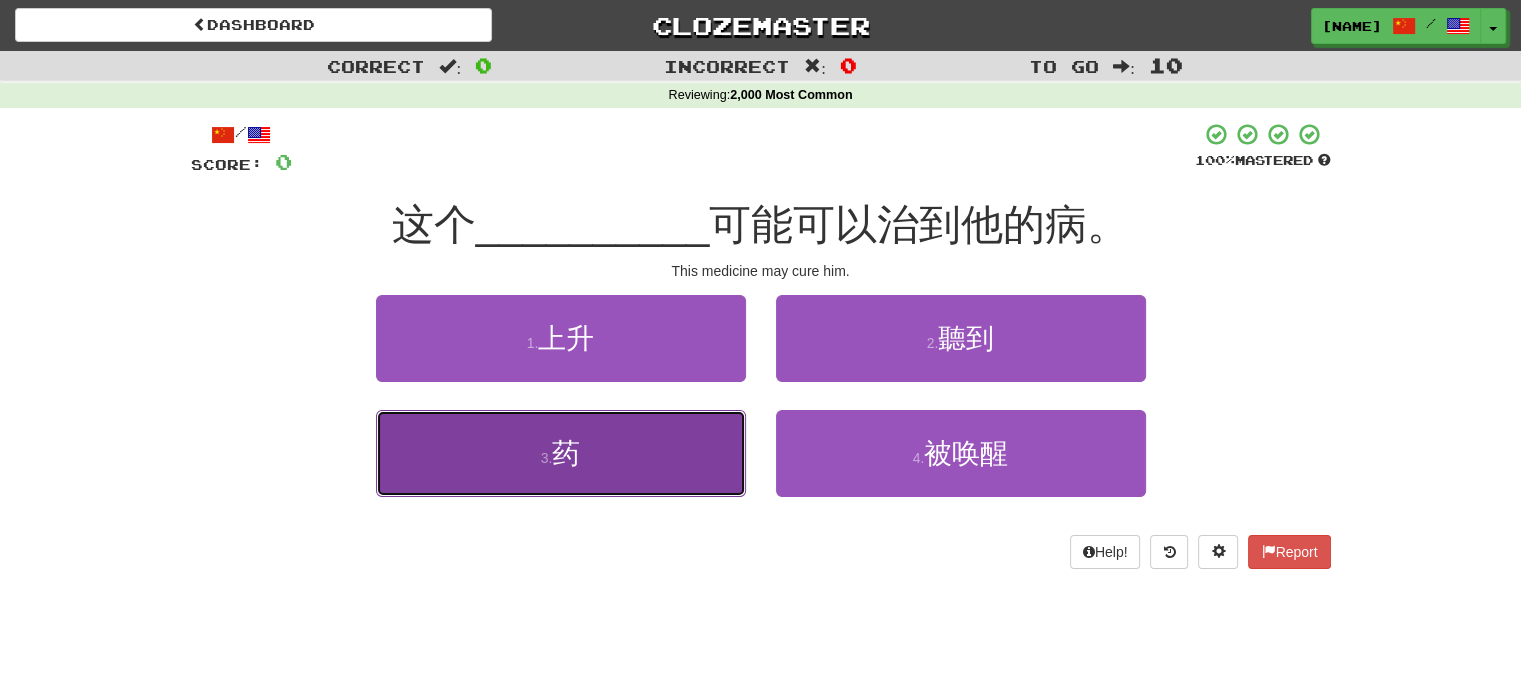 click on "3 .  药" at bounding box center (561, 453) 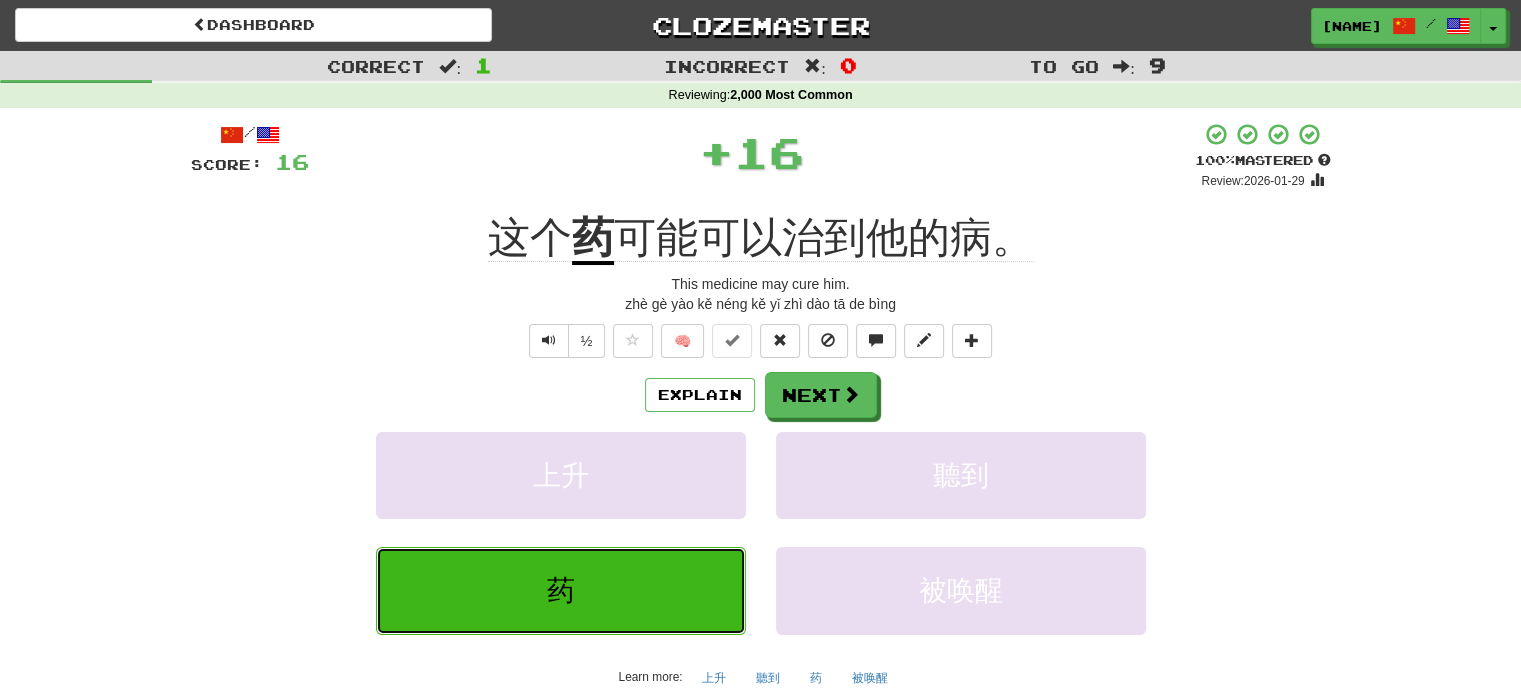 type 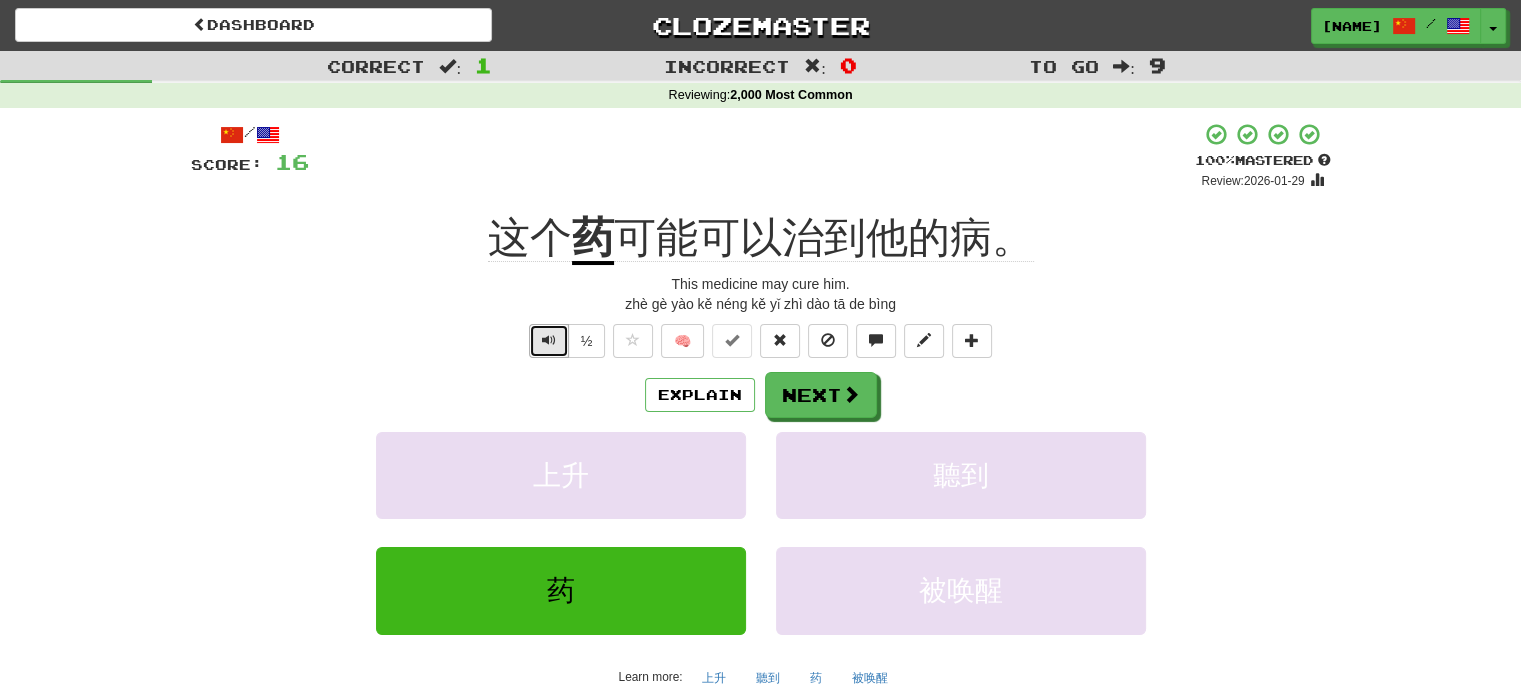 click at bounding box center [549, 341] 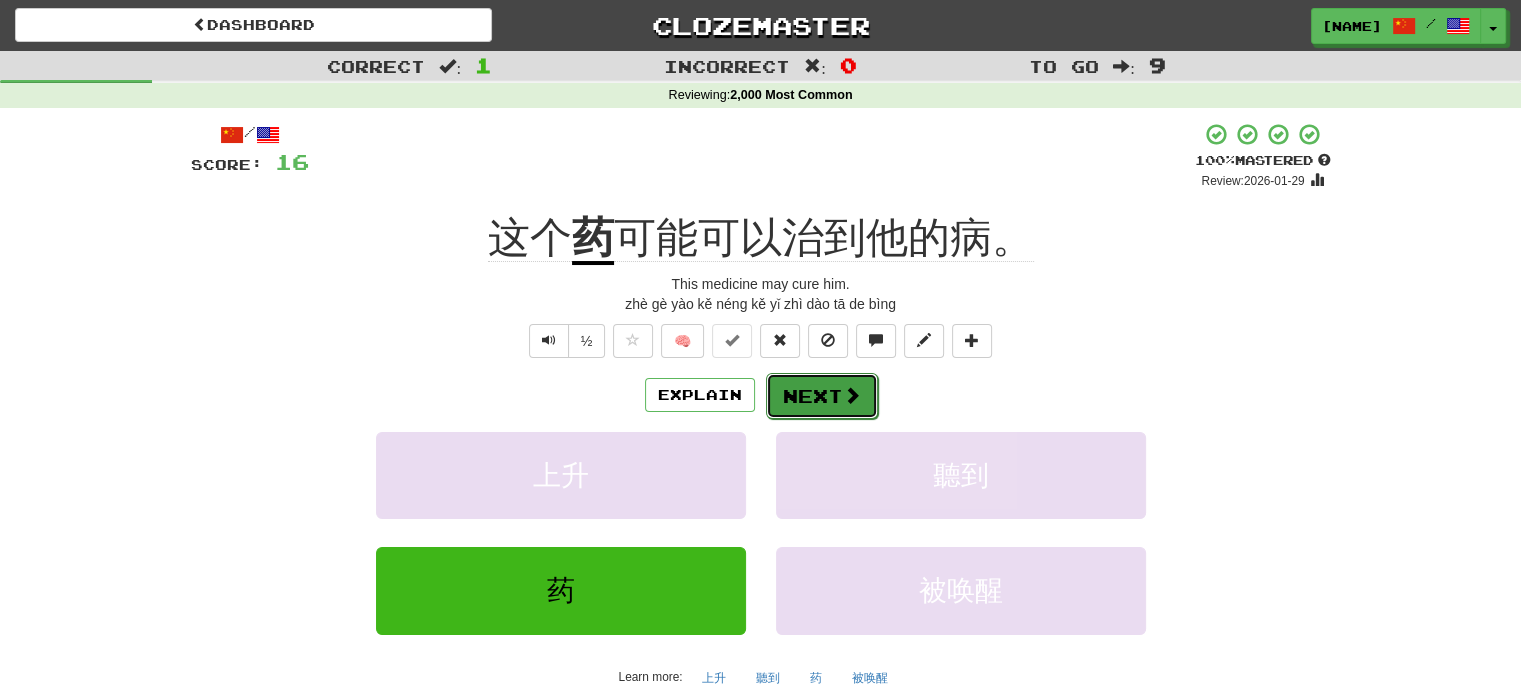 click on "Next" at bounding box center (822, 396) 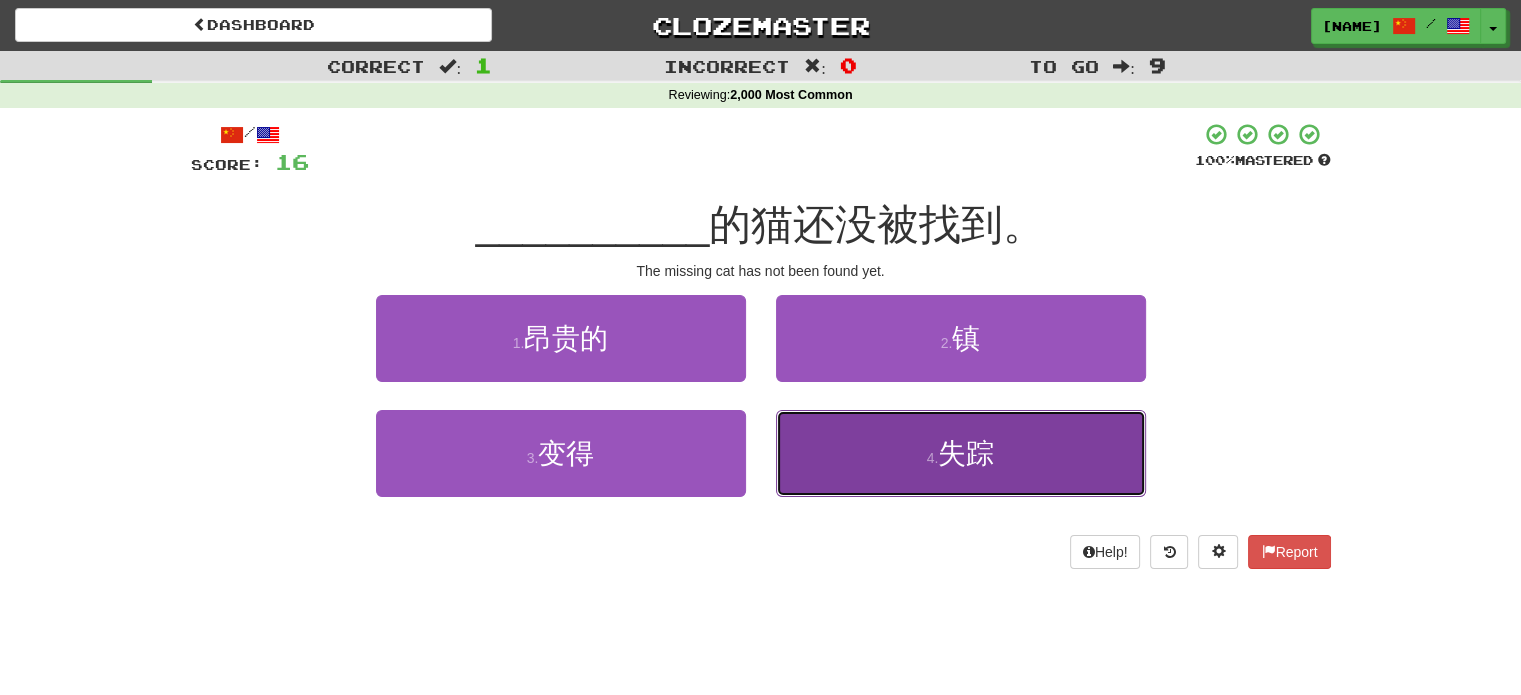 click on "4 ." at bounding box center [933, 458] 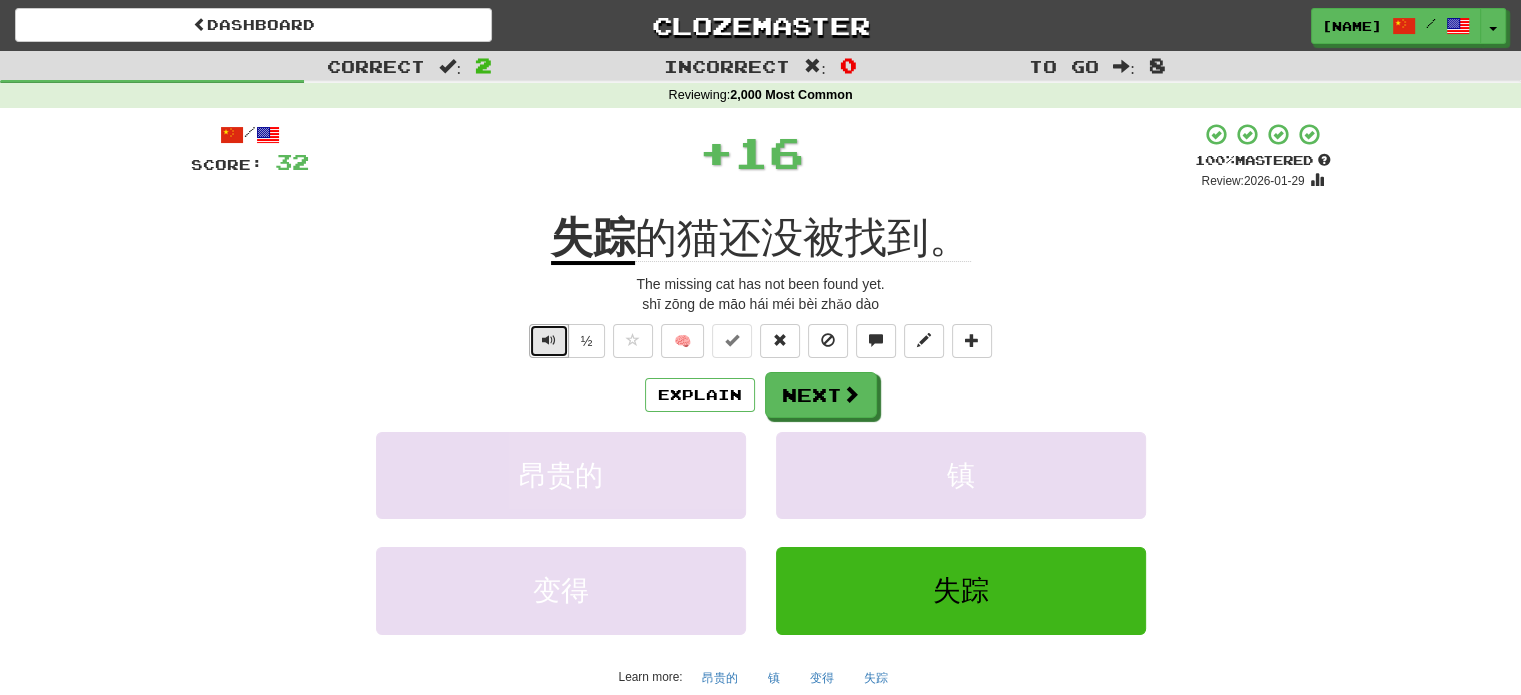 click at bounding box center (549, 341) 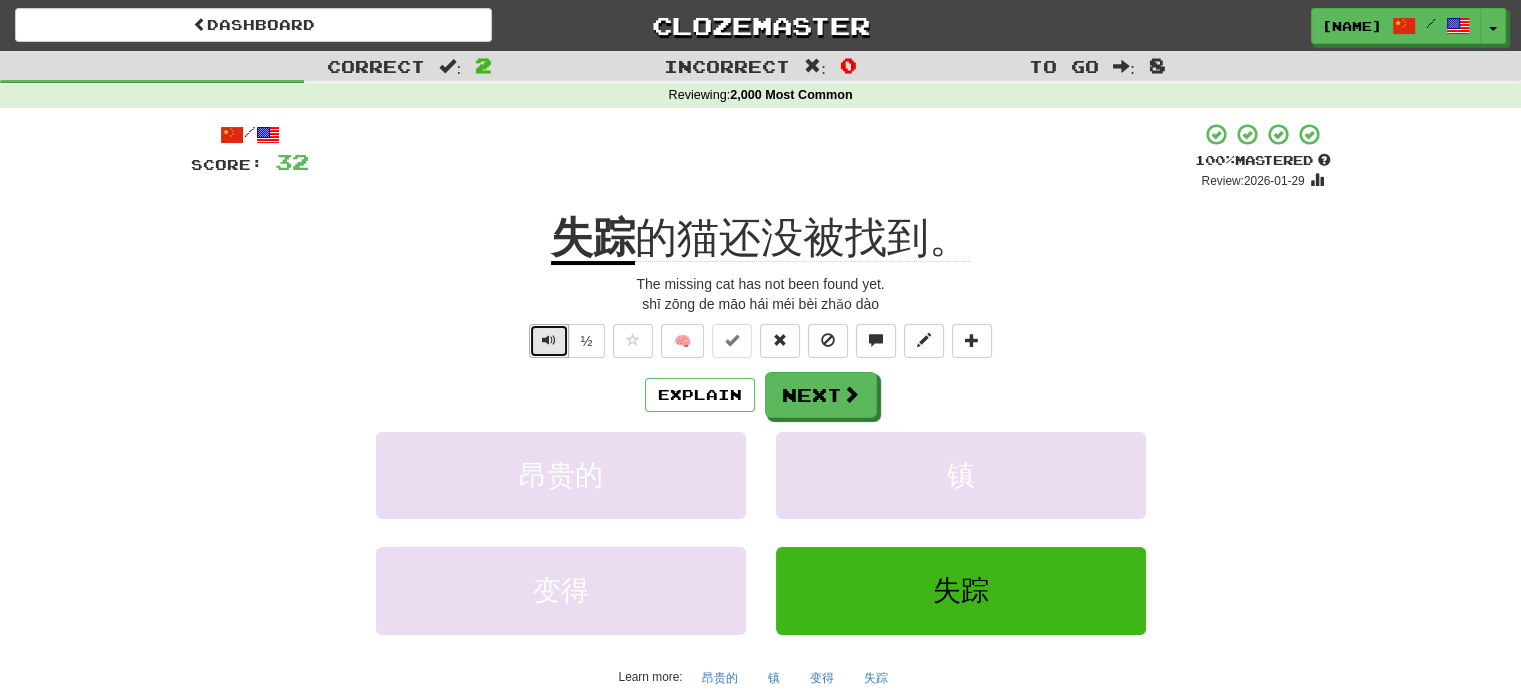 click at bounding box center [549, 341] 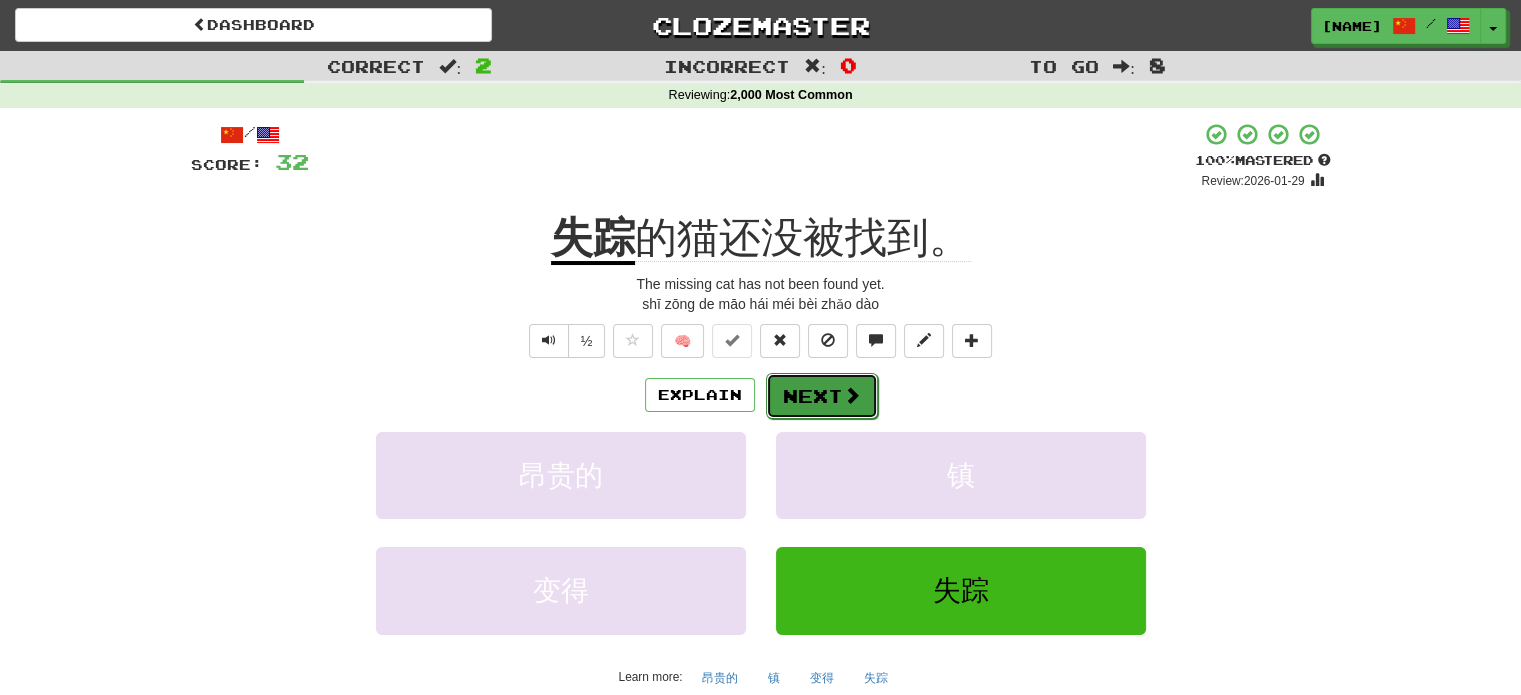 click on "Next" at bounding box center (822, 396) 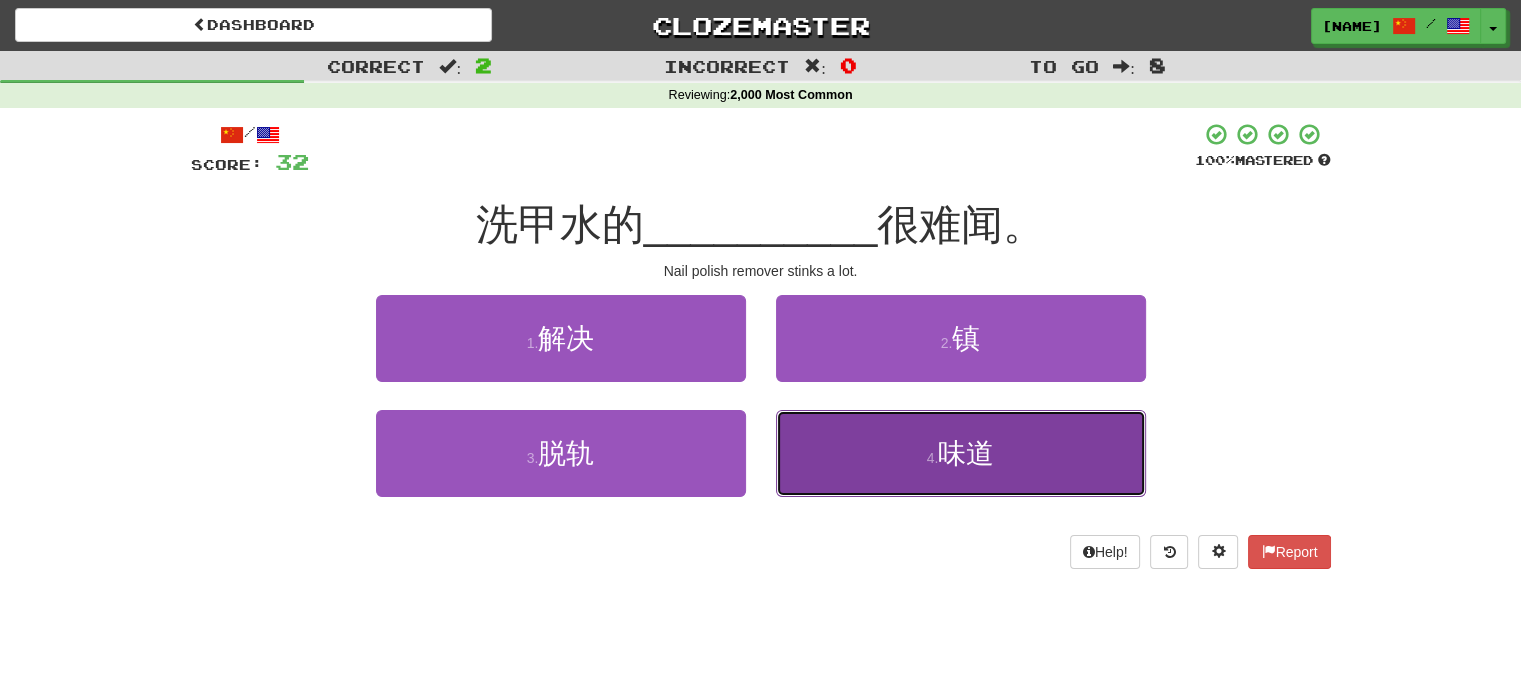 click on "4 .  味道" at bounding box center (961, 453) 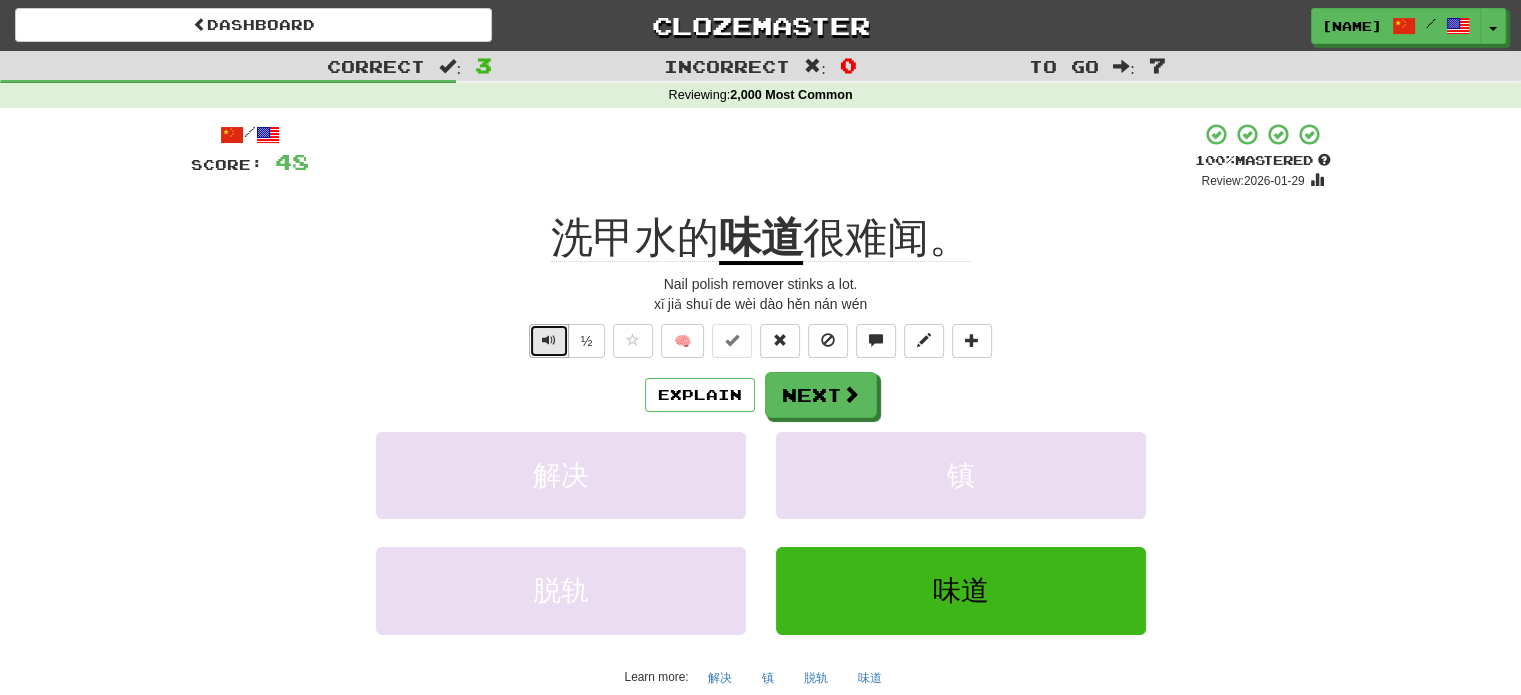 click at bounding box center [549, 340] 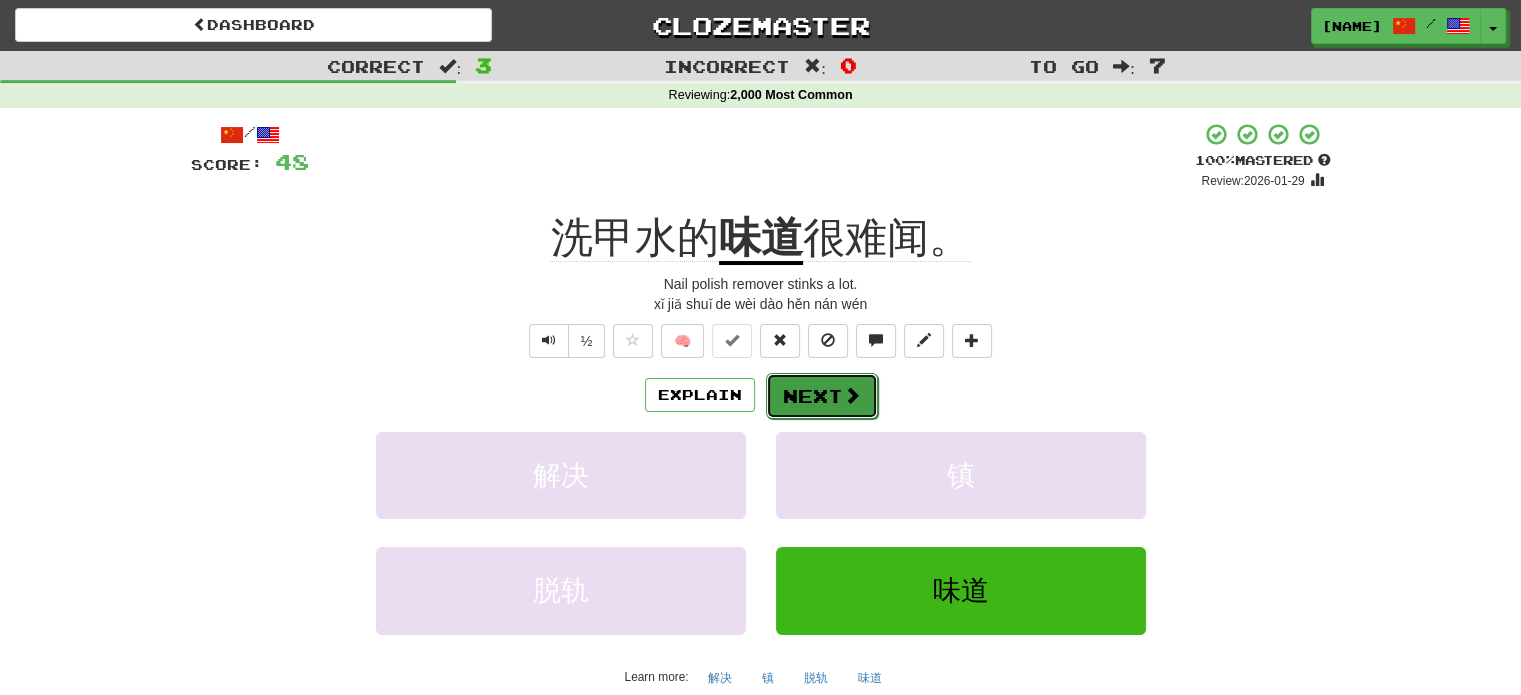 click on "Next" at bounding box center (822, 396) 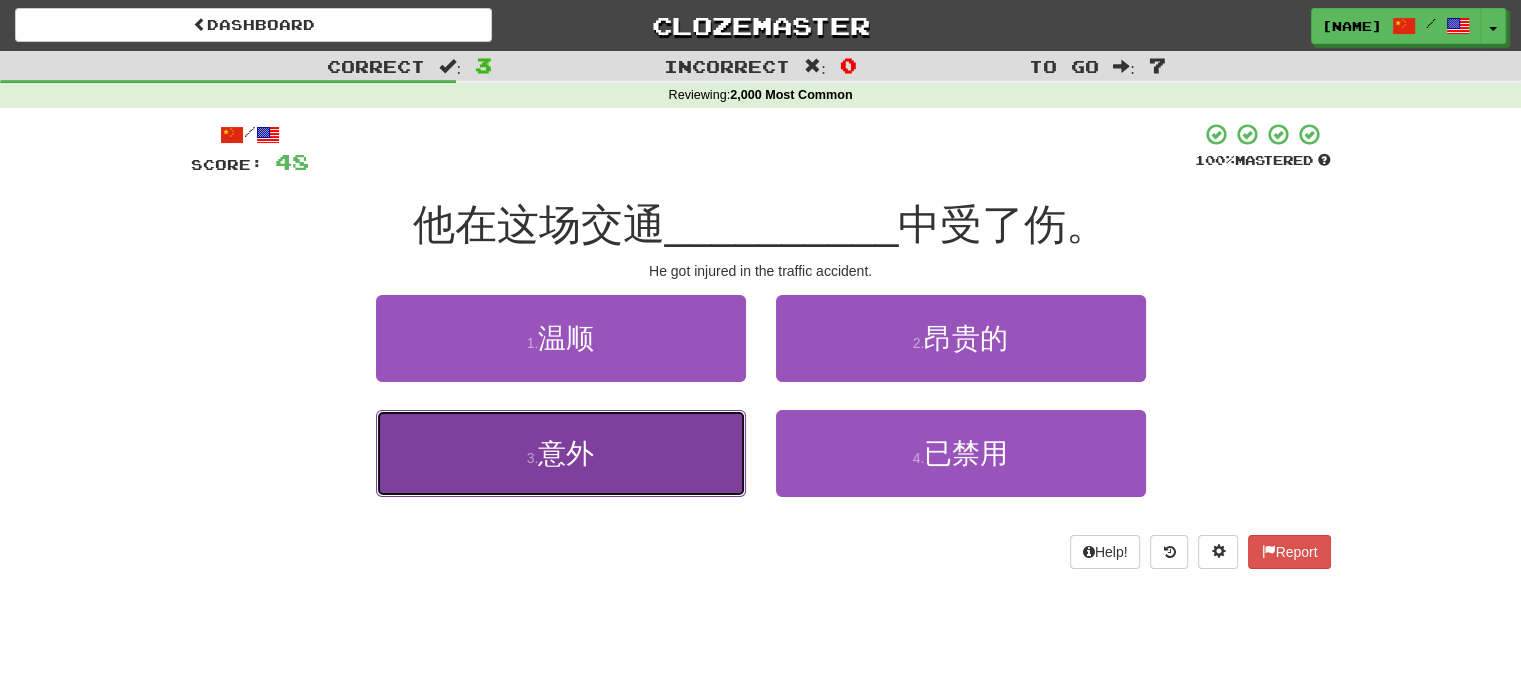 click on "意外" at bounding box center [566, 453] 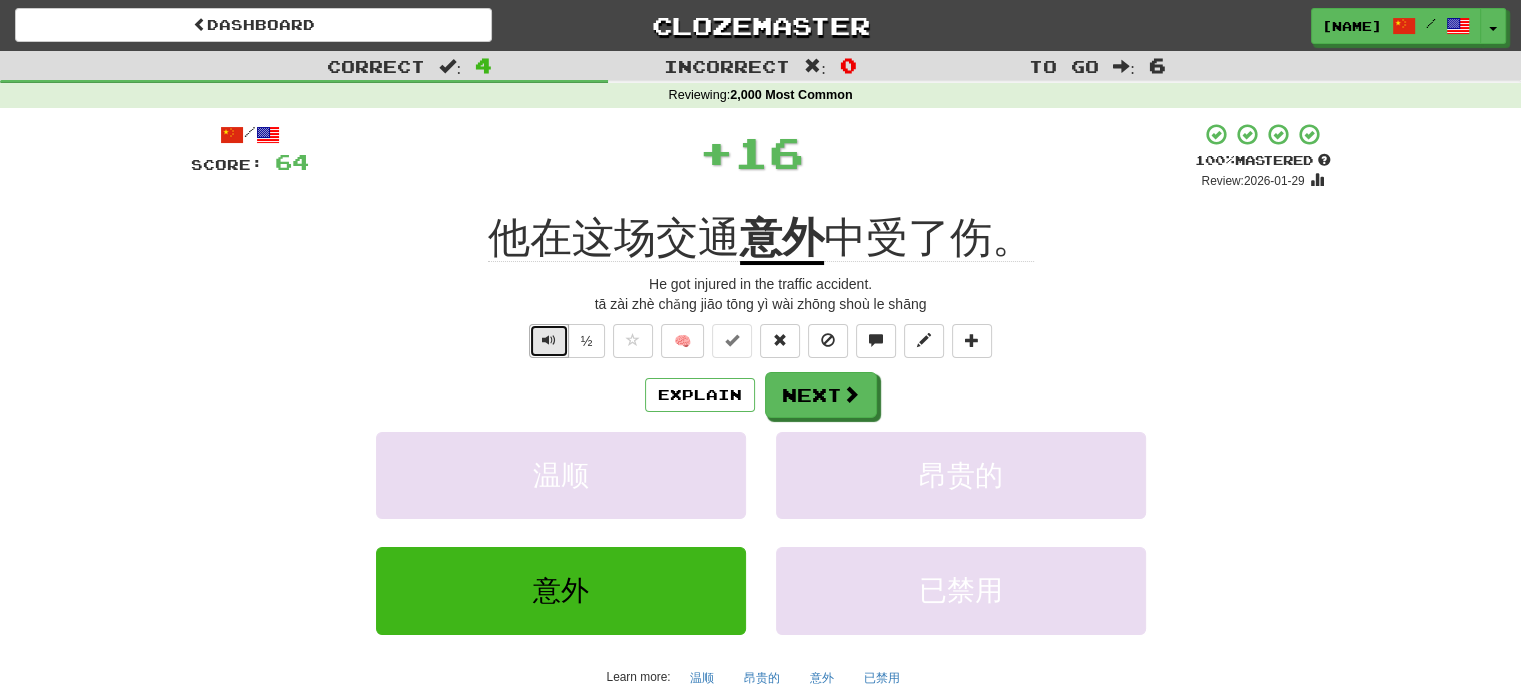 click at bounding box center [549, 340] 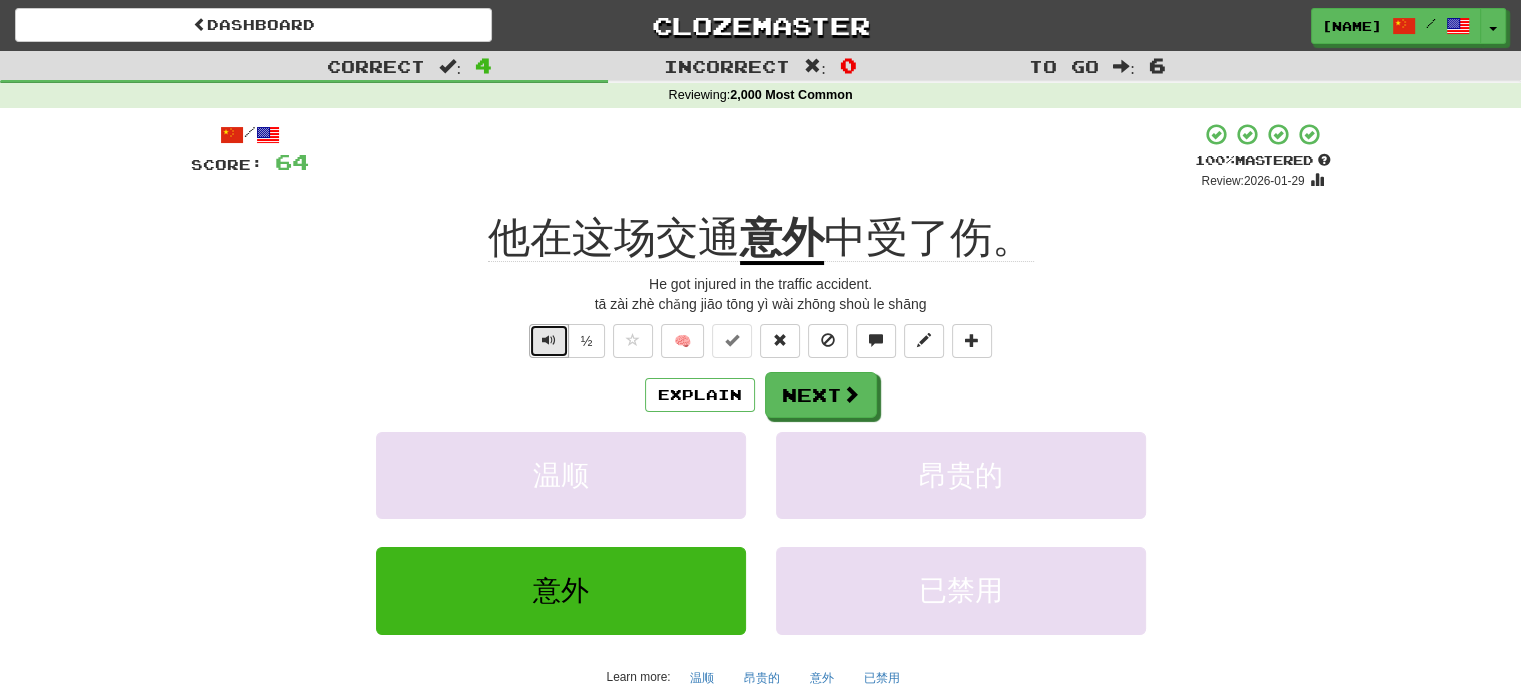 click at bounding box center [549, 340] 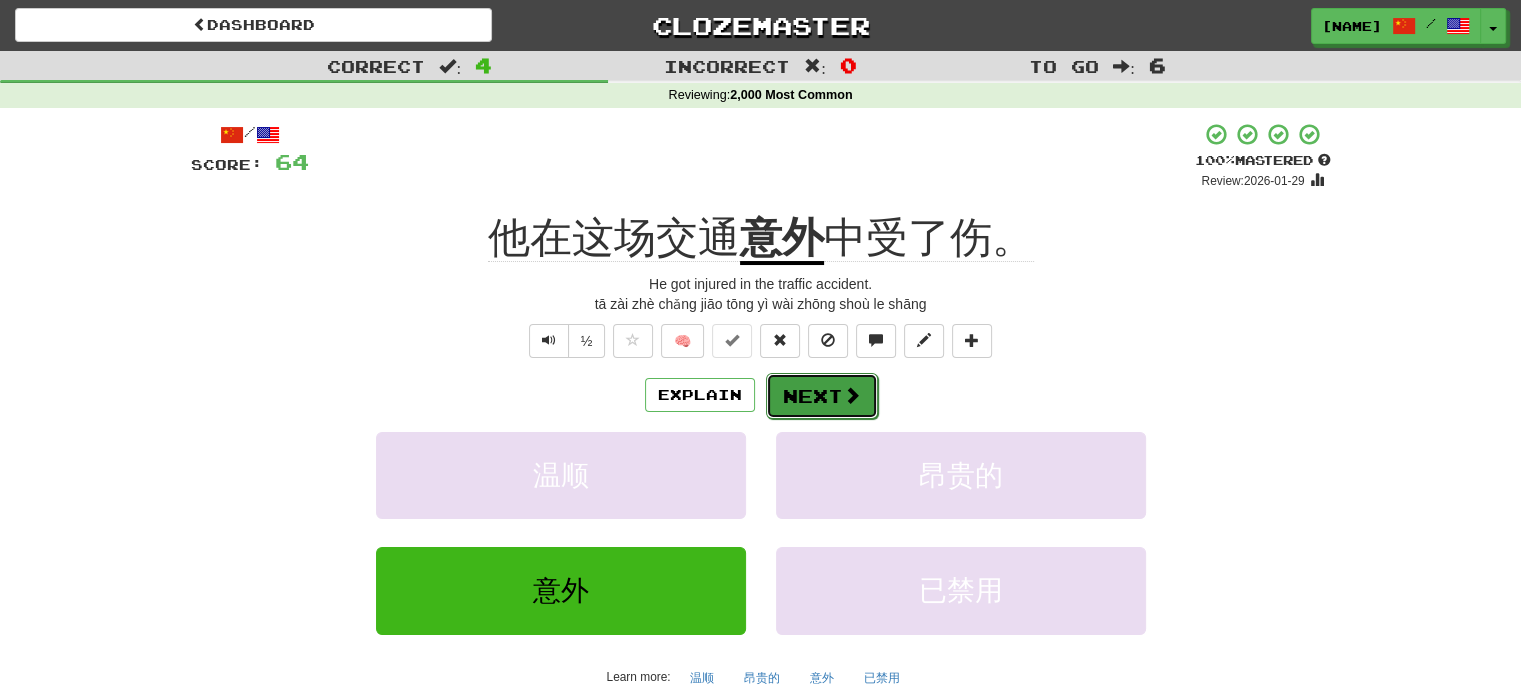 click on "Next" at bounding box center [822, 396] 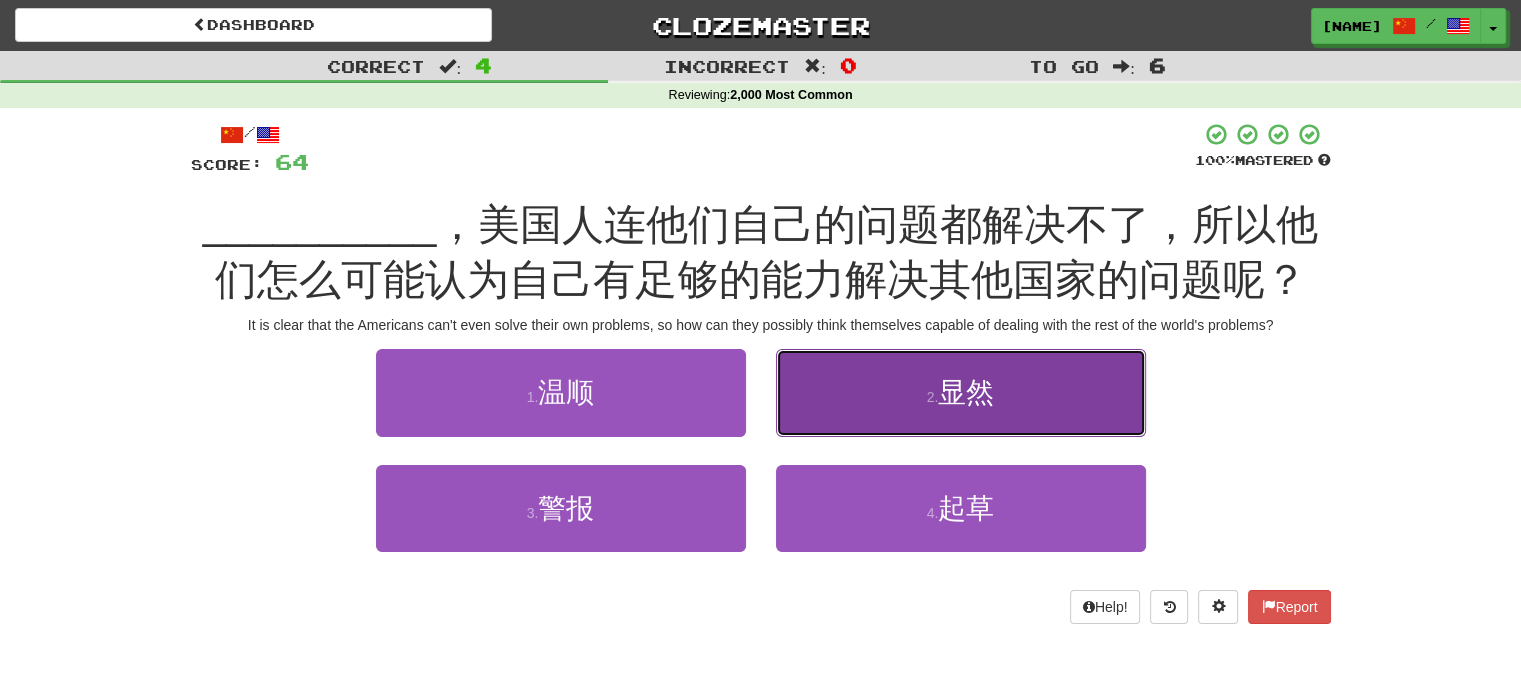 click on "2 .  显然" at bounding box center (961, 392) 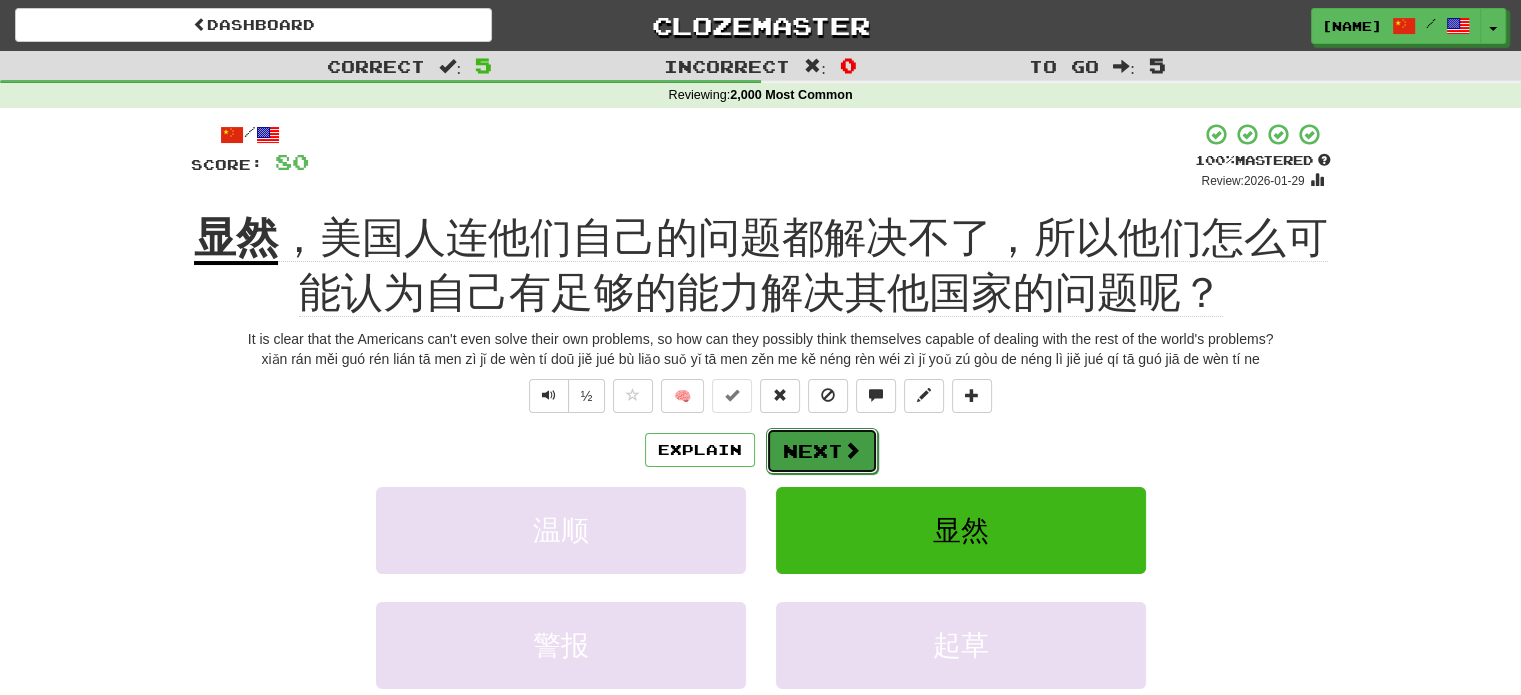 click on "Next" at bounding box center [822, 451] 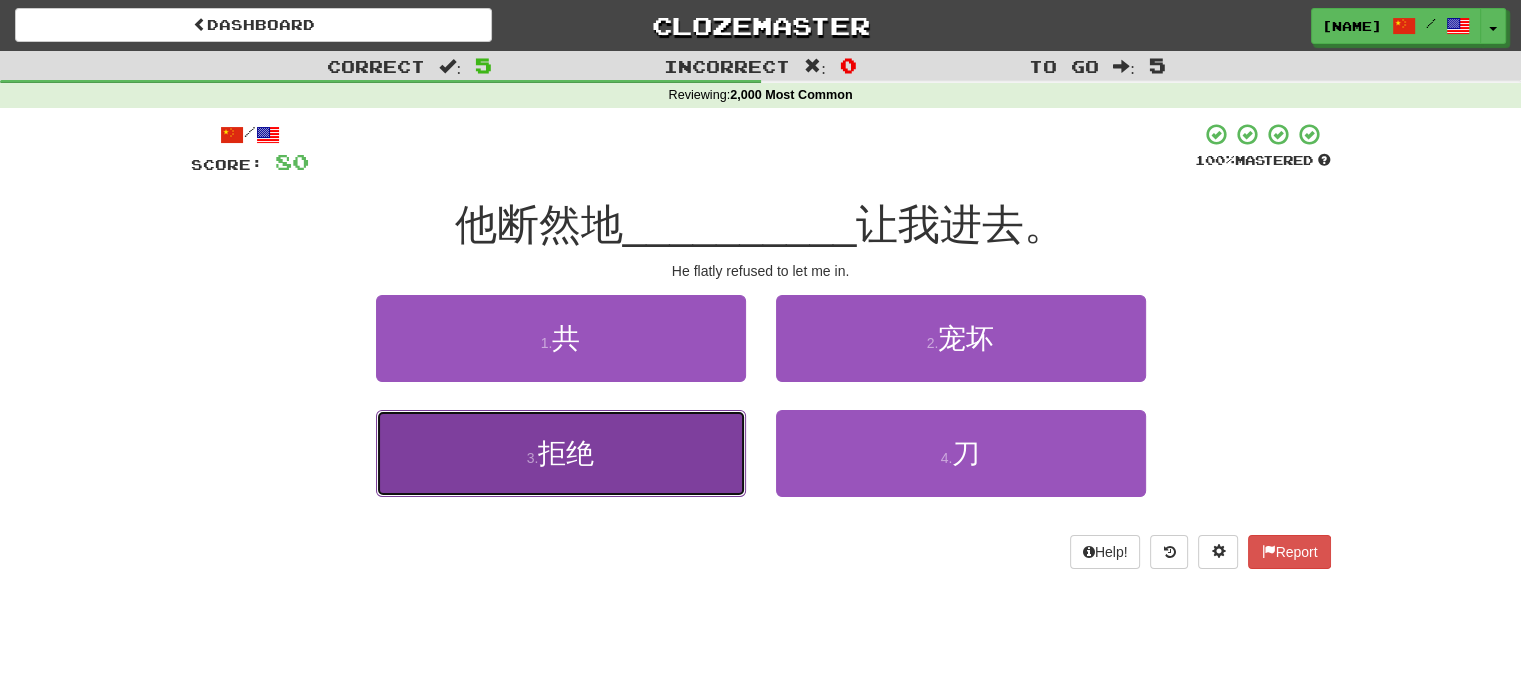 click on "3 .  拒绝" at bounding box center [561, 453] 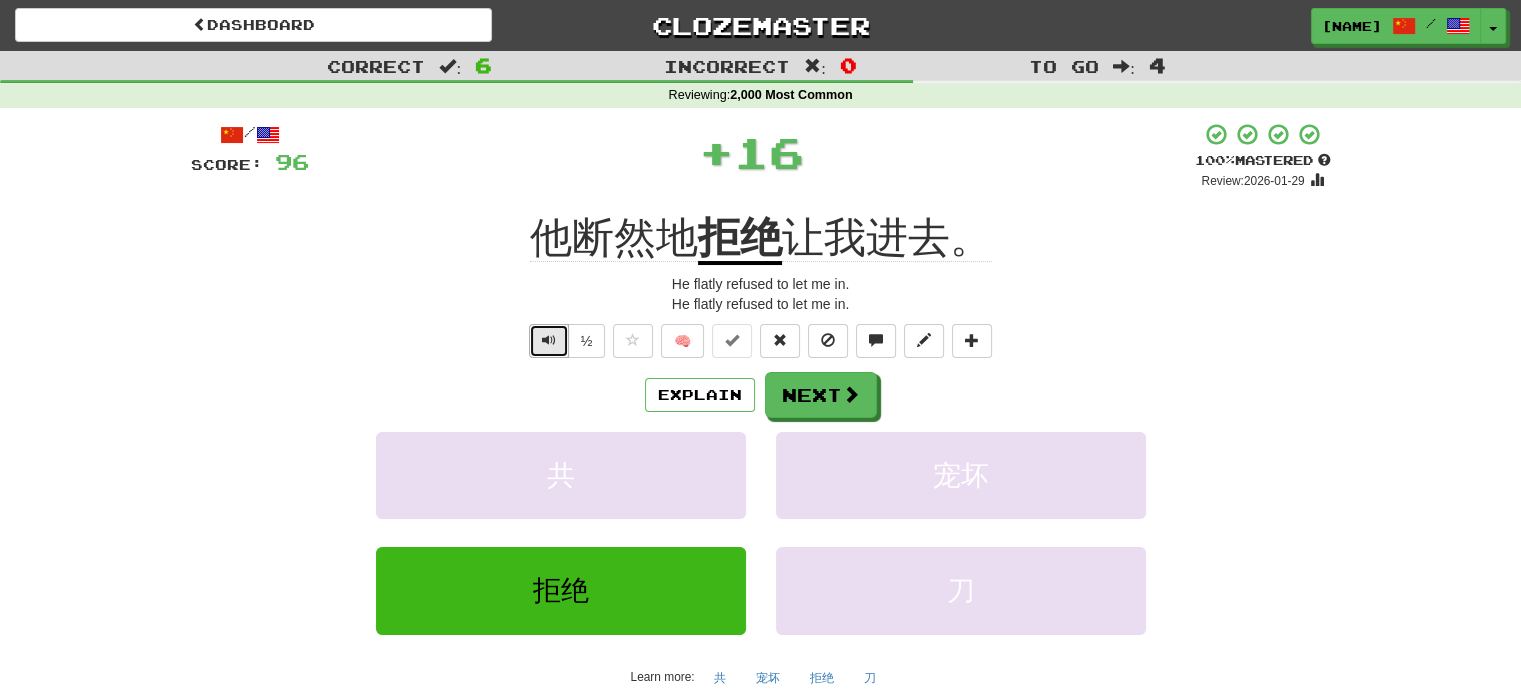 click at bounding box center [549, 340] 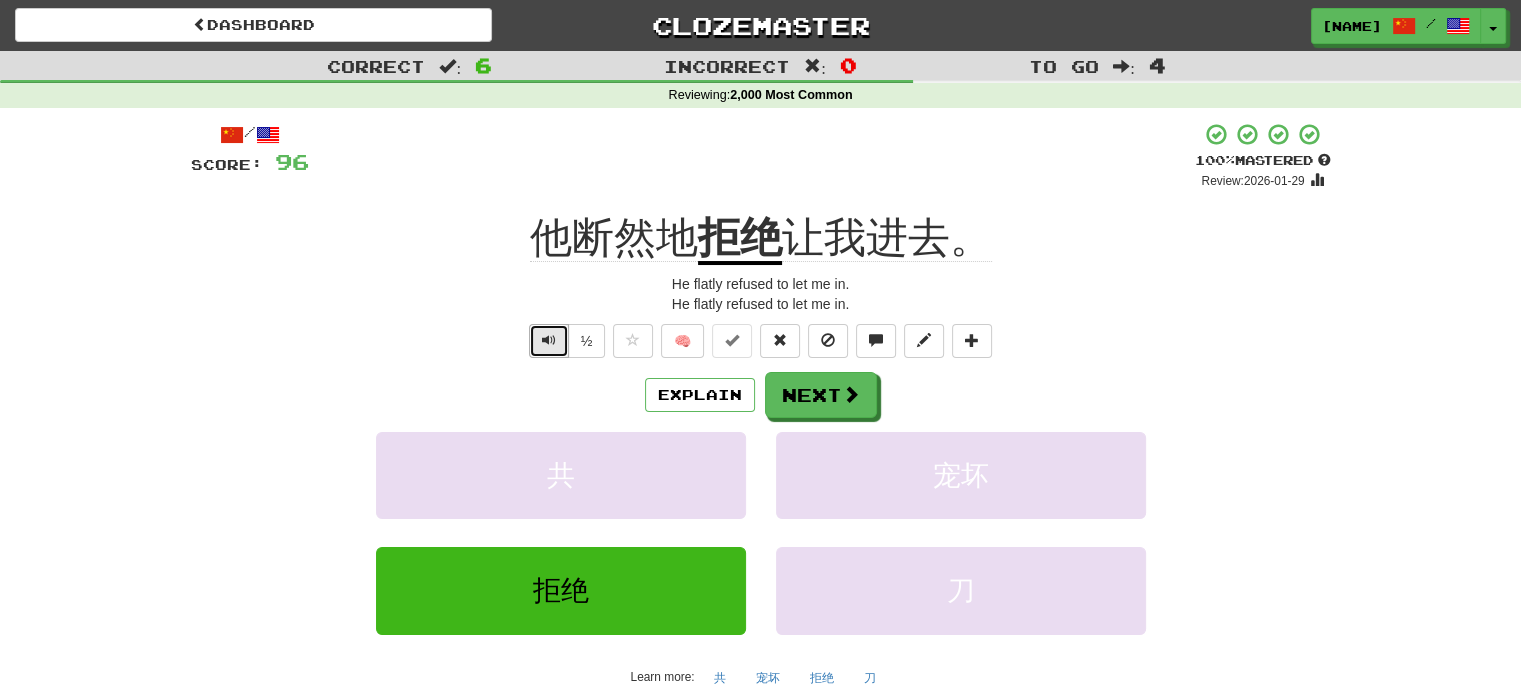 click at bounding box center [549, 340] 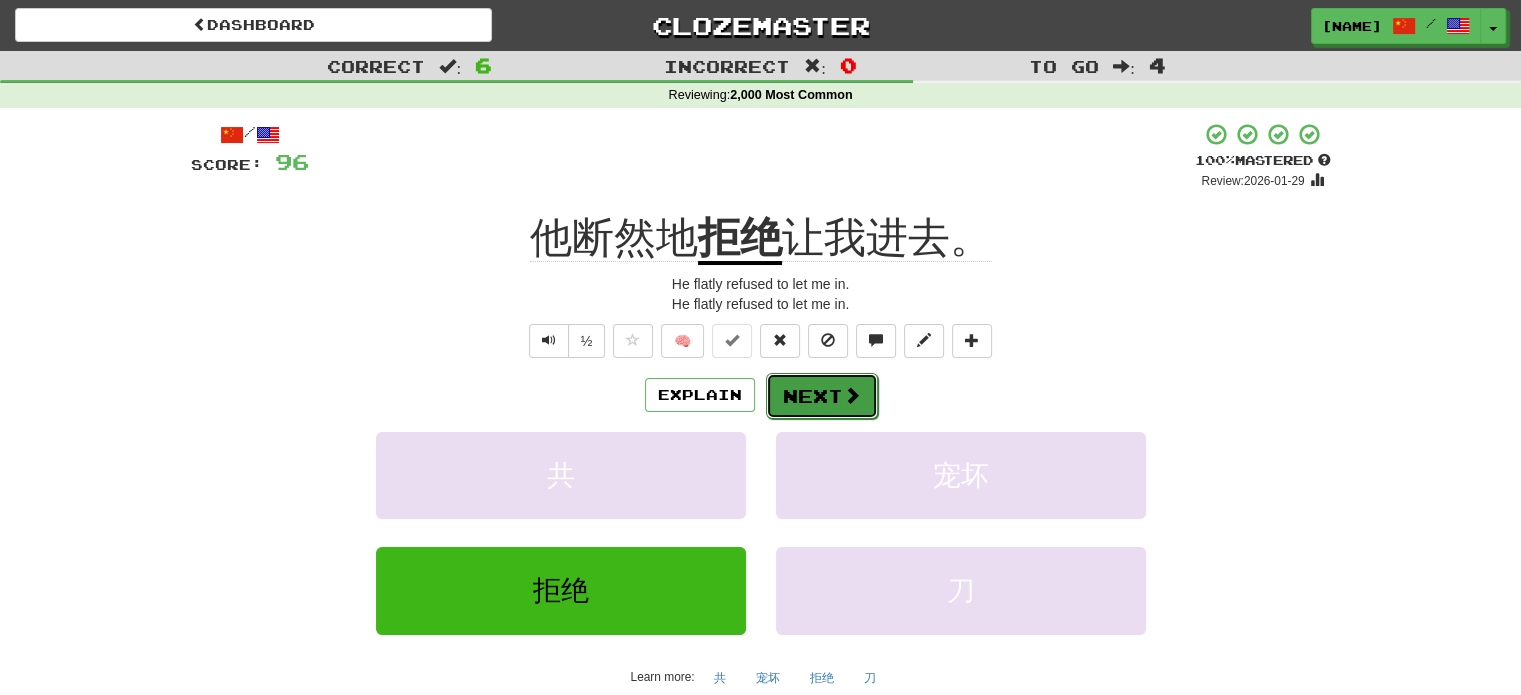 click on "Next" at bounding box center (822, 396) 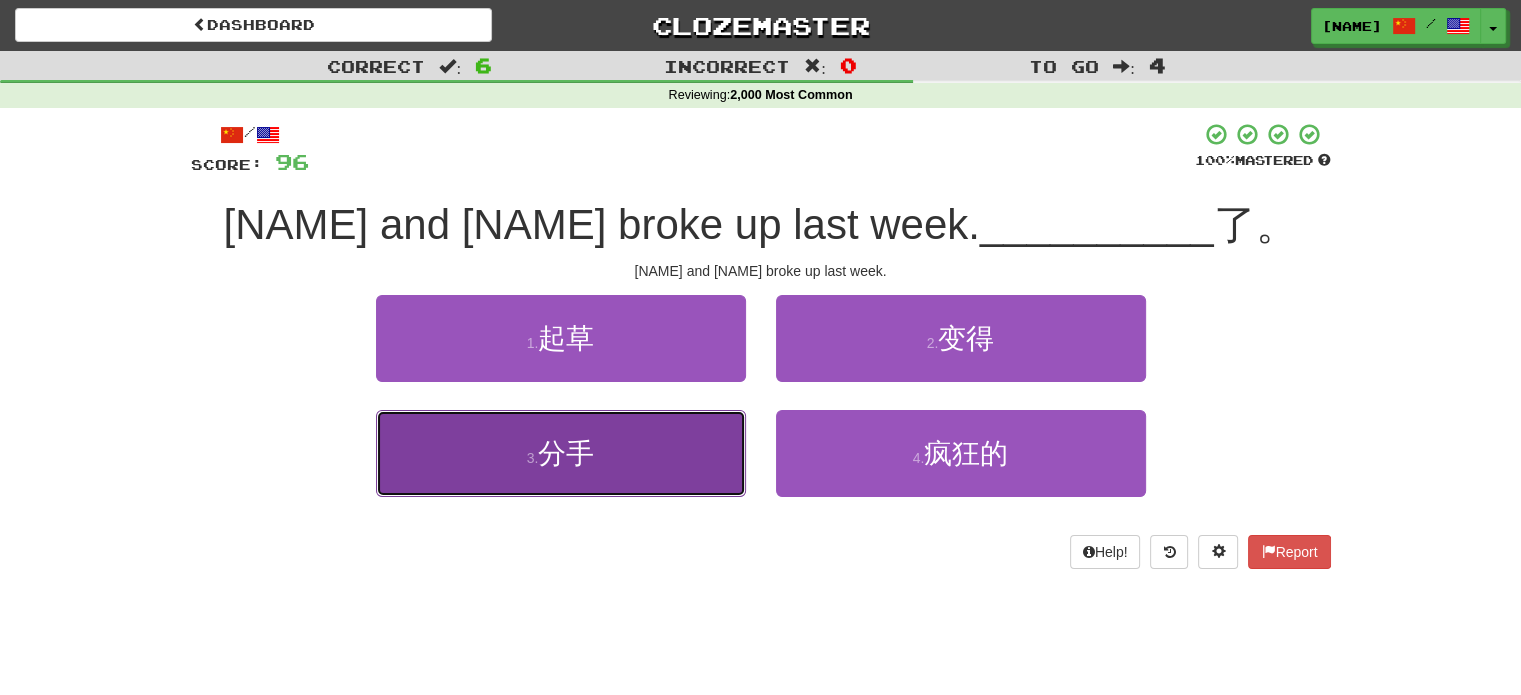 click on "3 .  分手" at bounding box center (561, 453) 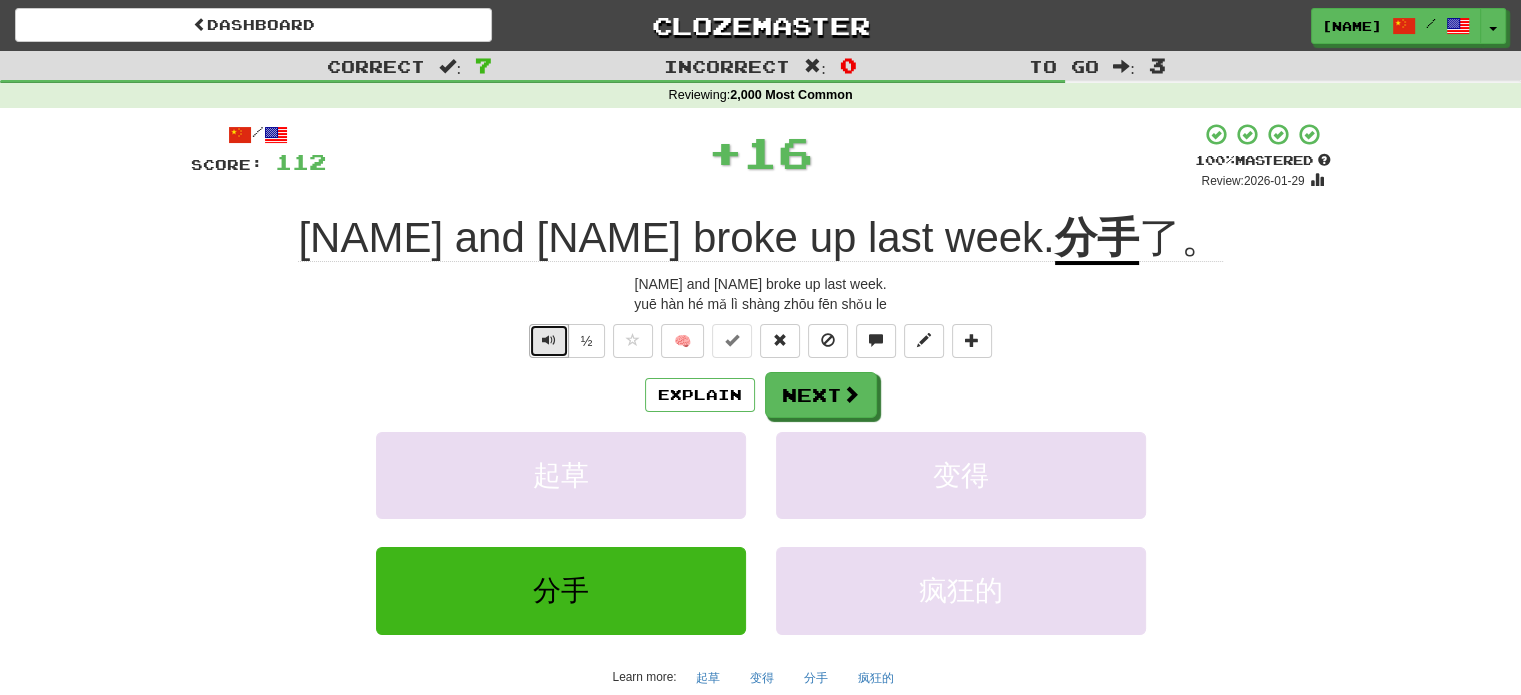 click at bounding box center (549, 340) 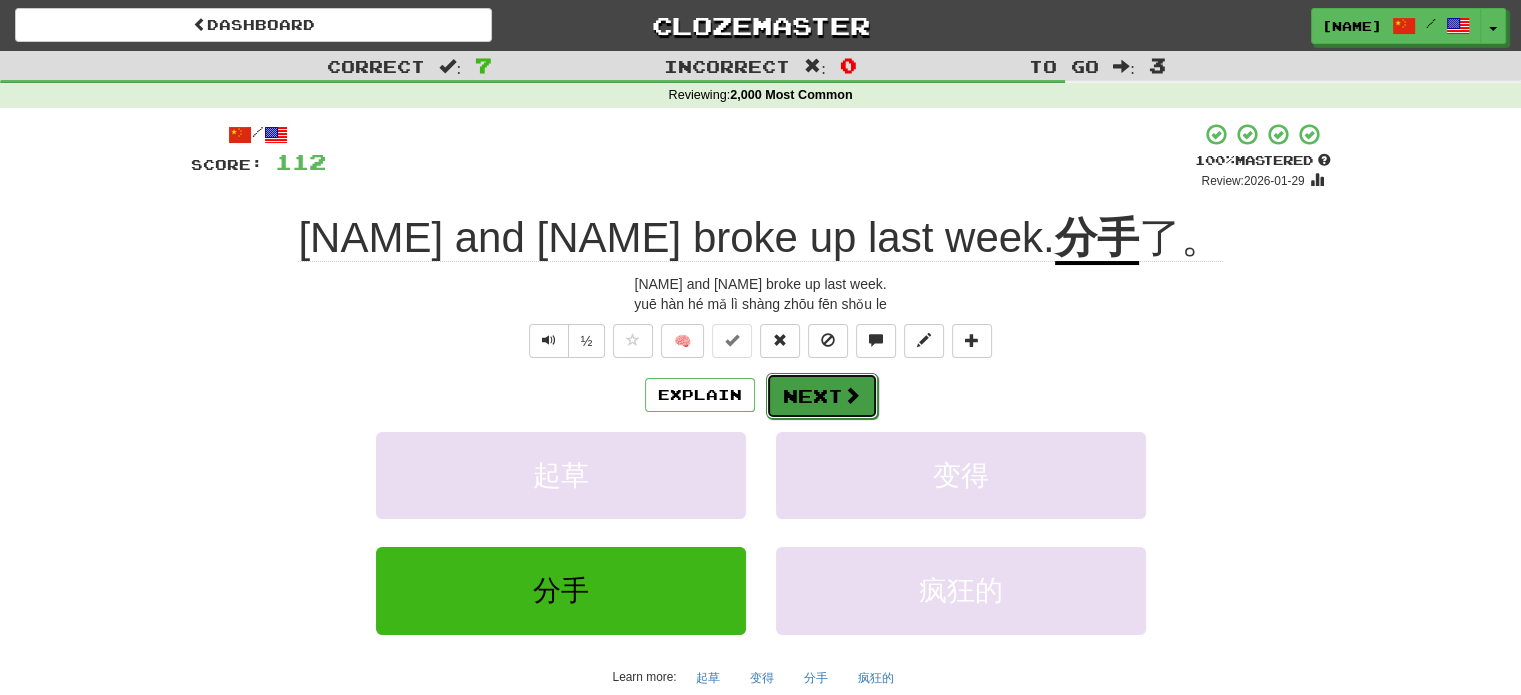 click on "Next" at bounding box center (822, 396) 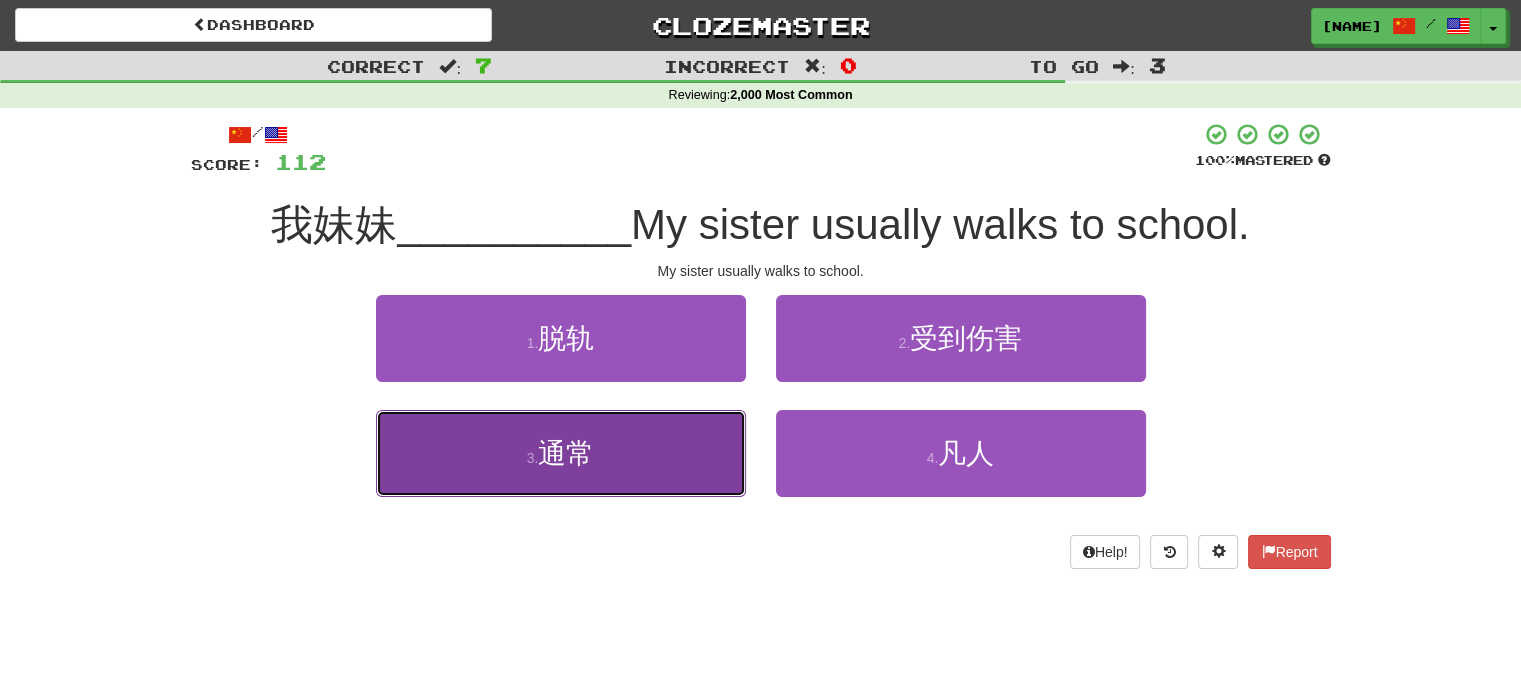 click on "通常" at bounding box center [566, 453] 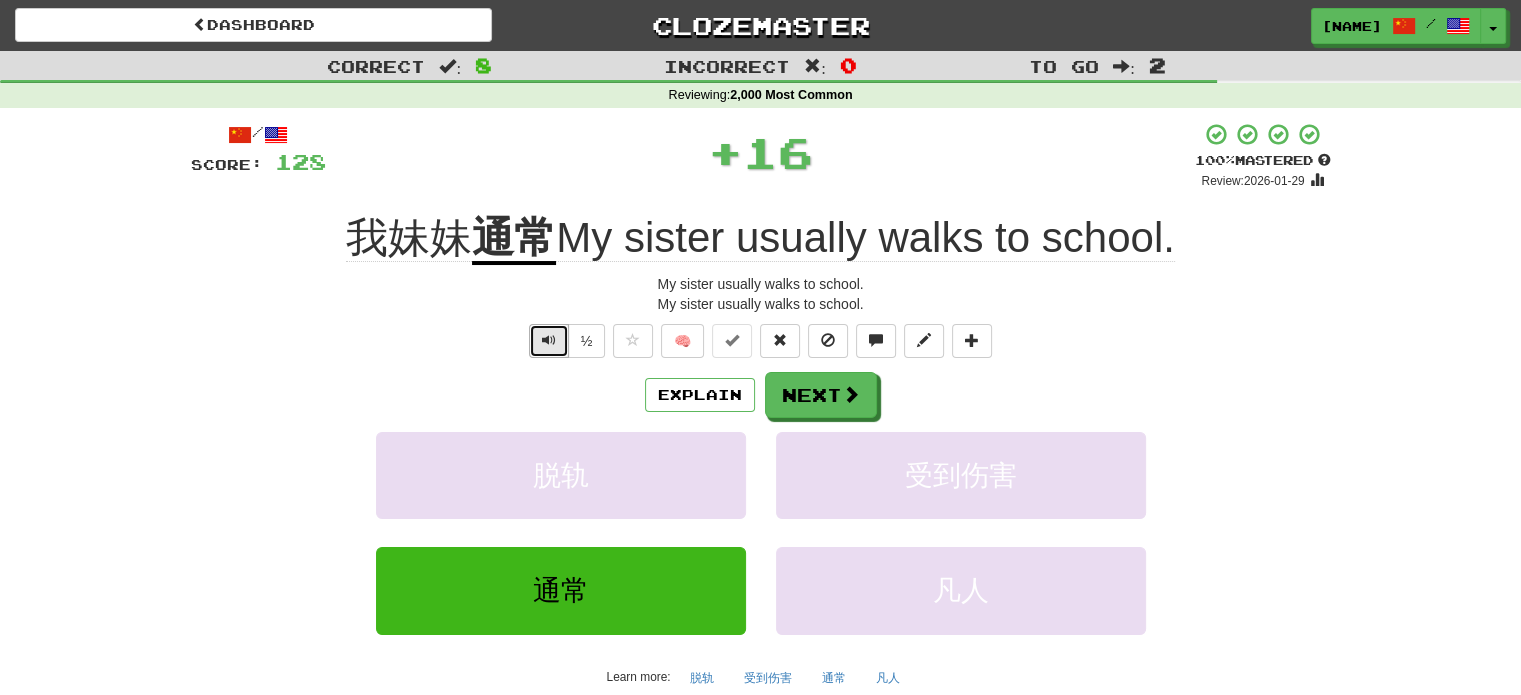 click at bounding box center [549, 340] 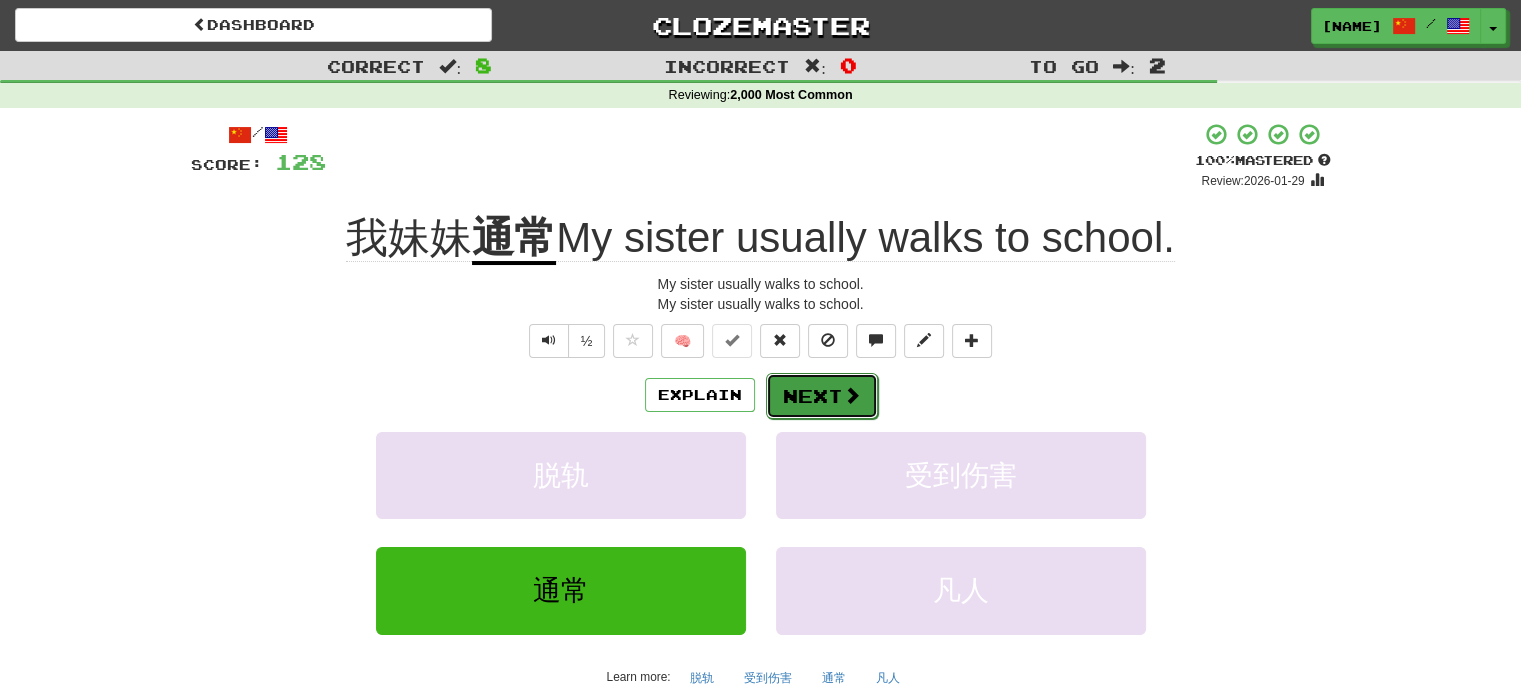 click at bounding box center [852, 395] 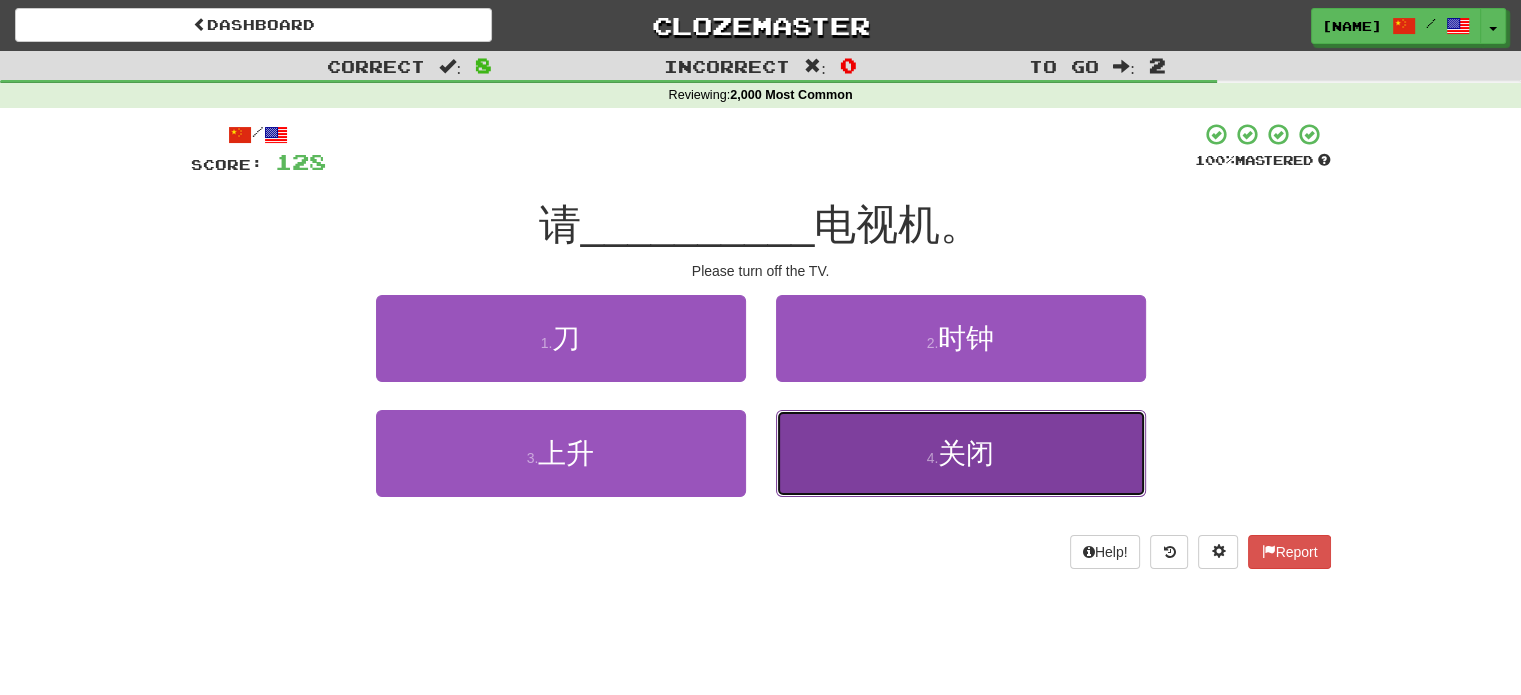 click on "4 .  关闭" at bounding box center (961, 453) 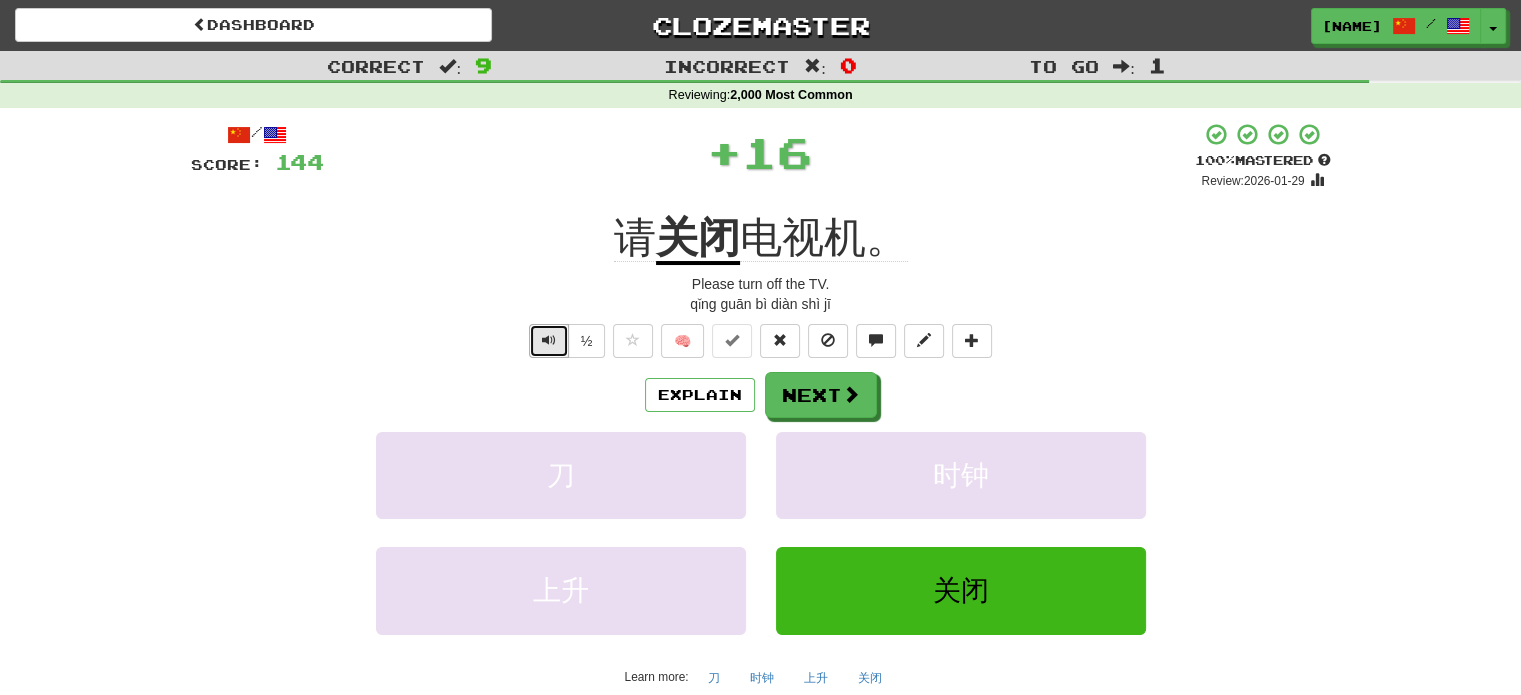 click at bounding box center [549, 341] 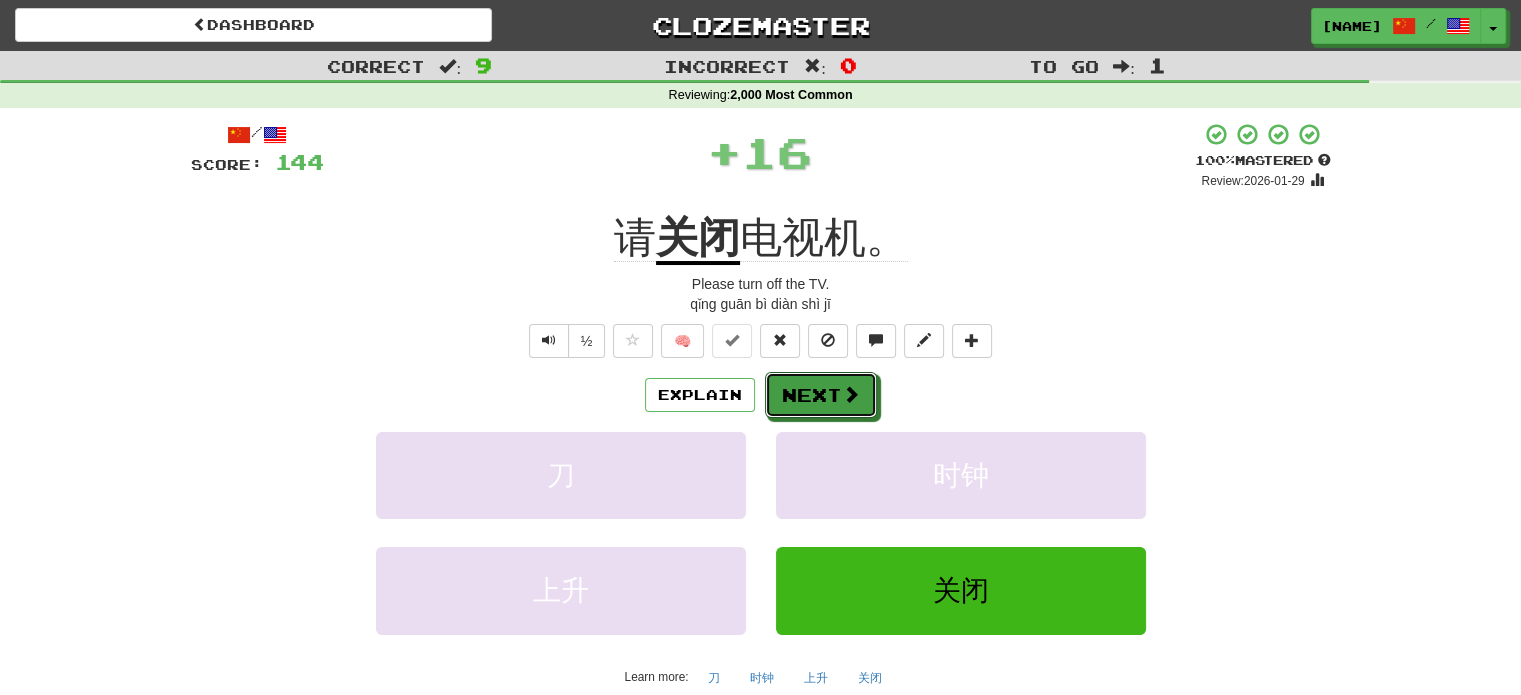 click on "Explain Next" at bounding box center [761, 395] 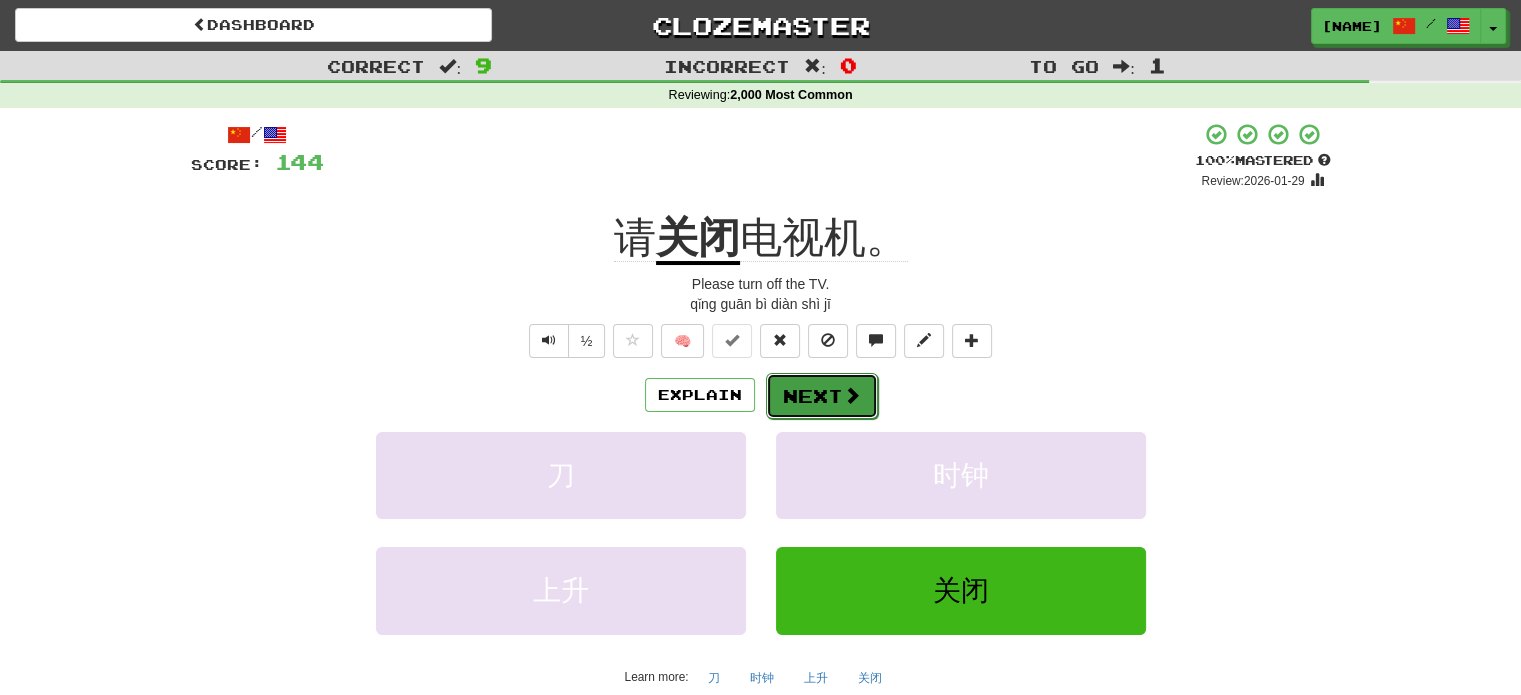 click on "Next" at bounding box center [822, 396] 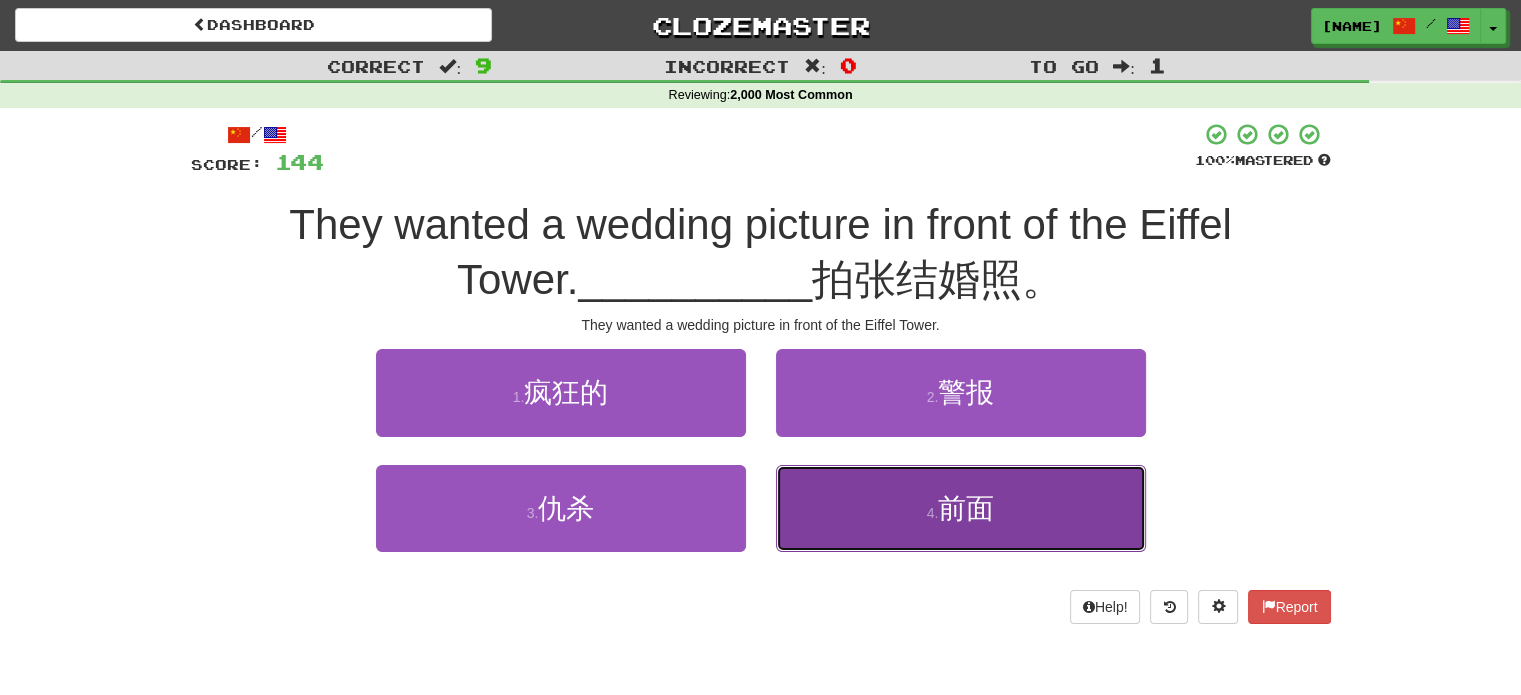 click on "4 .  前面" at bounding box center (961, 508) 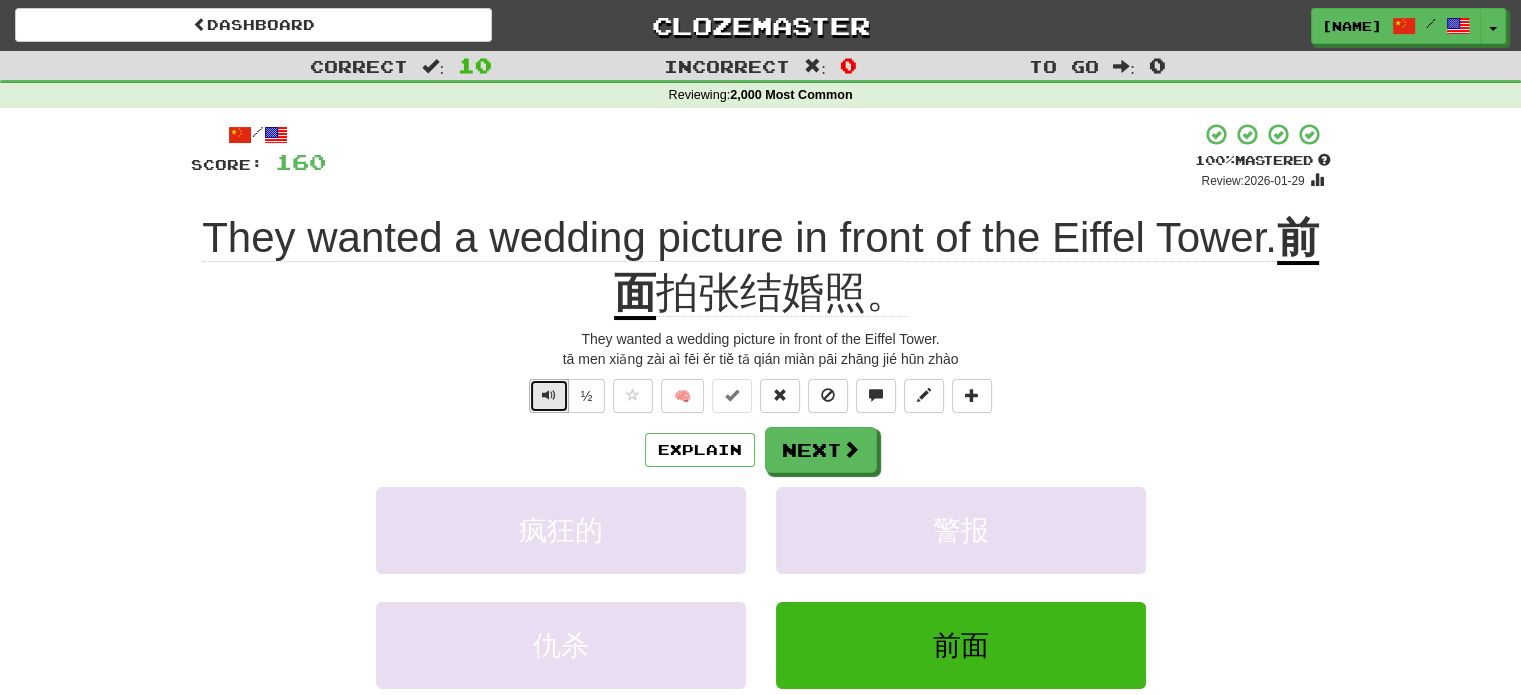 click at bounding box center (549, 395) 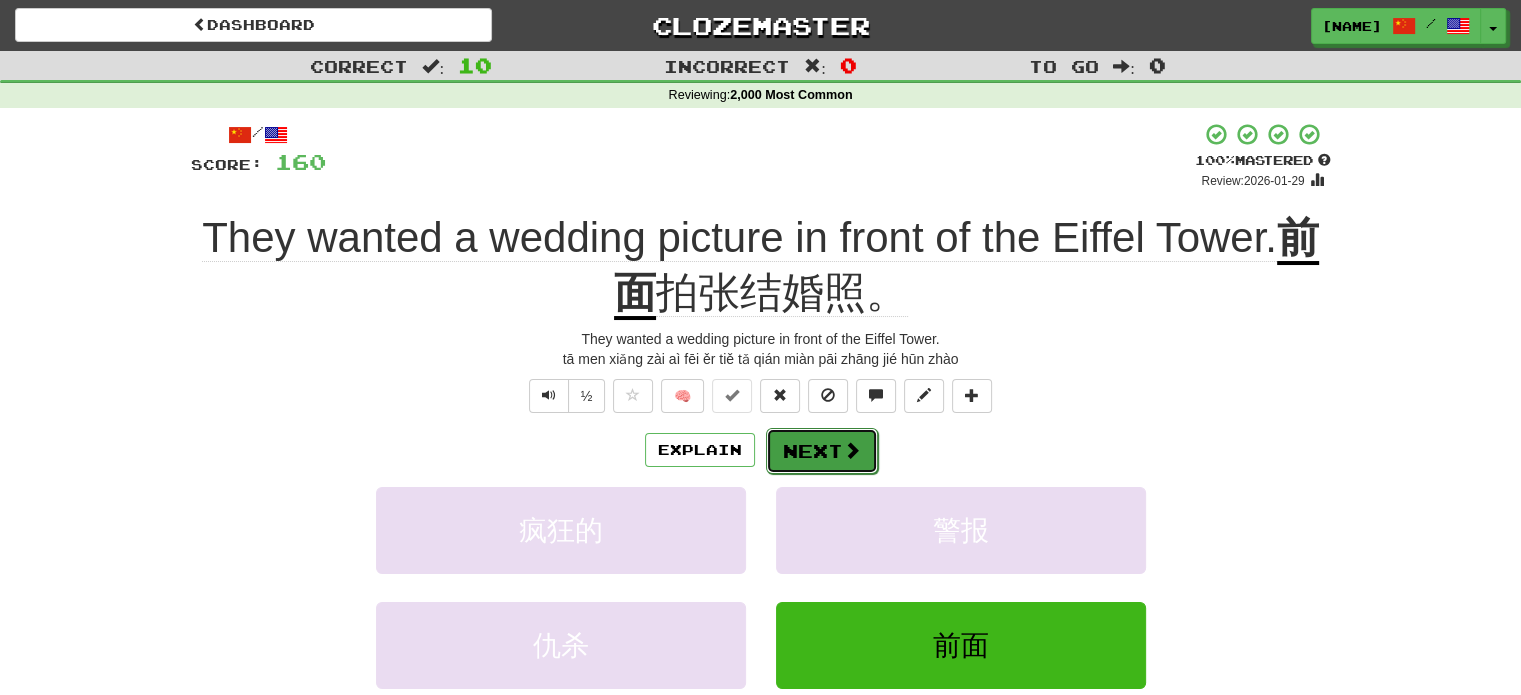 click on "Next" at bounding box center [822, 451] 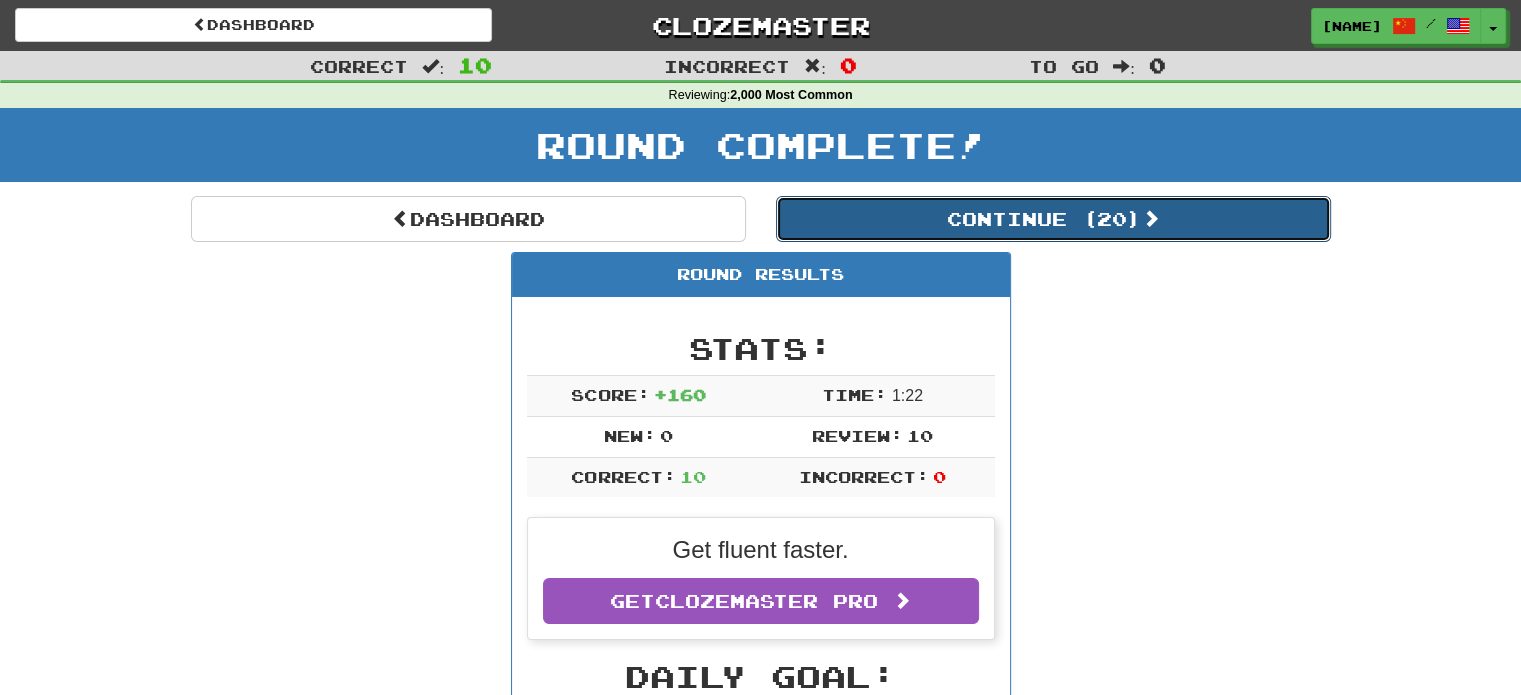click on "Continue ( 20 )" at bounding box center [1053, 219] 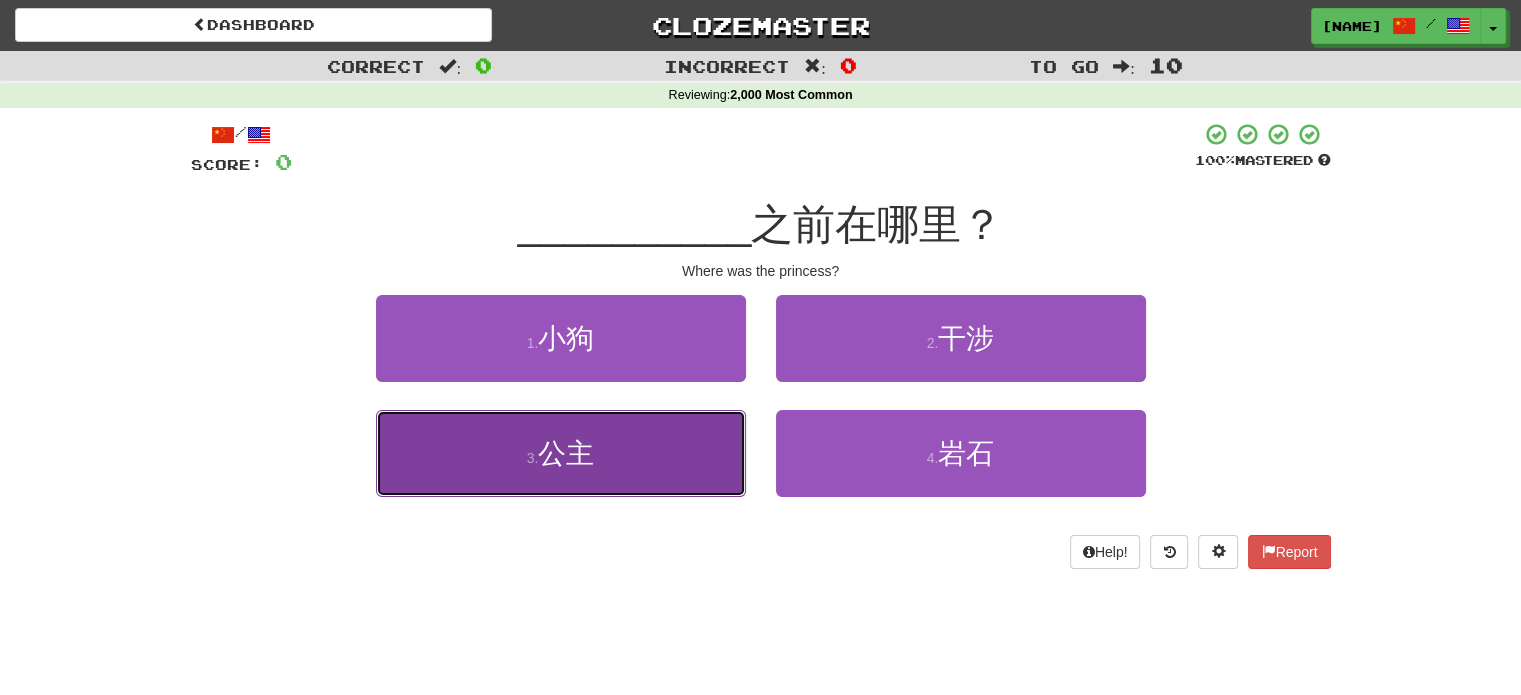 click on "3 .  公主" at bounding box center [561, 453] 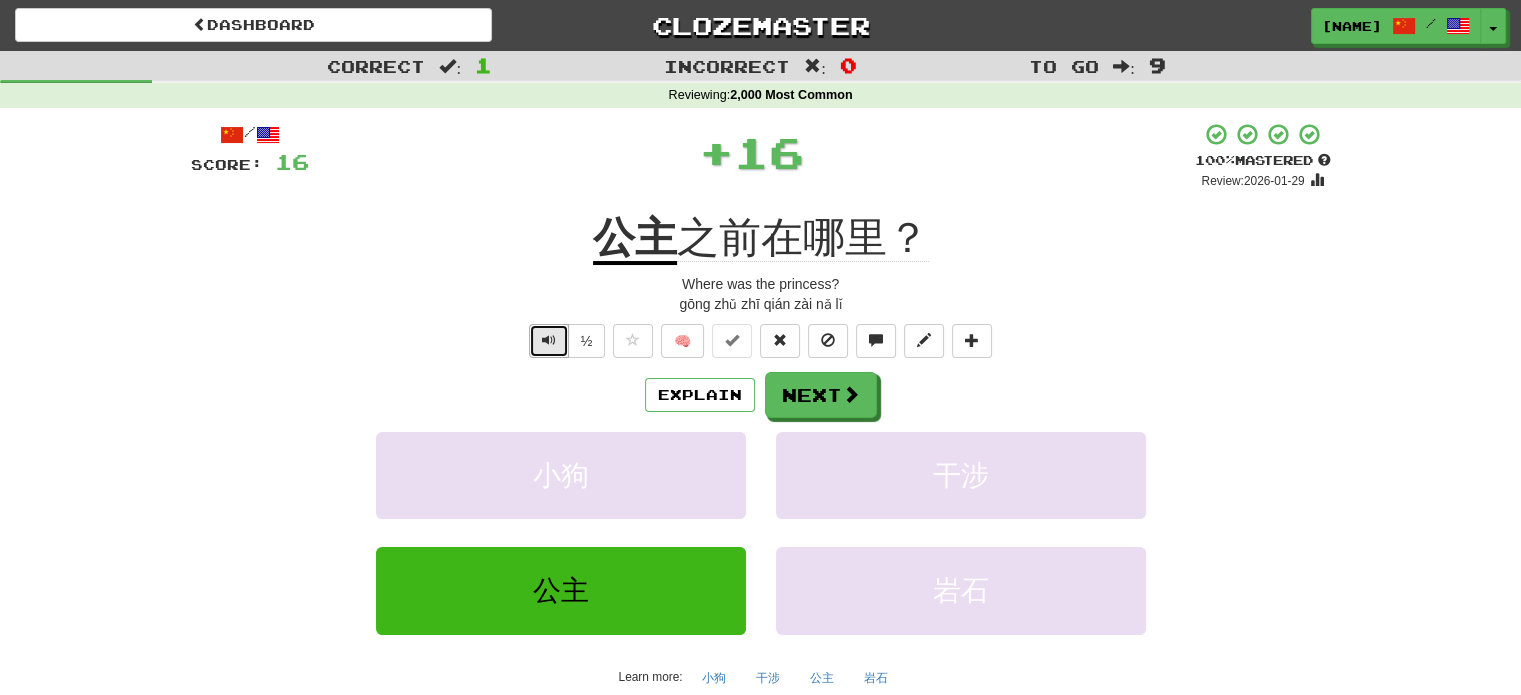 click at bounding box center (549, 340) 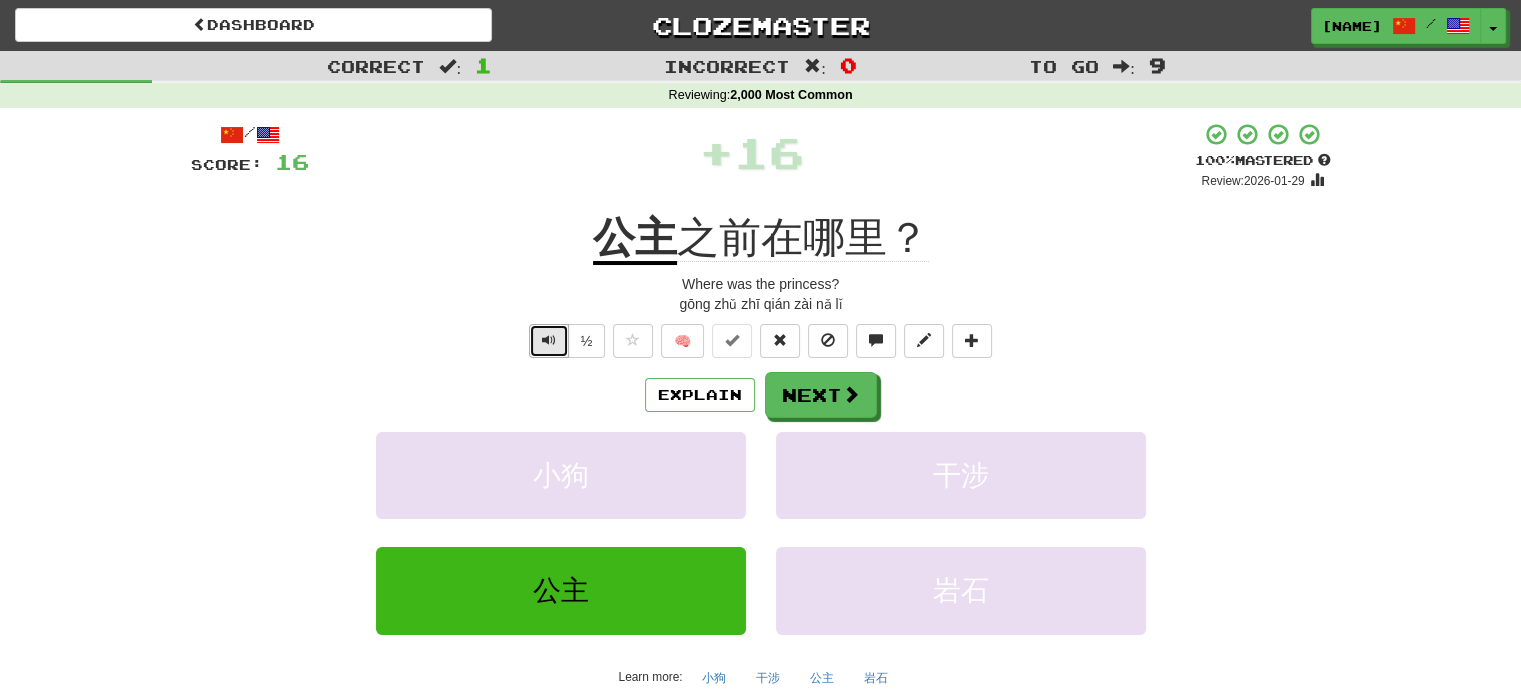 click at bounding box center [549, 340] 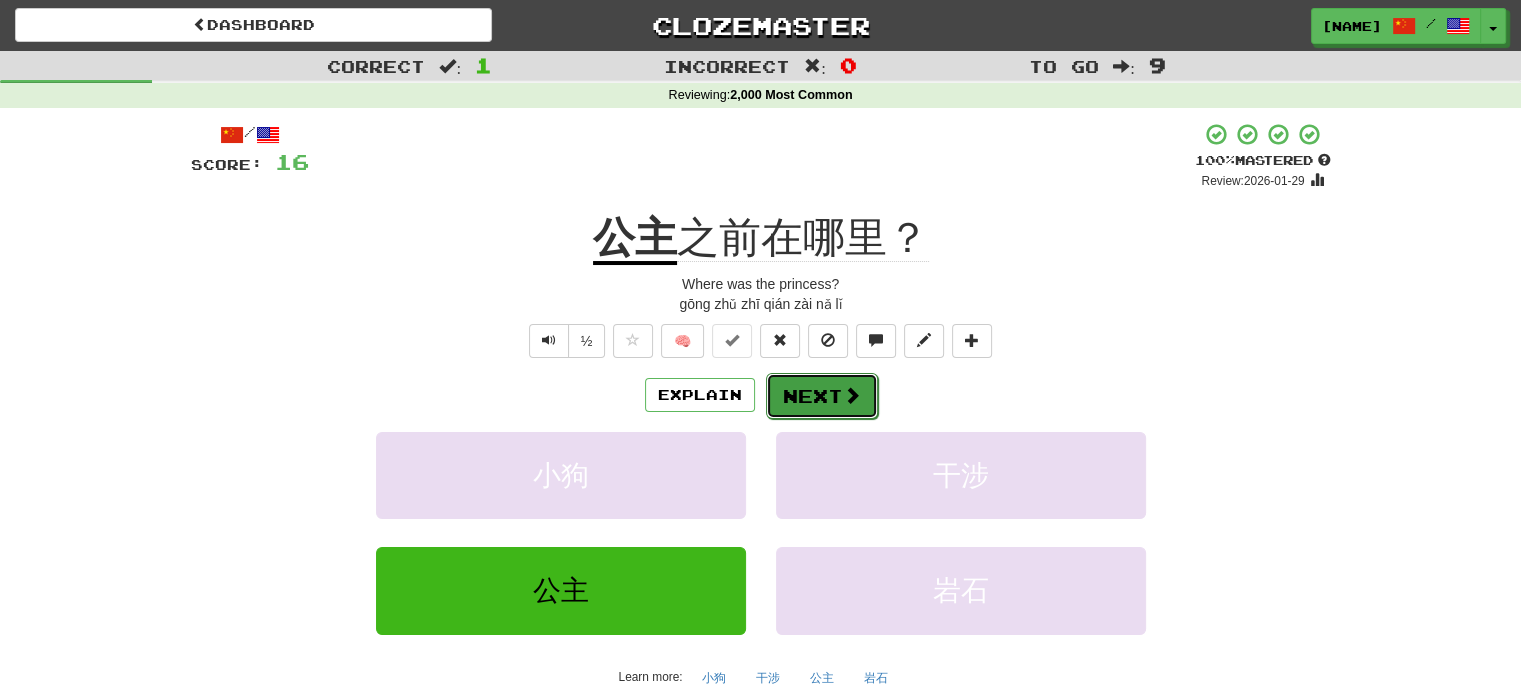 click on "Next" at bounding box center [822, 396] 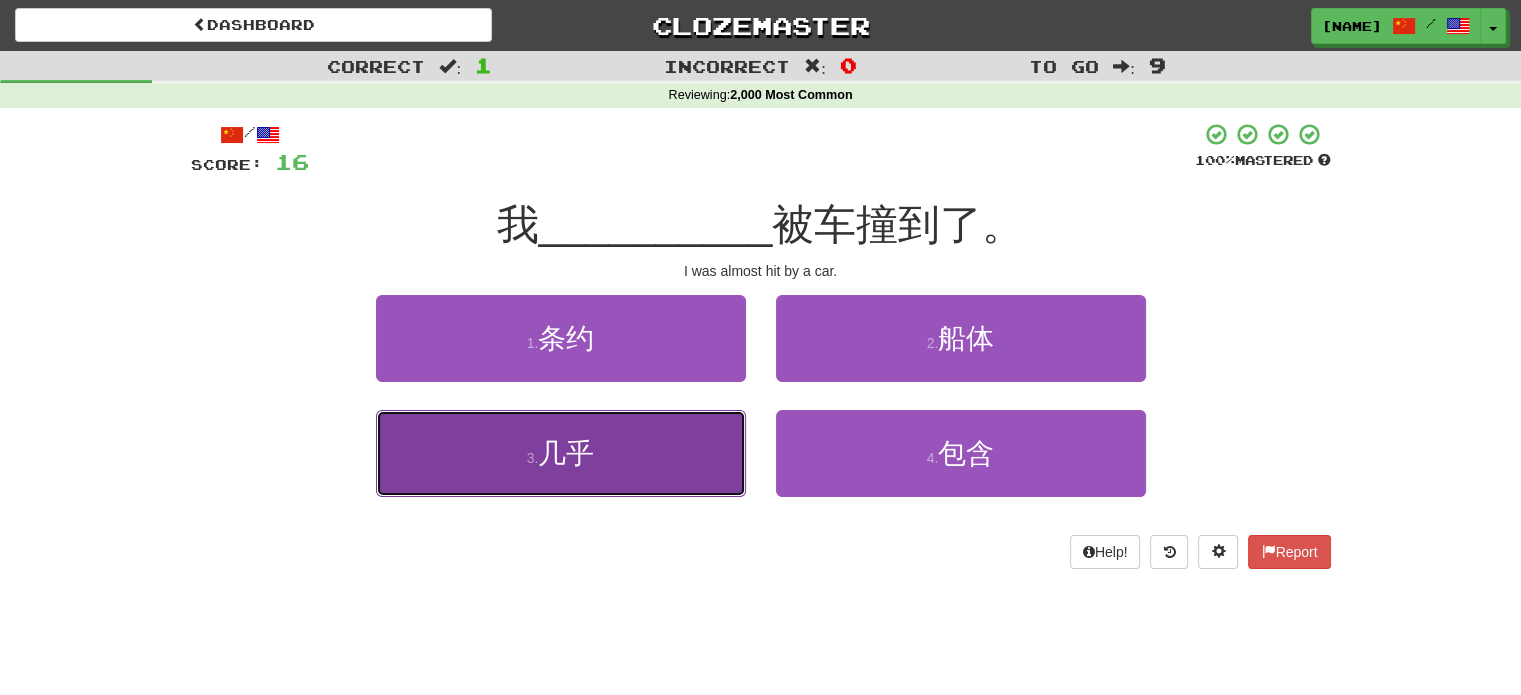 click on "3 .  几乎" at bounding box center (561, 453) 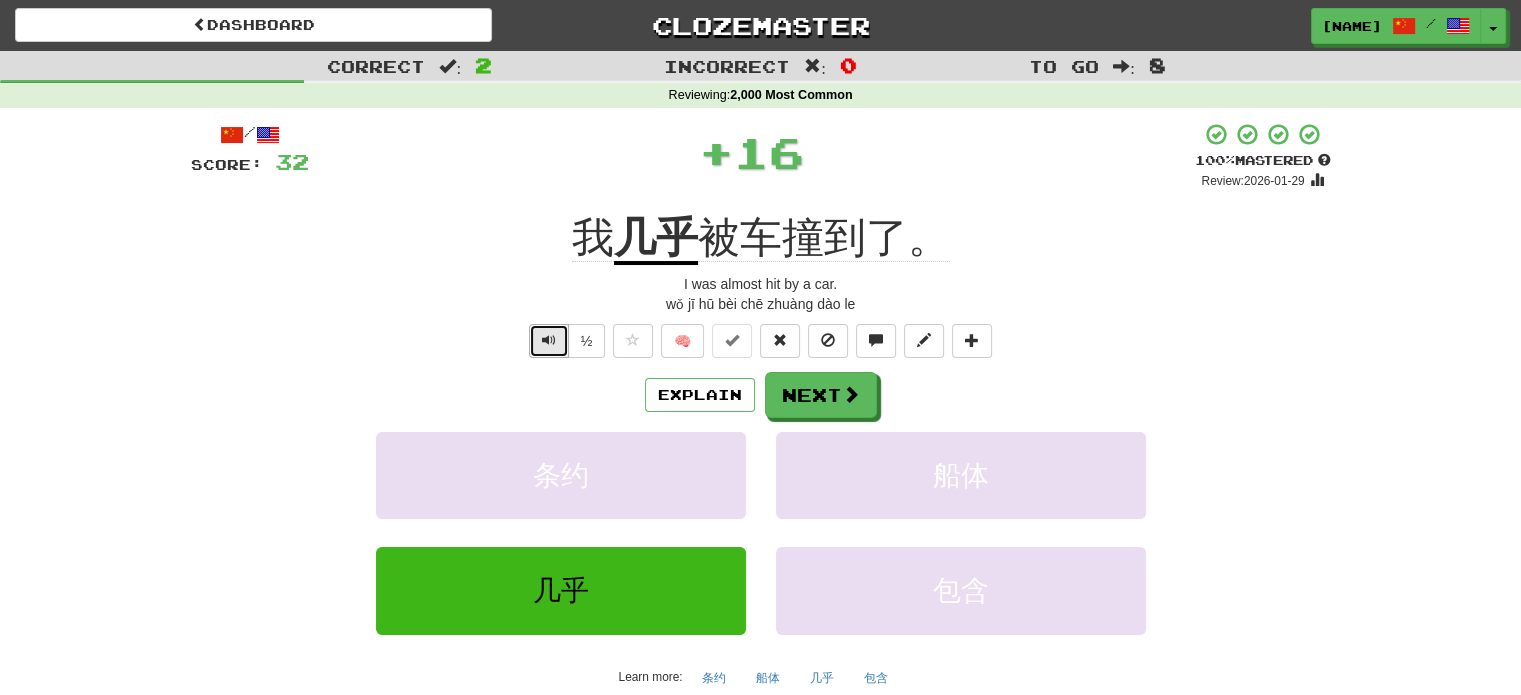 click at bounding box center (549, 341) 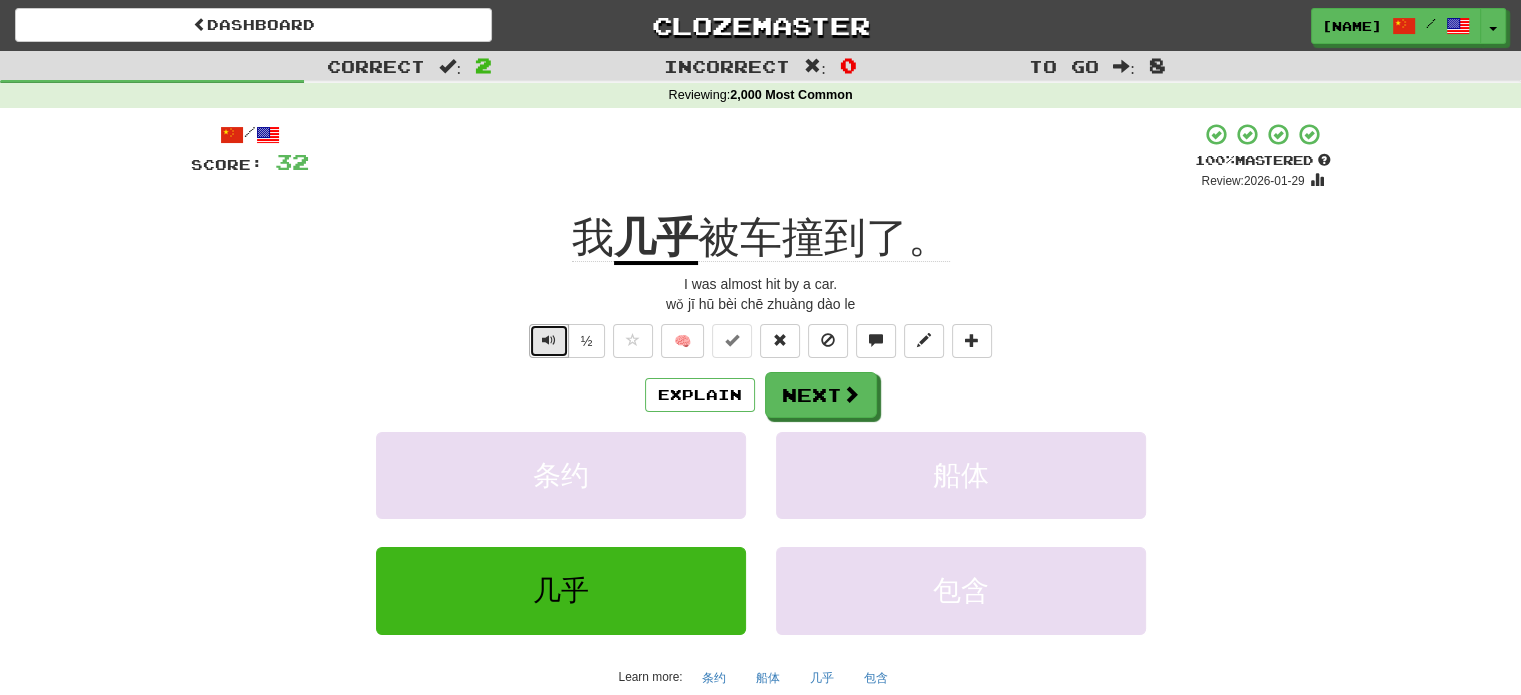 click at bounding box center [549, 341] 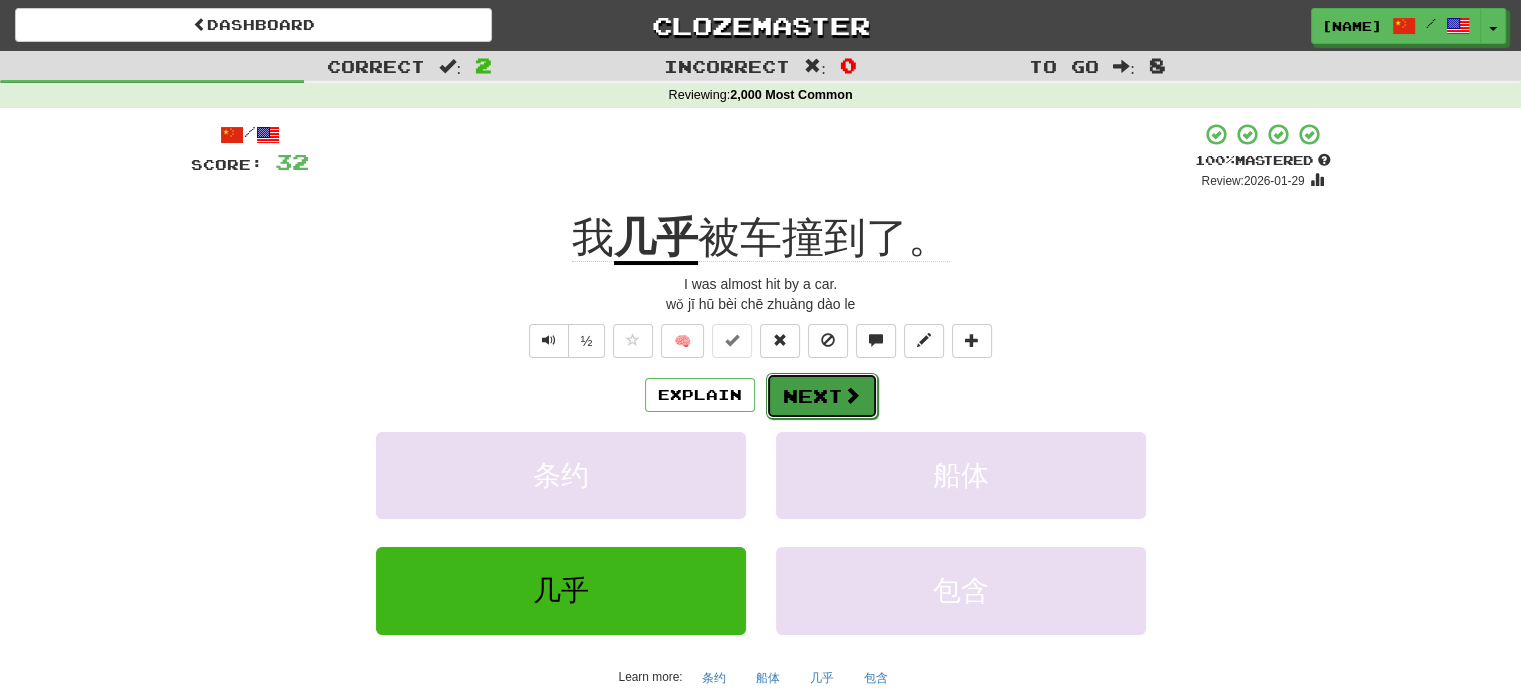 click on "Next" at bounding box center (822, 396) 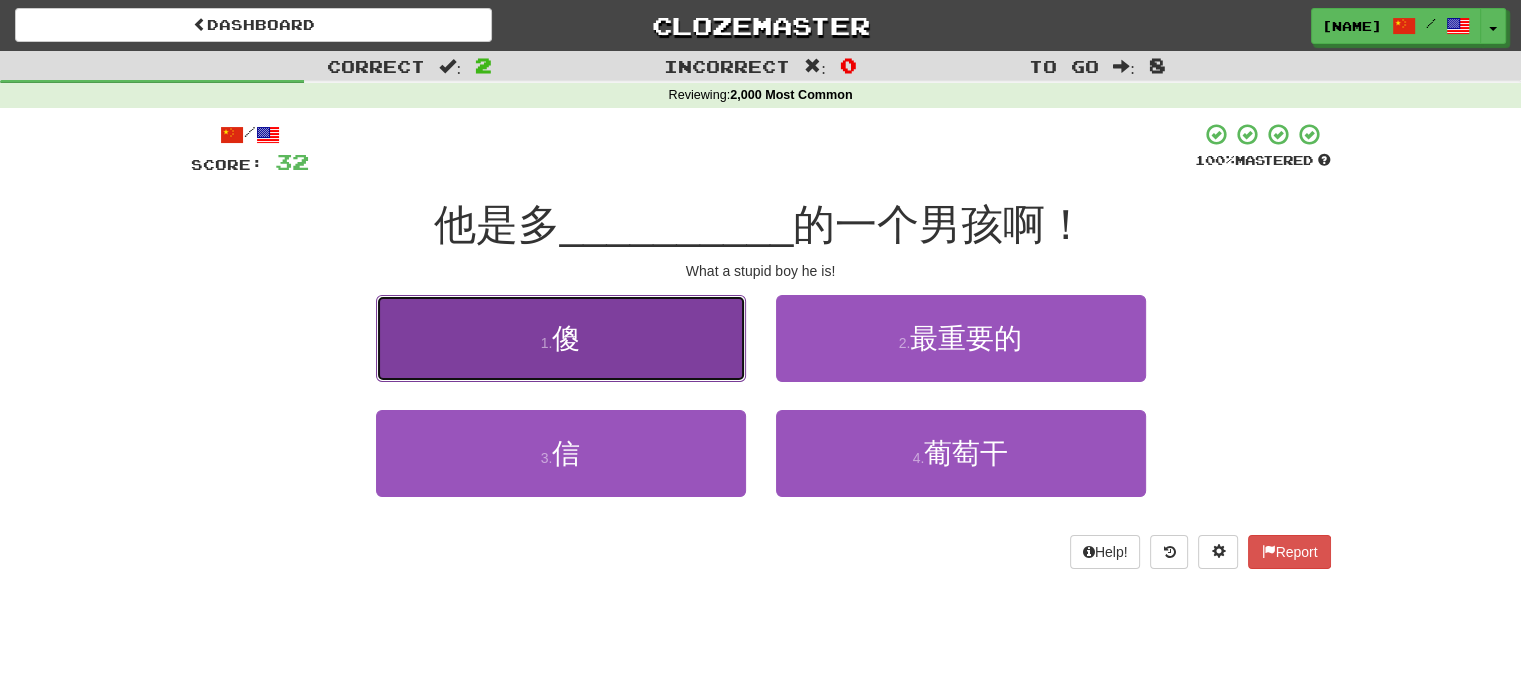 click on "1 .  傻" at bounding box center (561, 338) 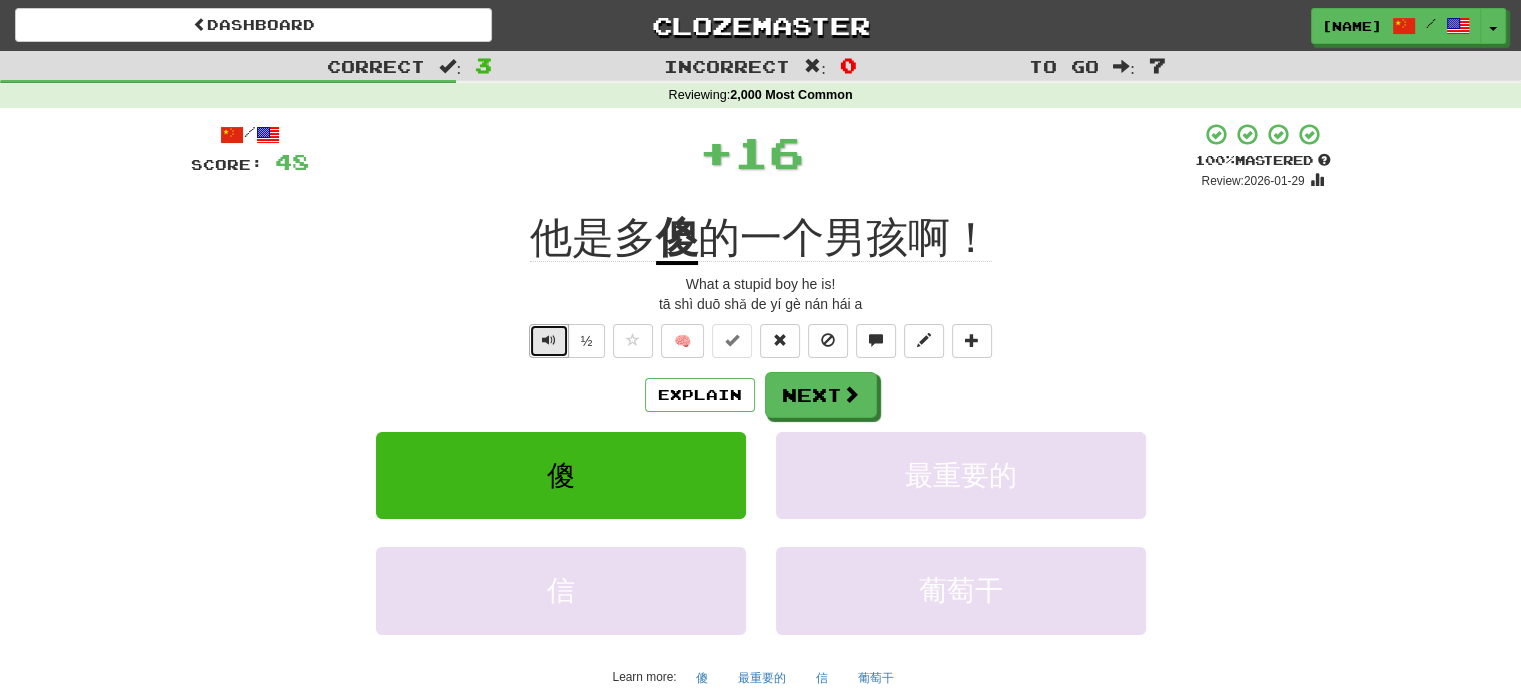 click at bounding box center [549, 341] 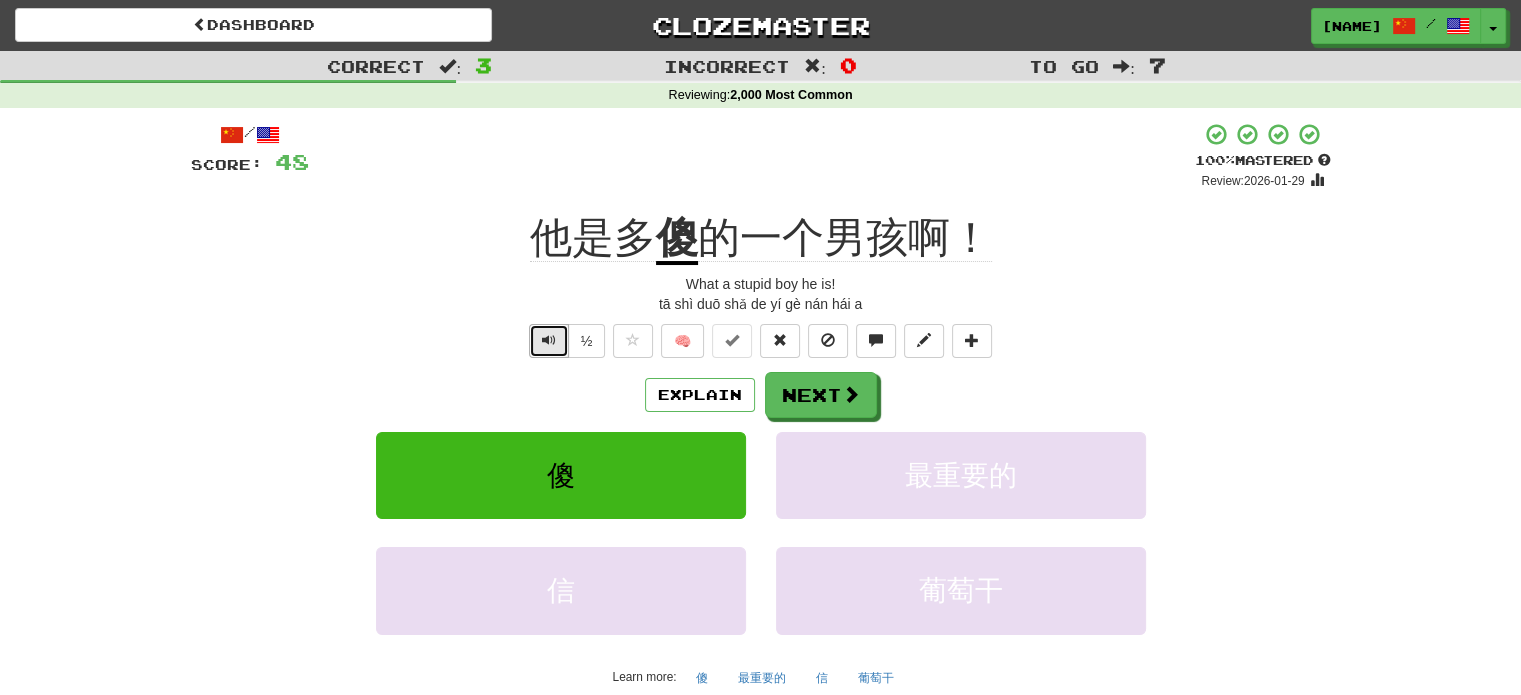 click at bounding box center (549, 341) 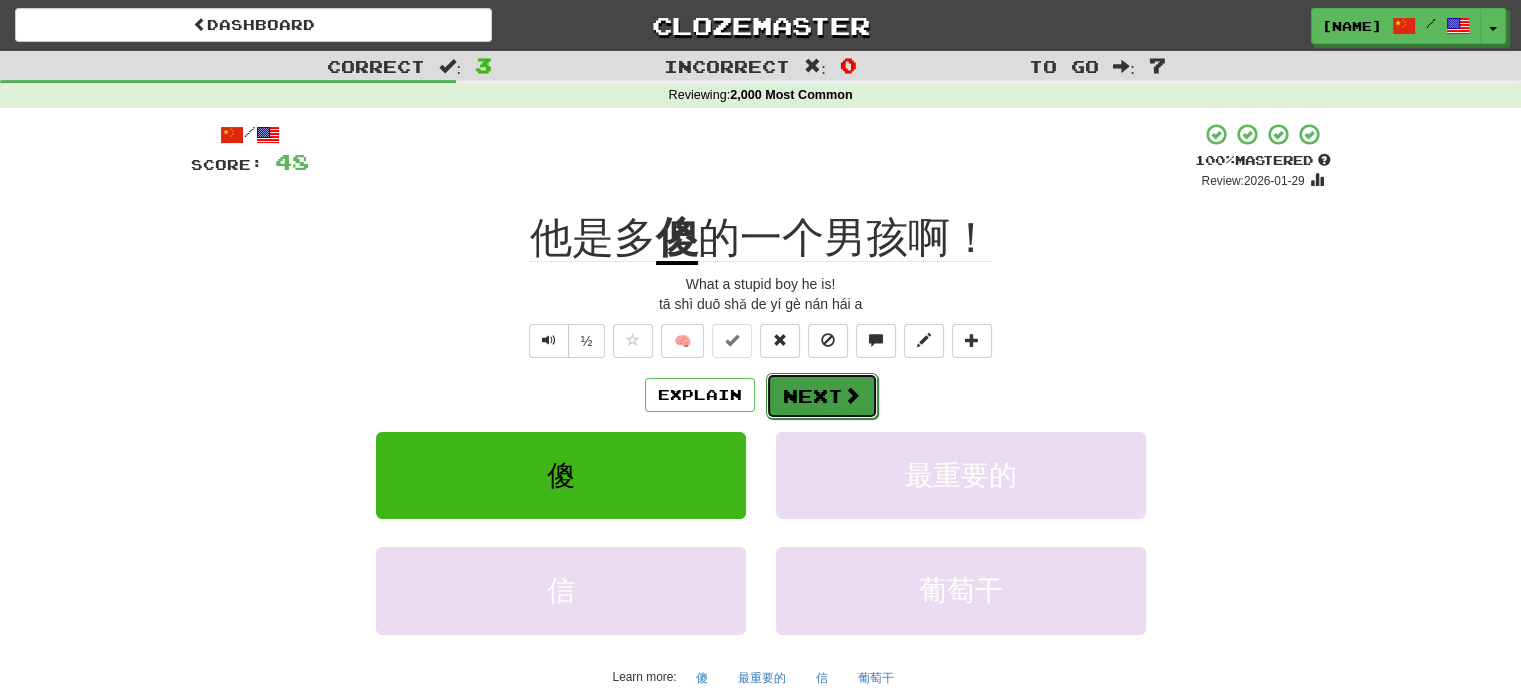 click on "Next" at bounding box center (822, 396) 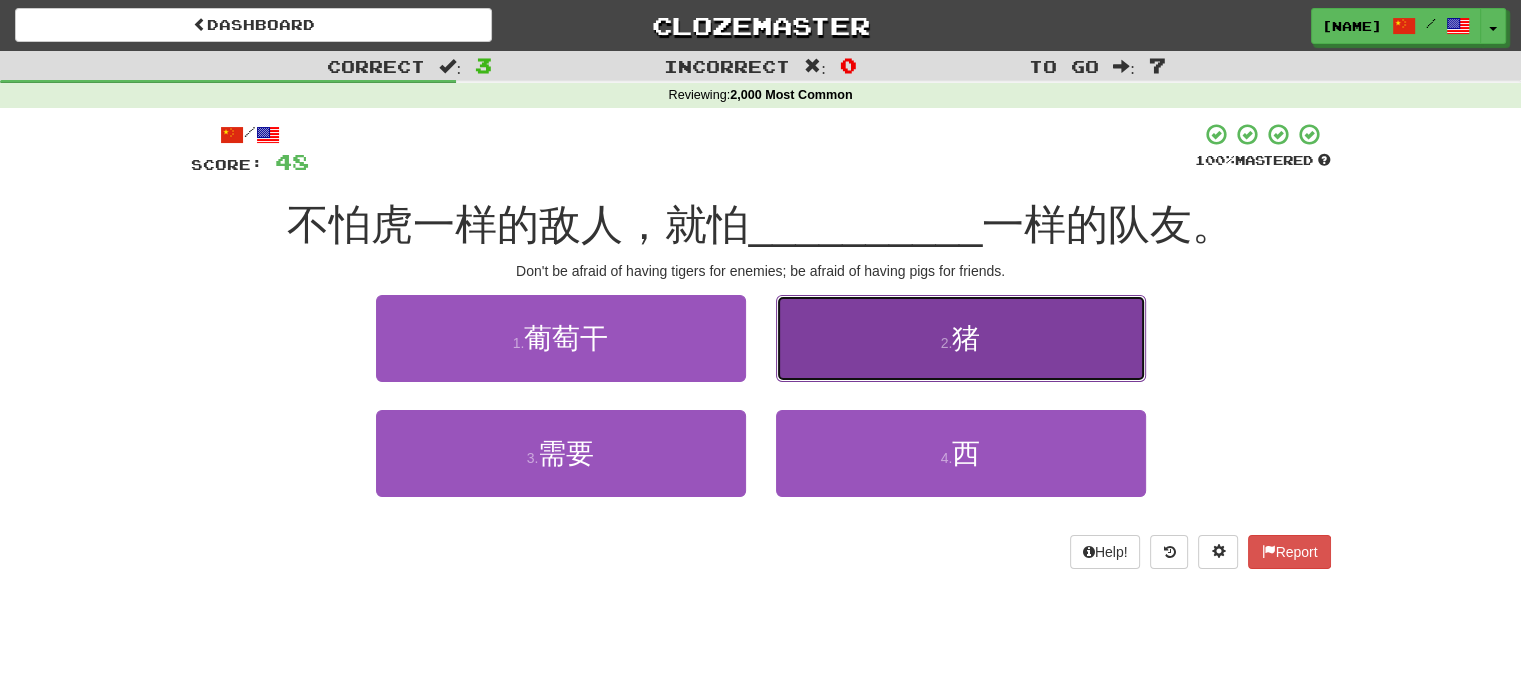 click on "2 .  猪" at bounding box center (961, 338) 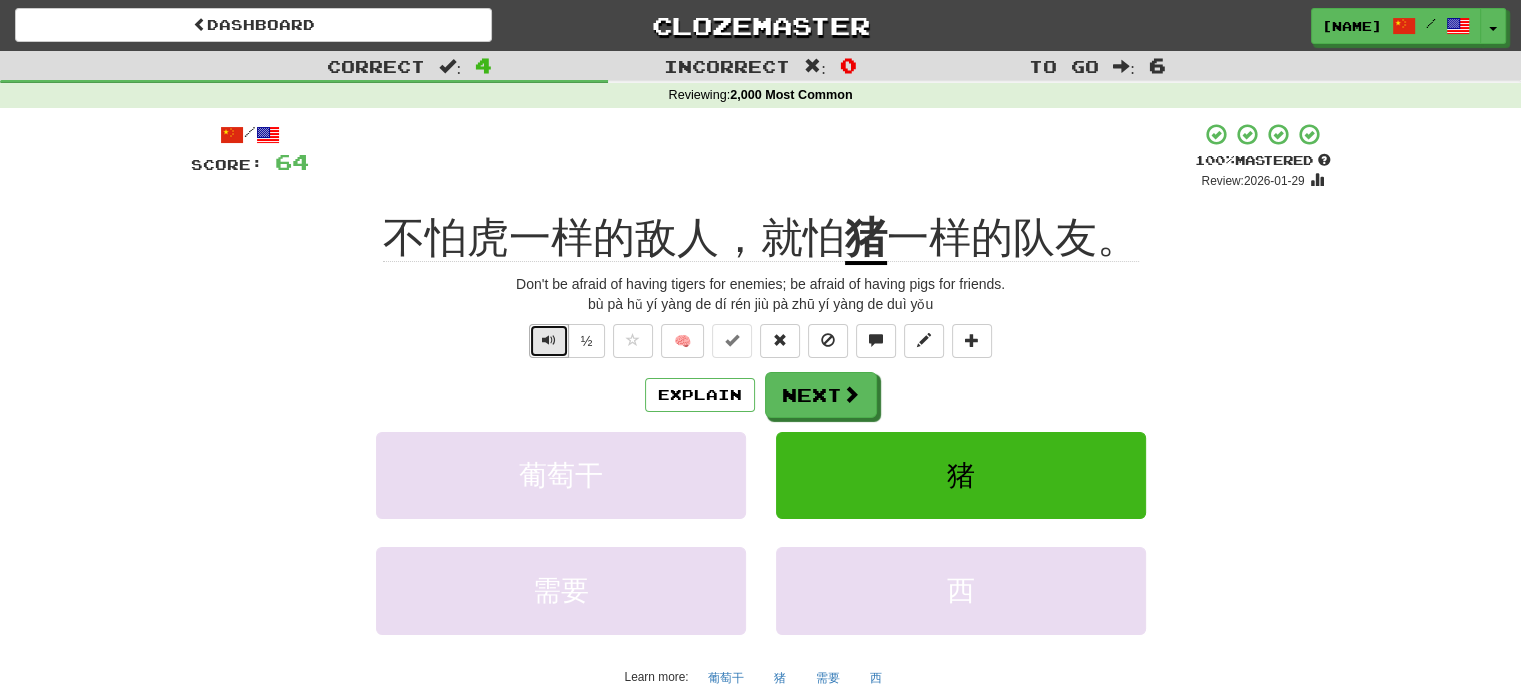 click at bounding box center (549, 340) 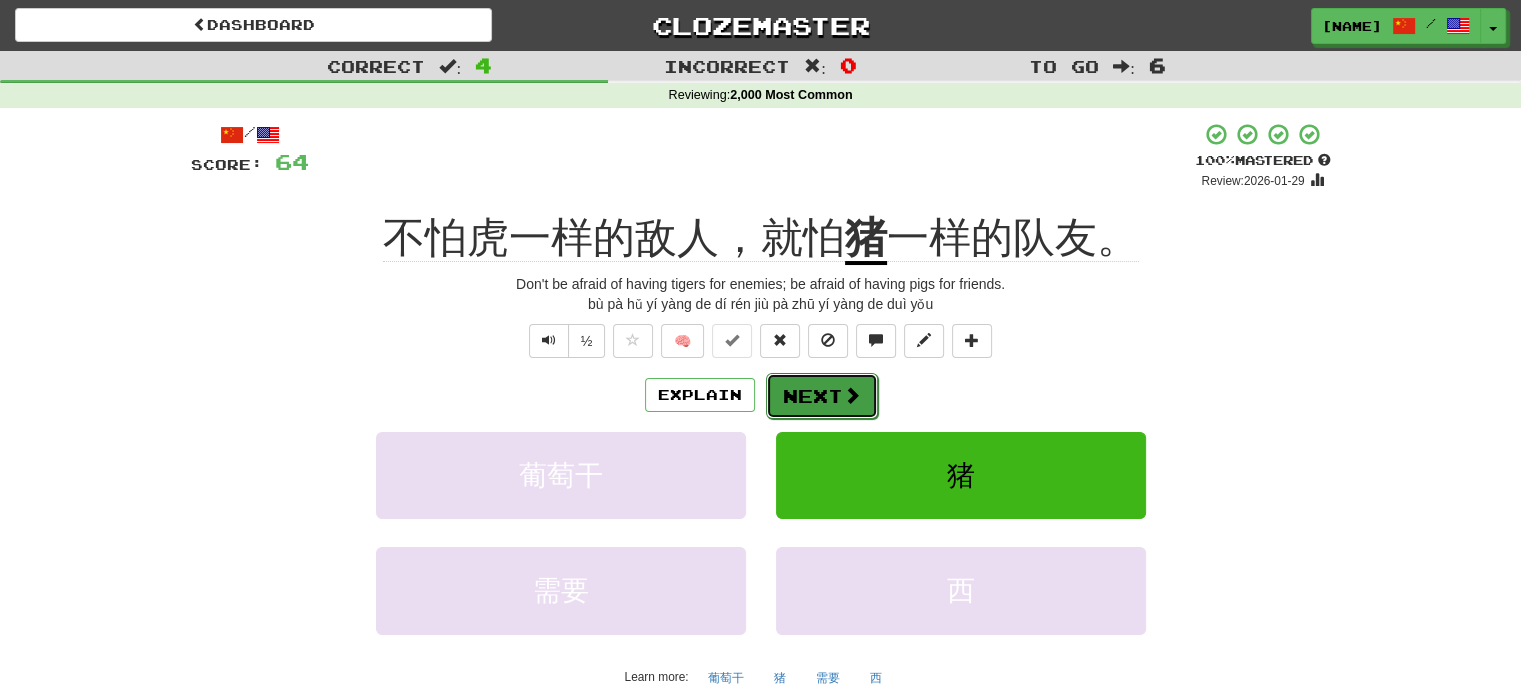 click on "Next" at bounding box center (822, 396) 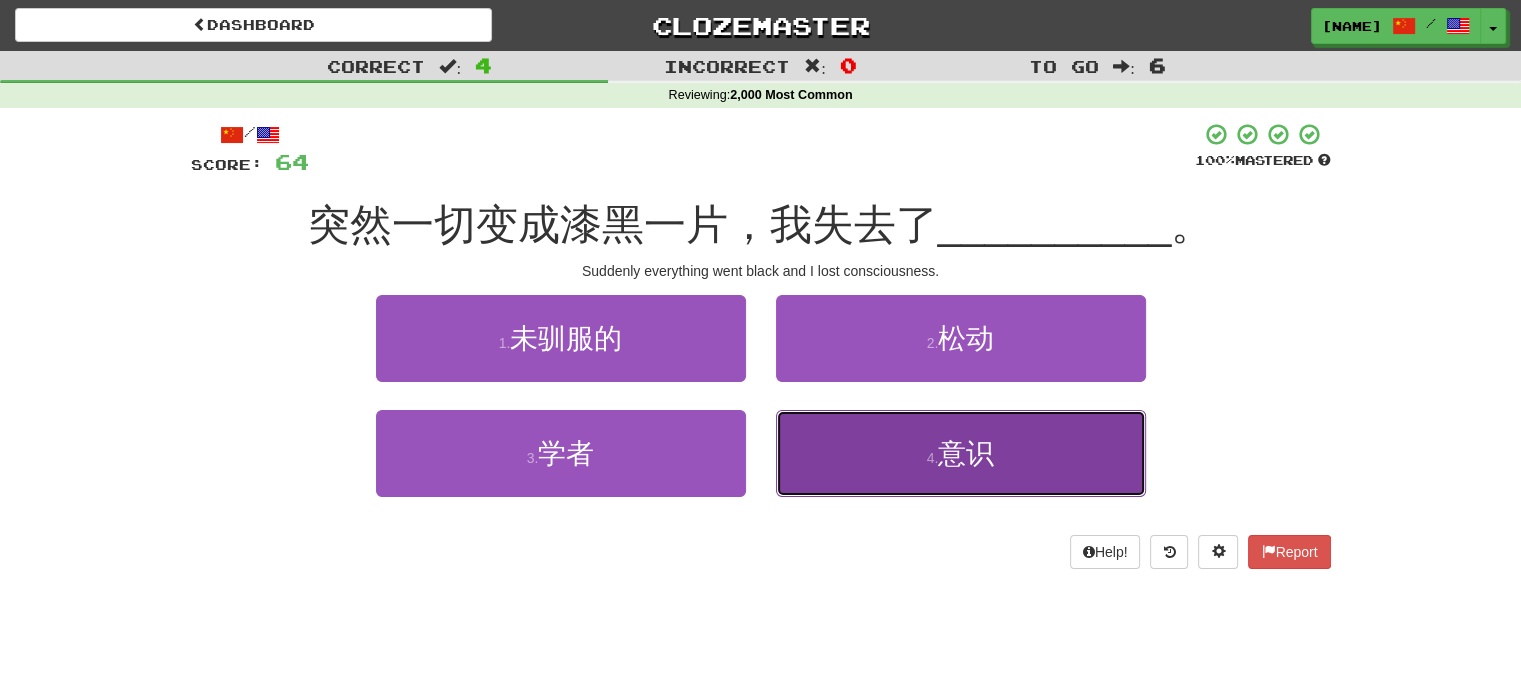 click on "4 .  意识" at bounding box center [961, 453] 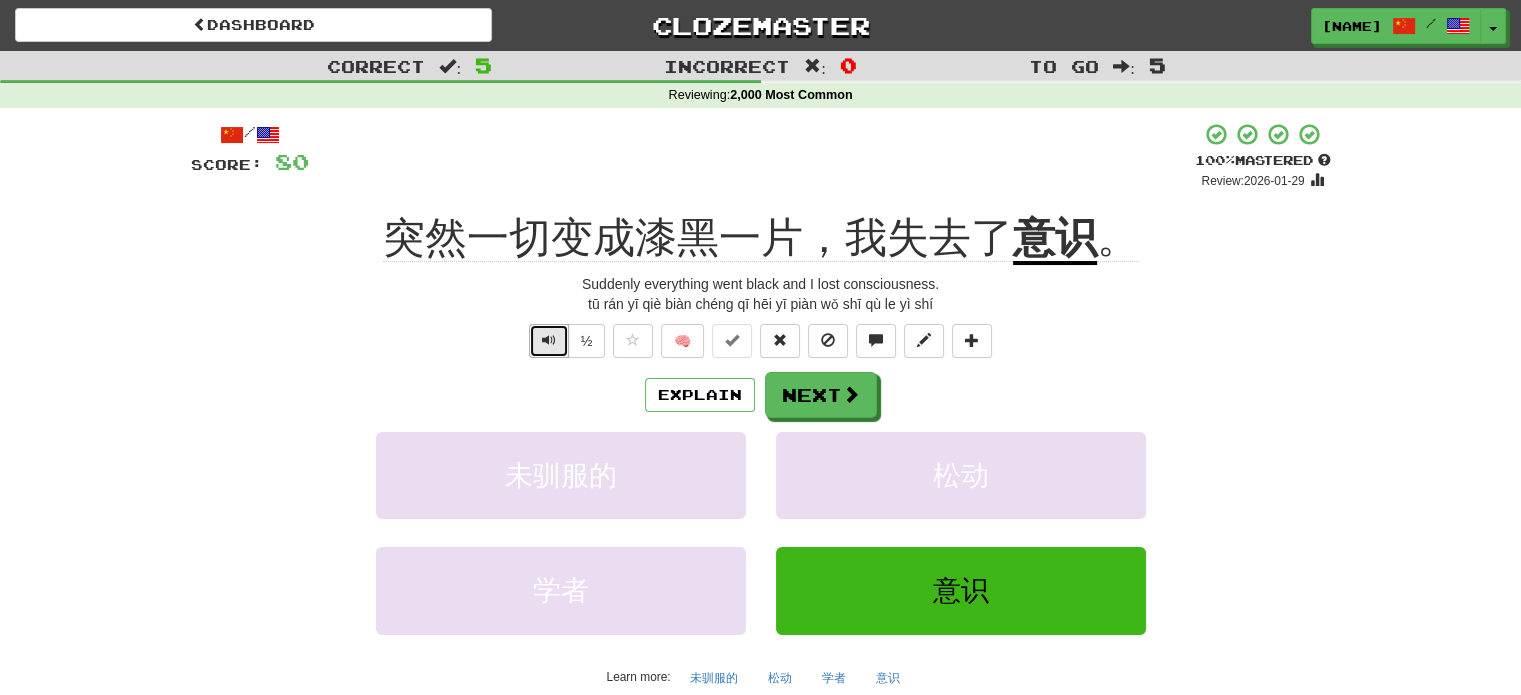 click at bounding box center (549, 340) 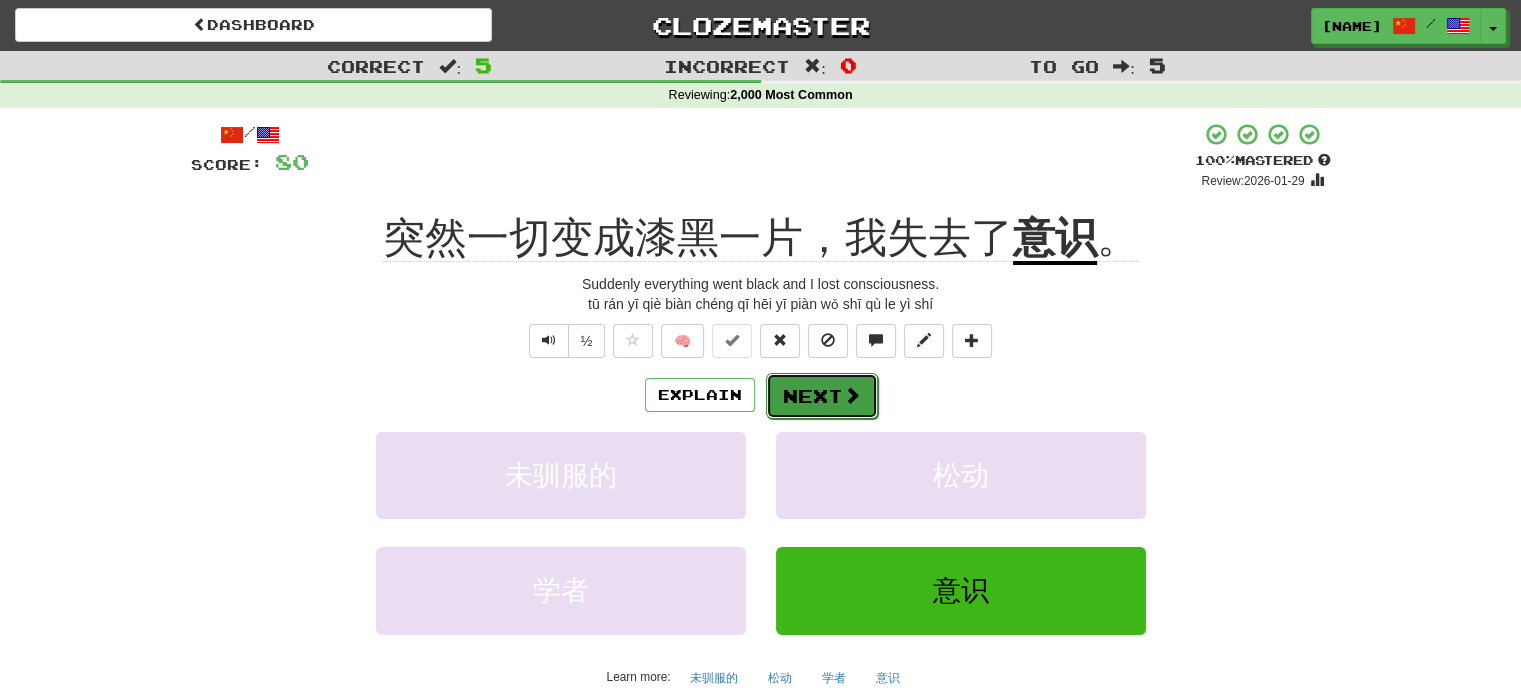 click on "Next" at bounding box center [822, 396] 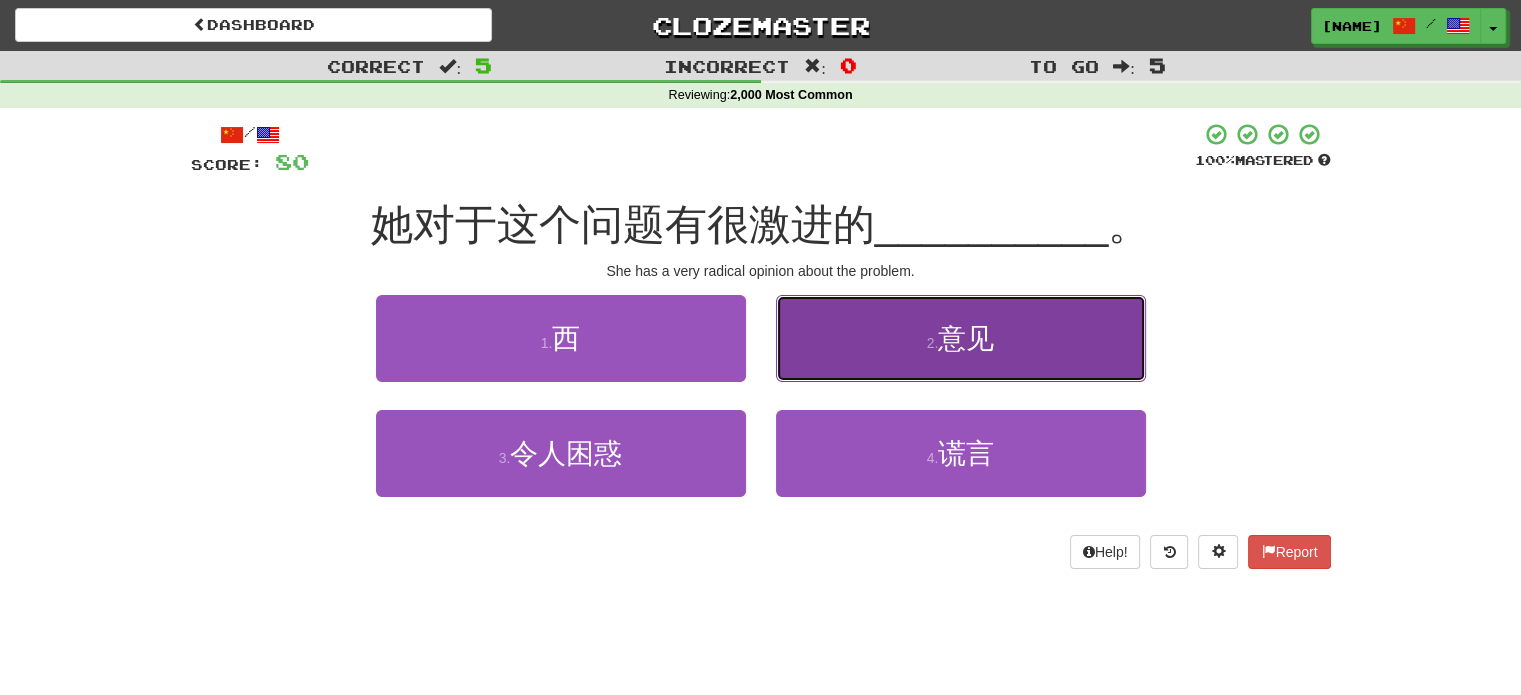 click on "2 .  意见" at bounding box center [961, 338] 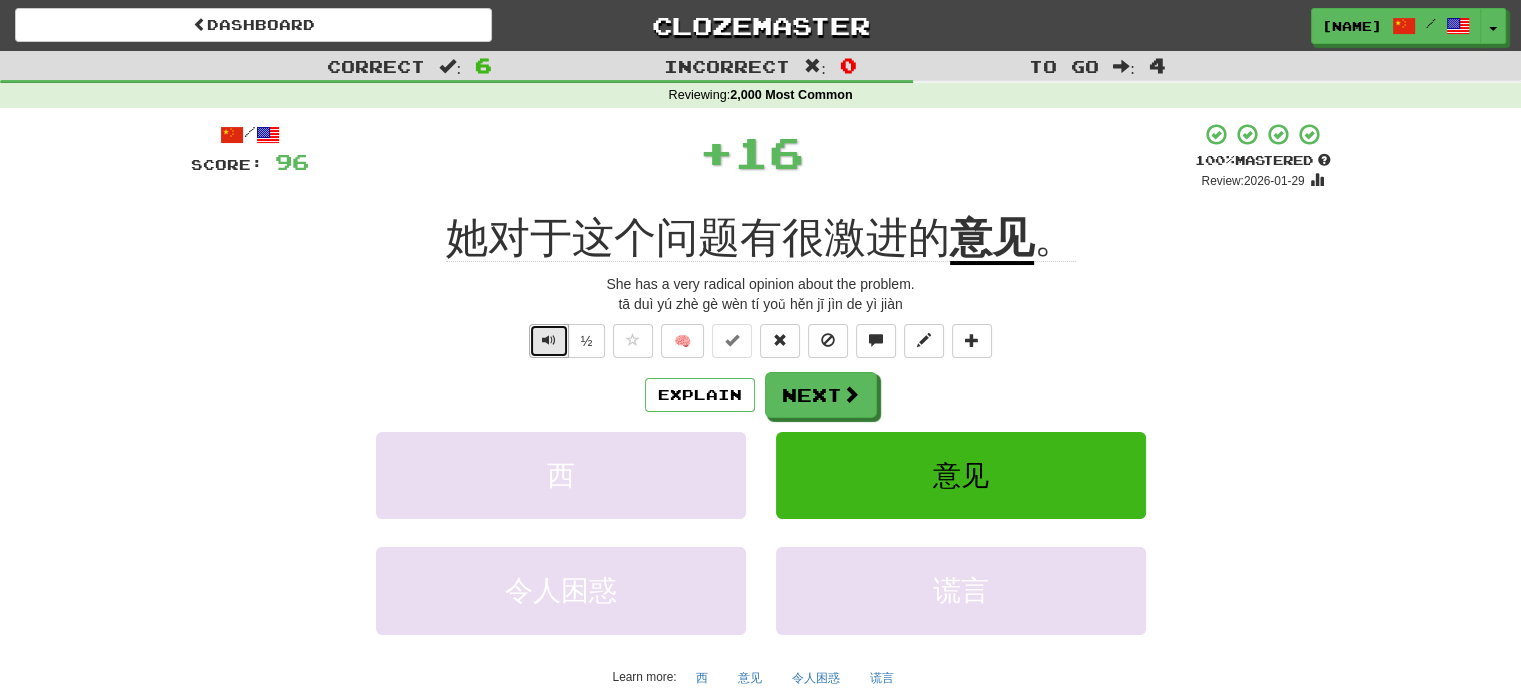 click at bounding box center [549, 341] 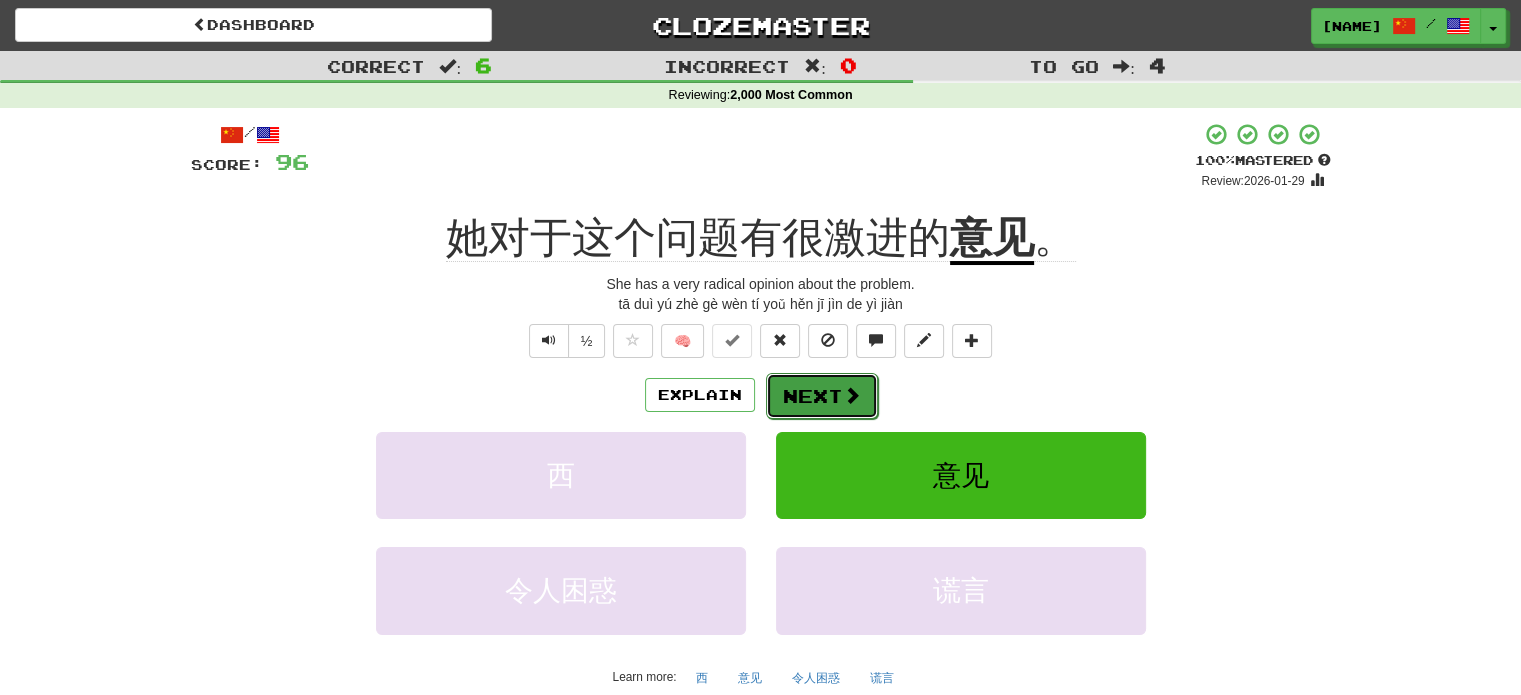 click on "Next" at bounding box center (822, 396) 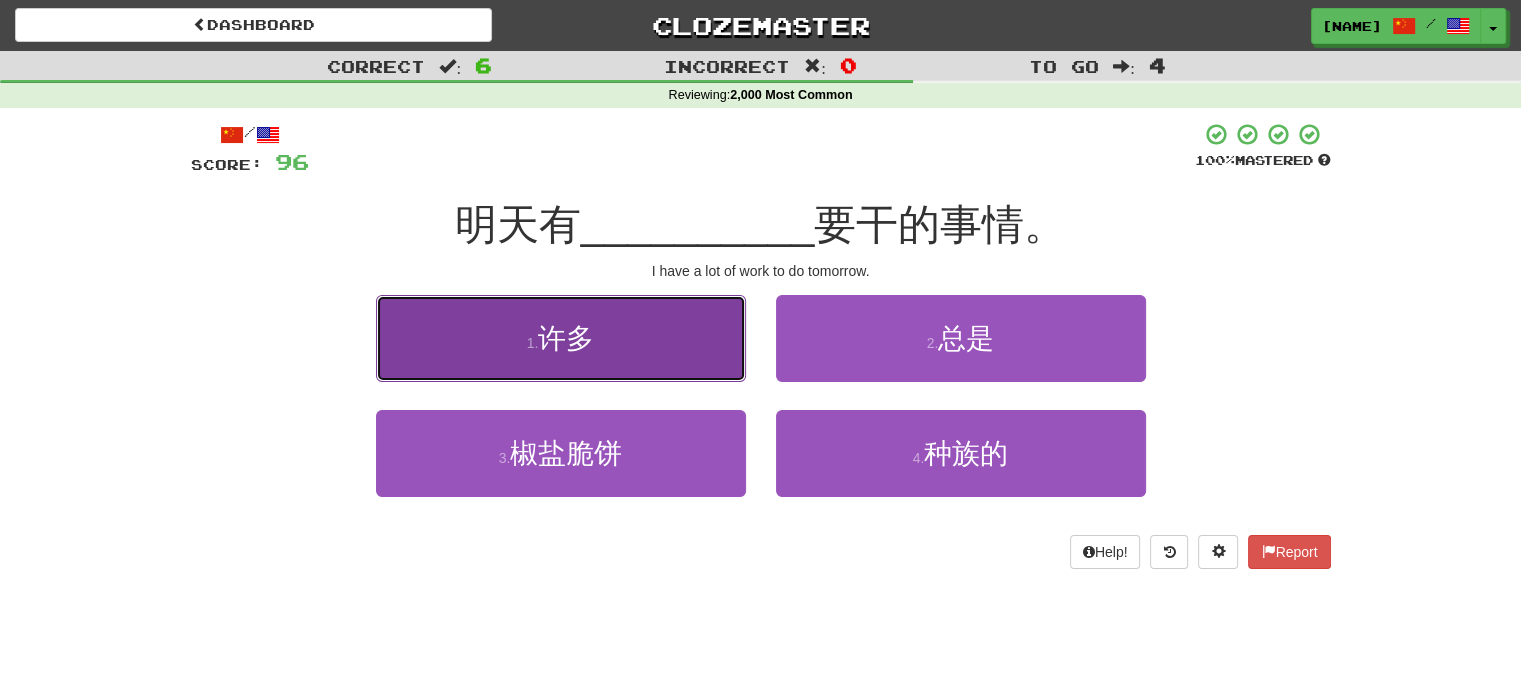 click on "1 .  许多" at bounding box center (561, 338) 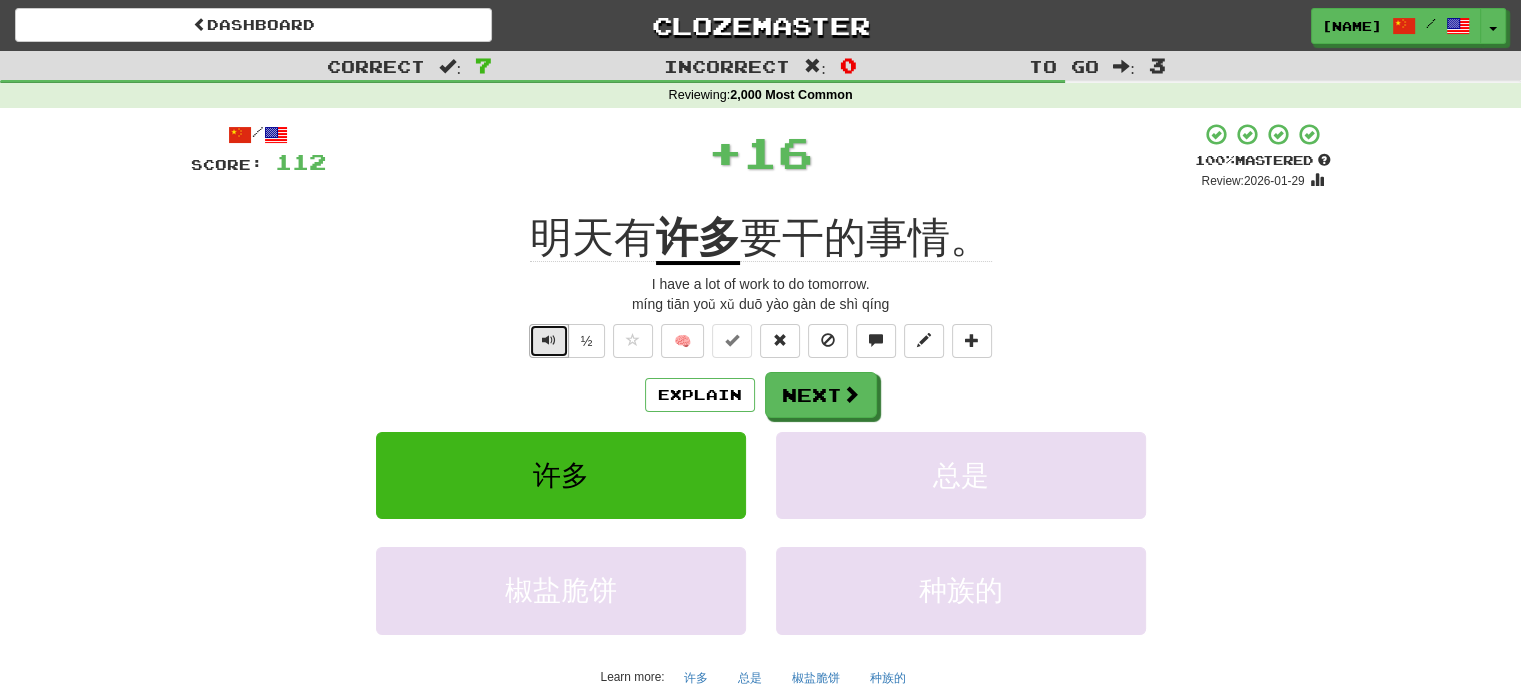 click at bounding box center [549, 341] 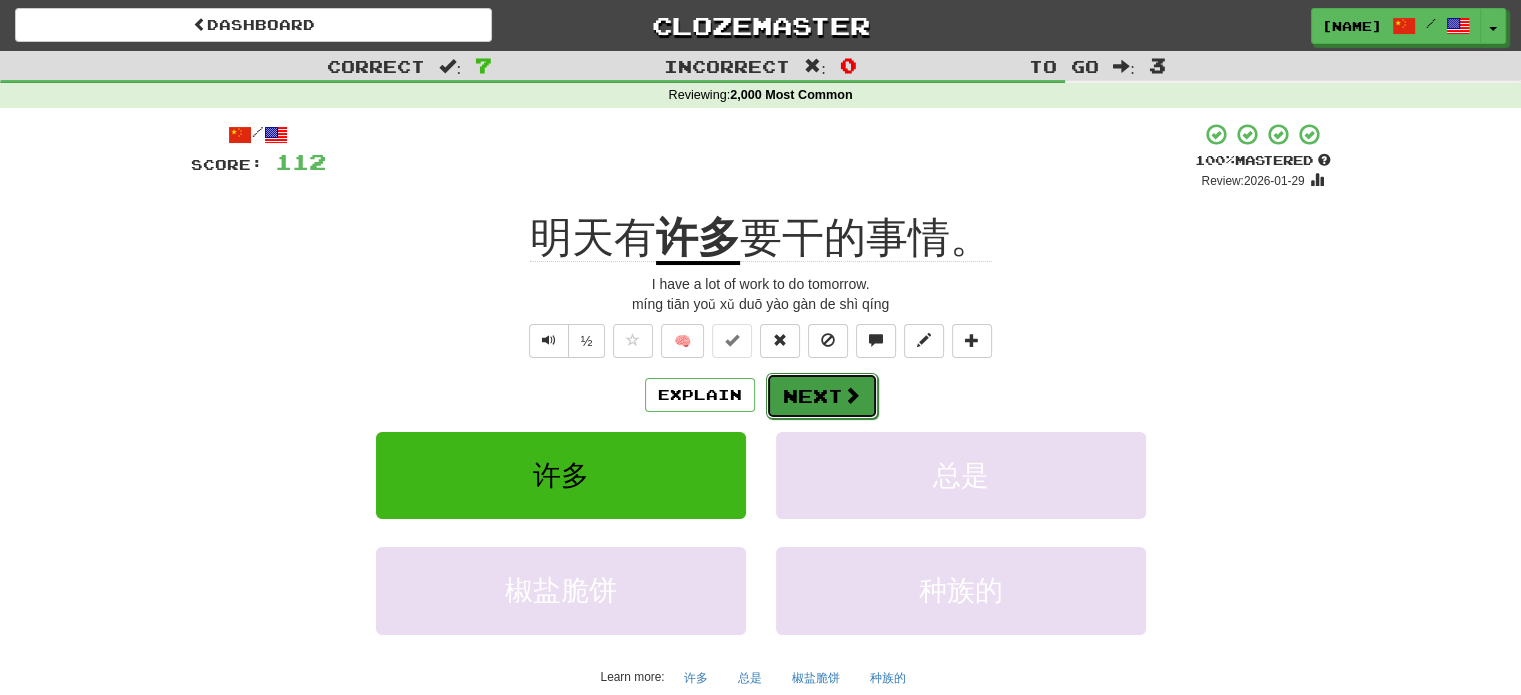 click on "Next" at bounding box center (822, 396) 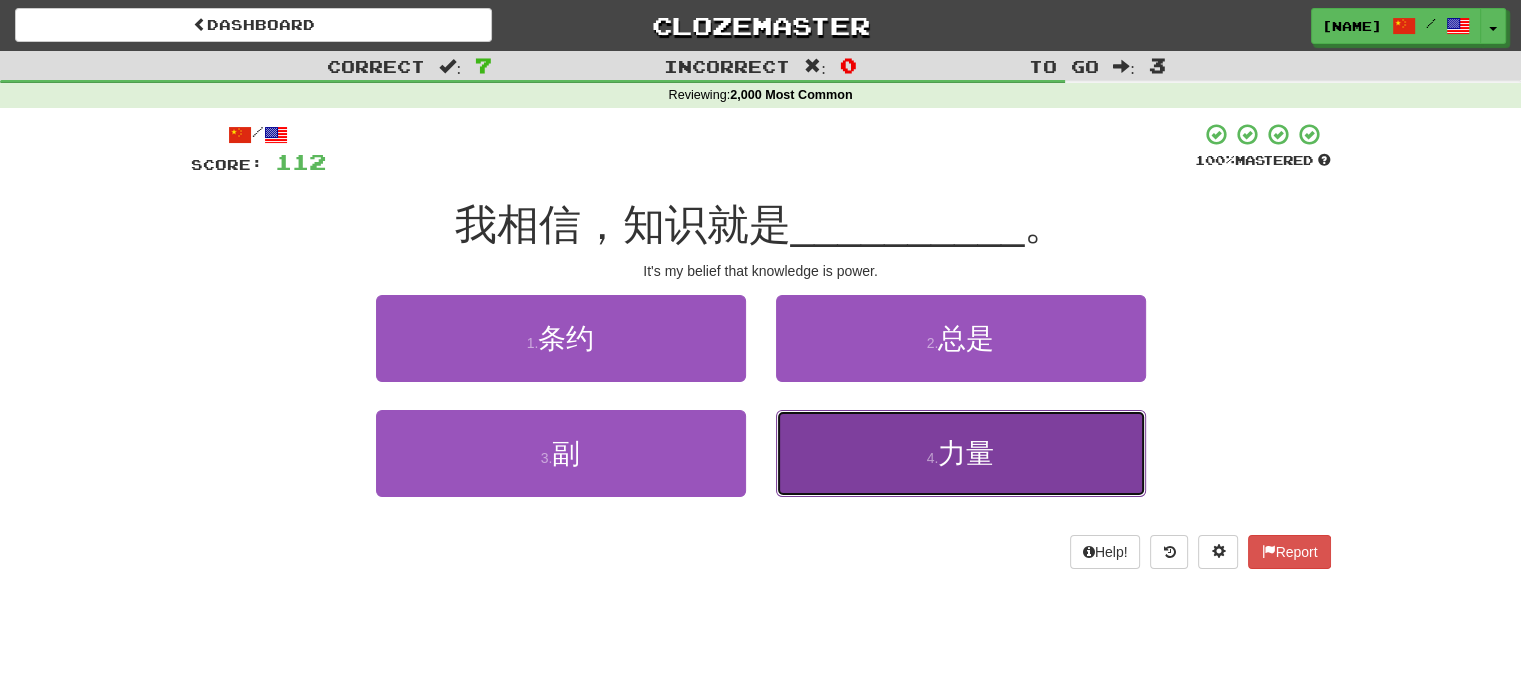 click on "4 .  力量" at bounding box center [961, 453] 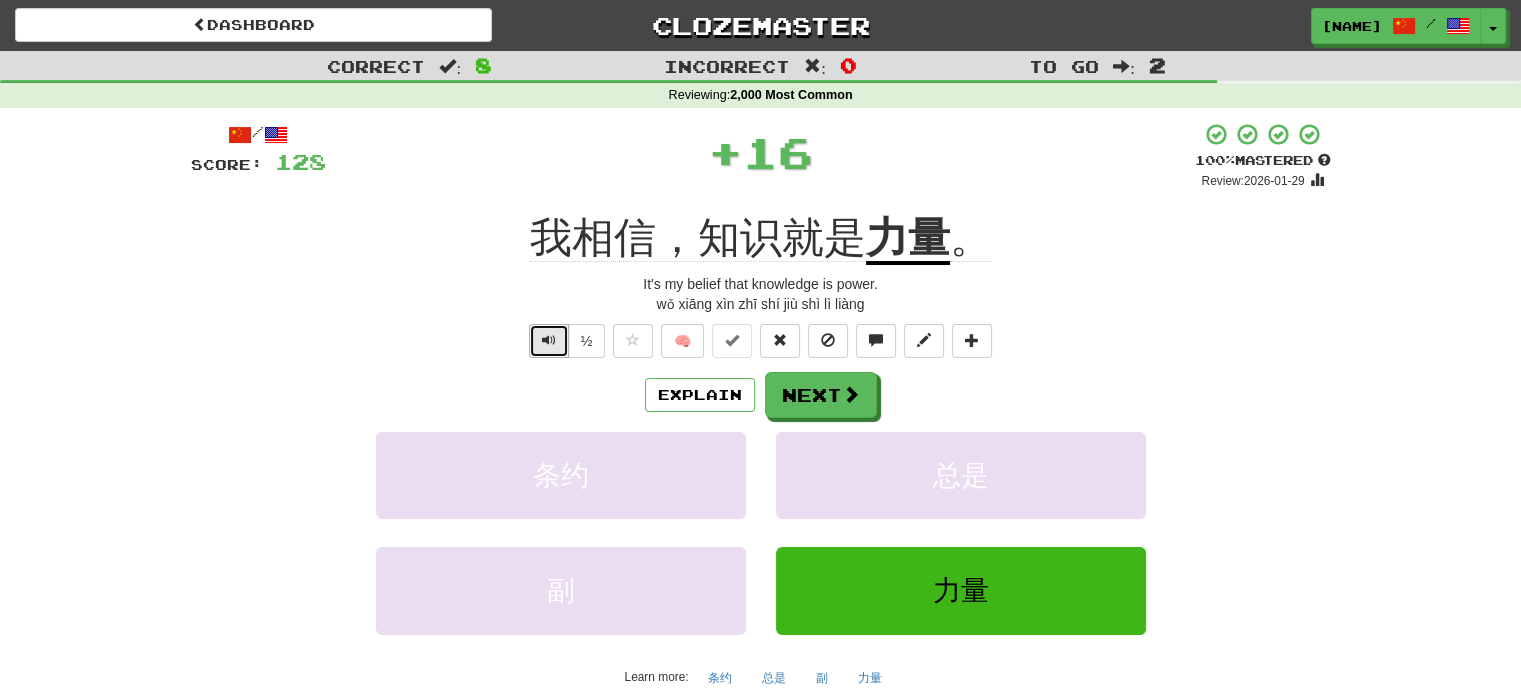 click at bounding box center [549, 341] 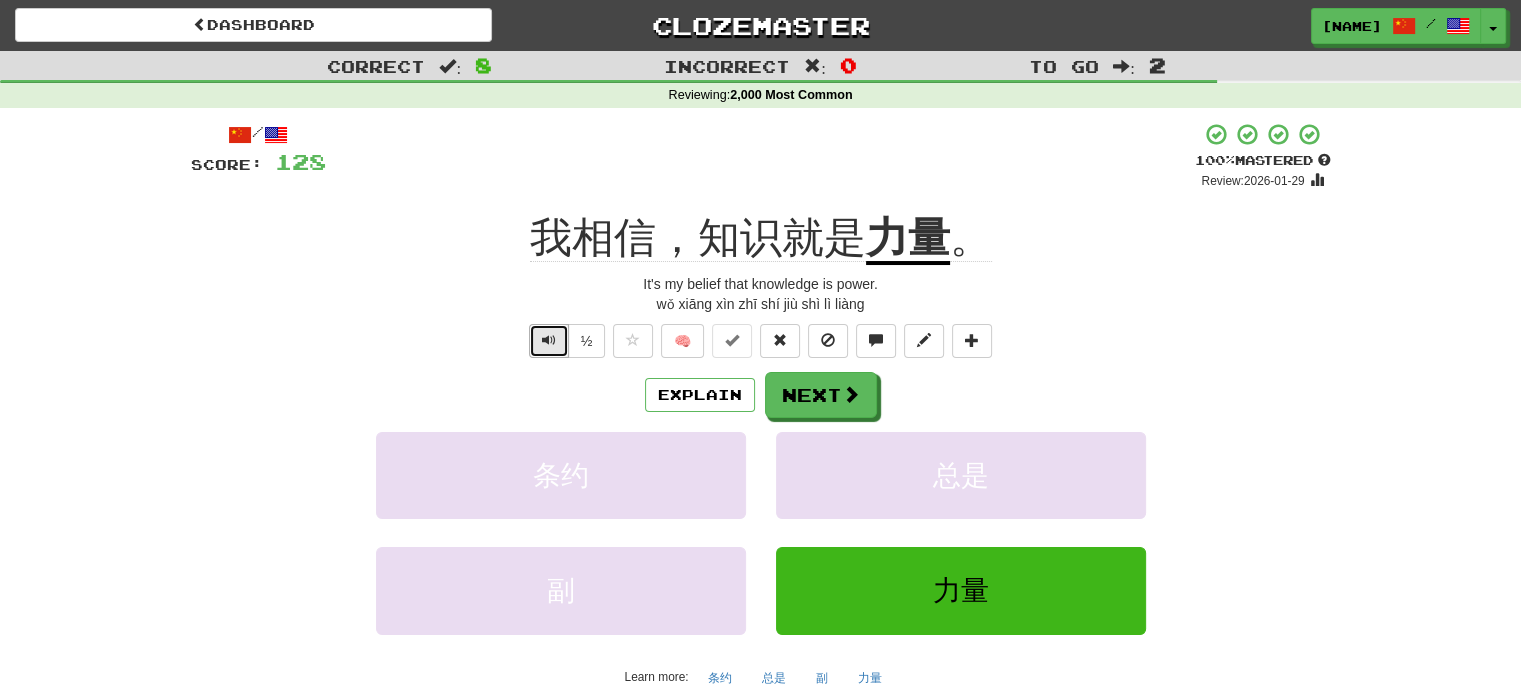 click at bounding box center [549, 341] 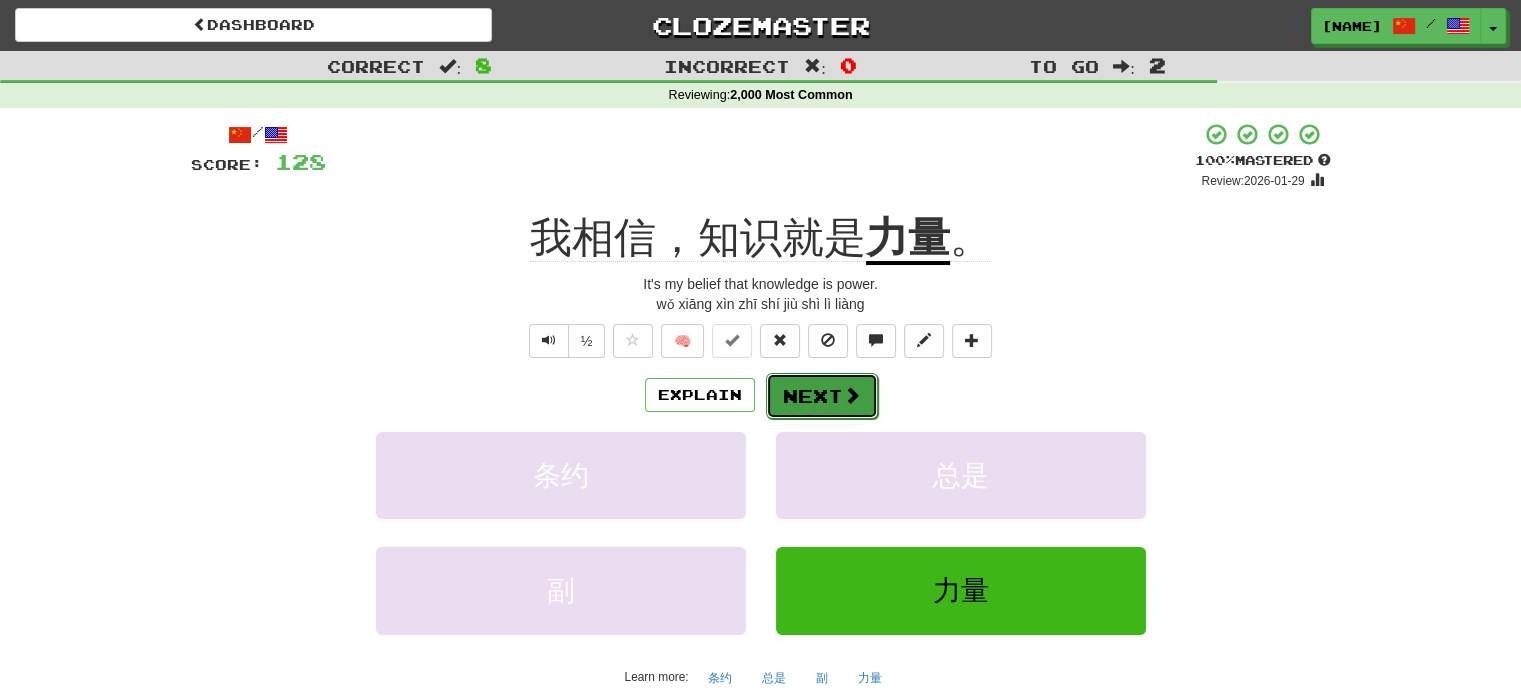 click on "Next" at bounding box center (822, 396) 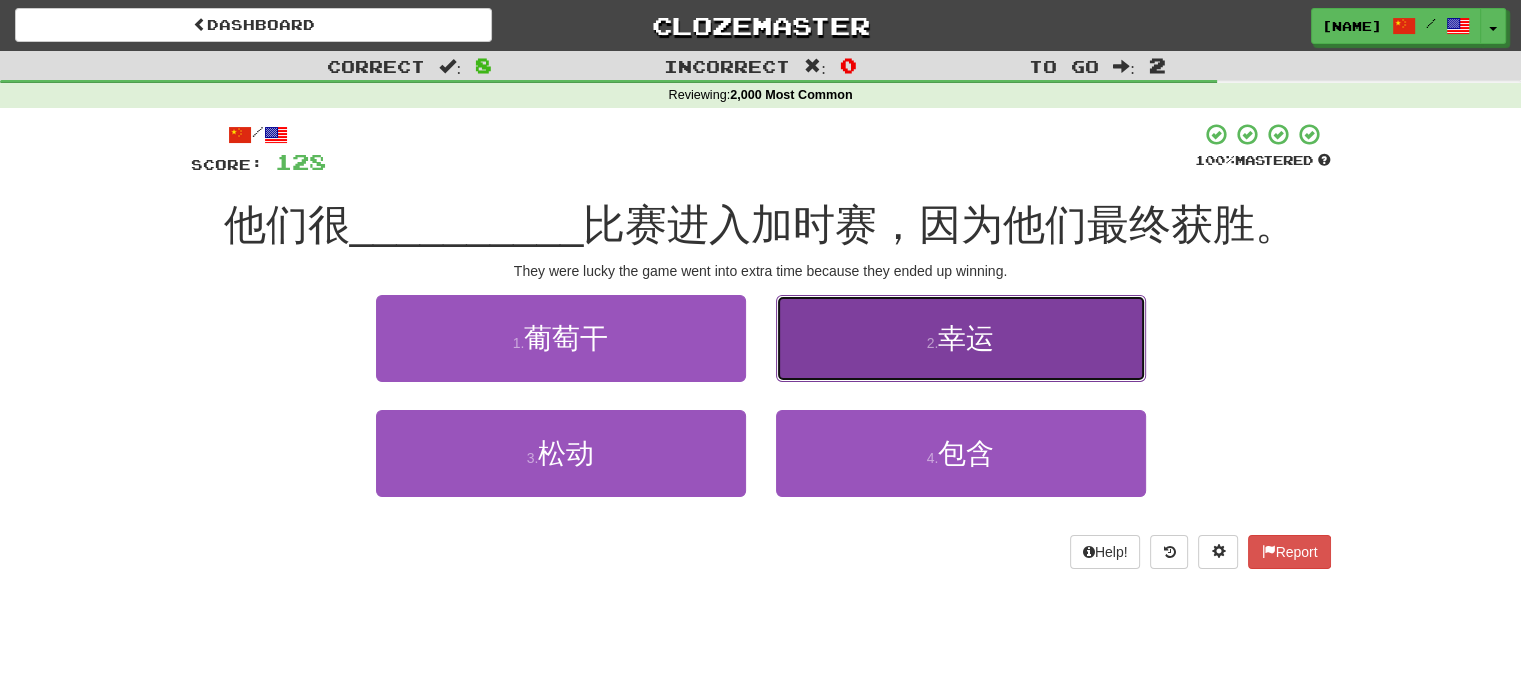 click on "2 .  幸运" at bounding box center [961, 338] 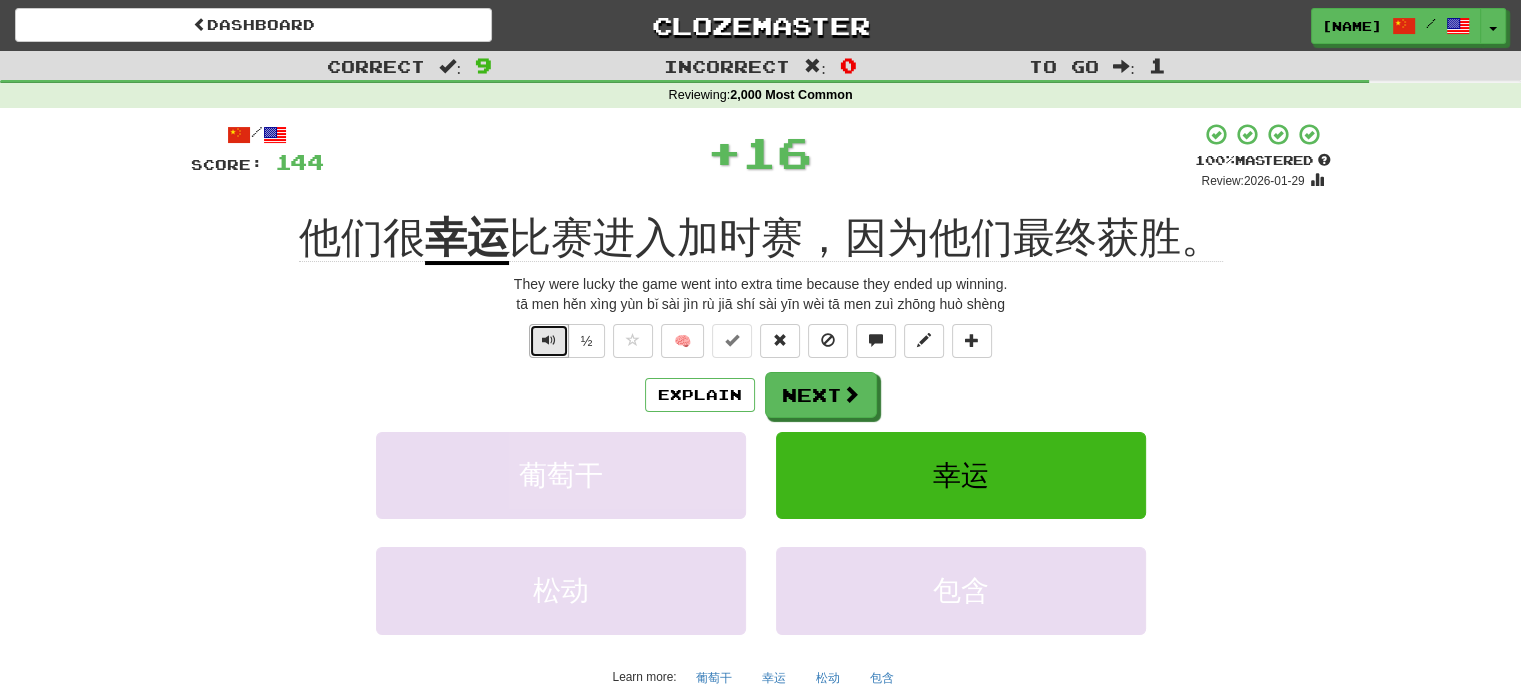 click at bounding box center (549, 340) 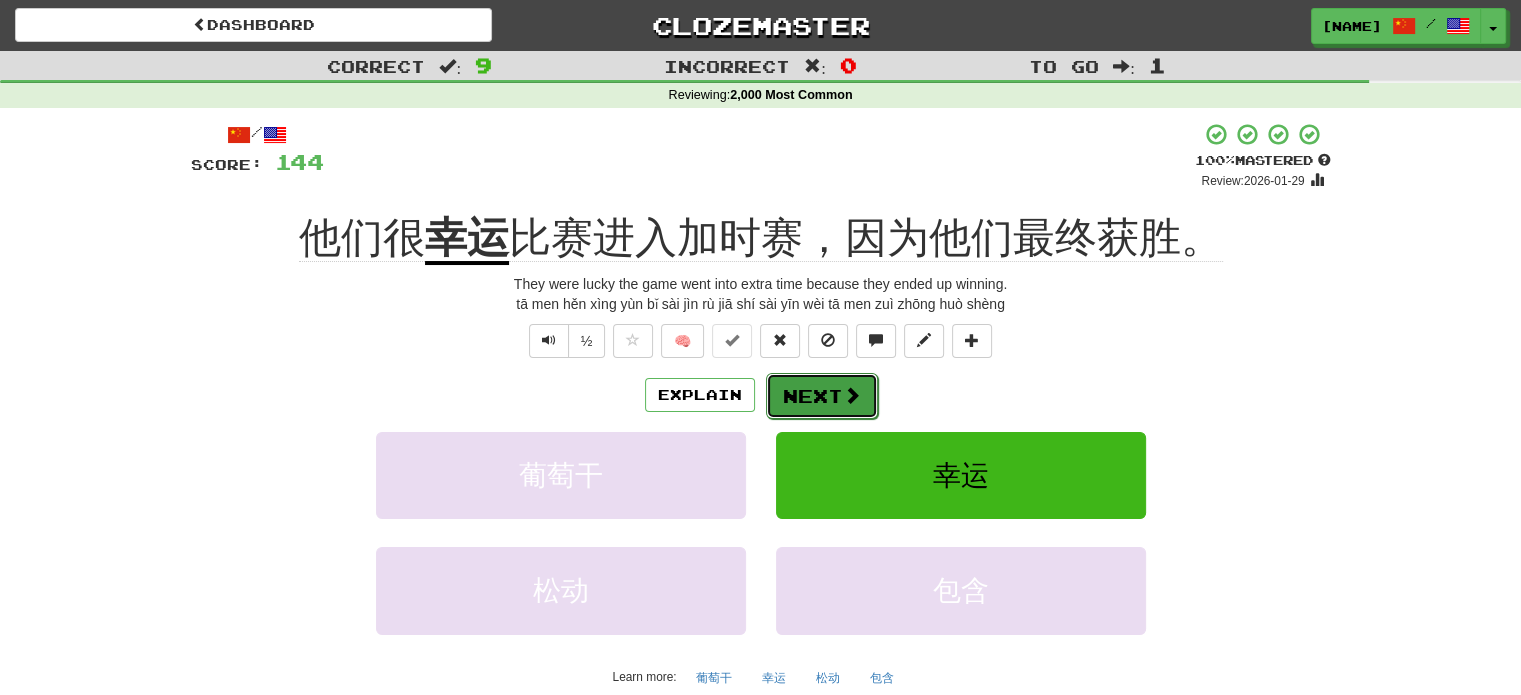 click on "Next" at bounding box center (822, 396) 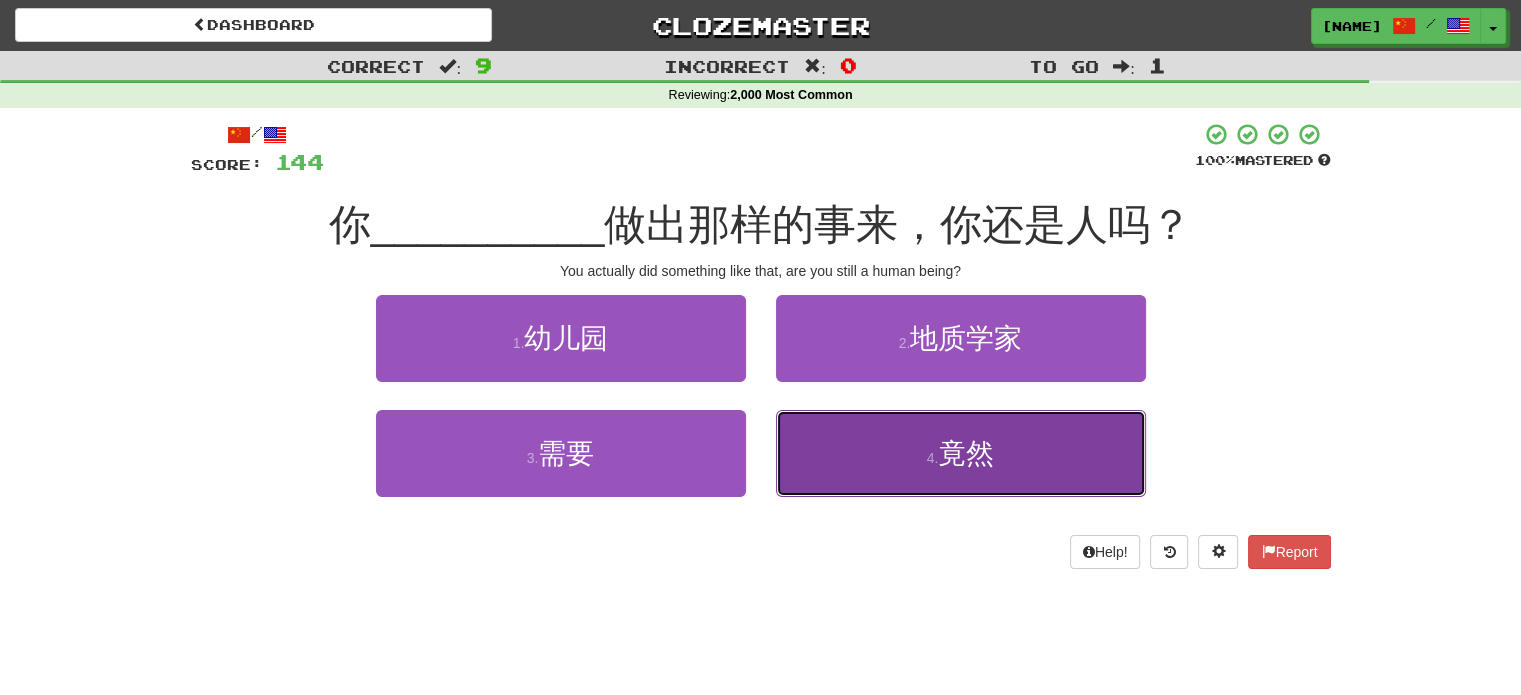 click on "4 .  竟然" at bounding box center (961, 453) 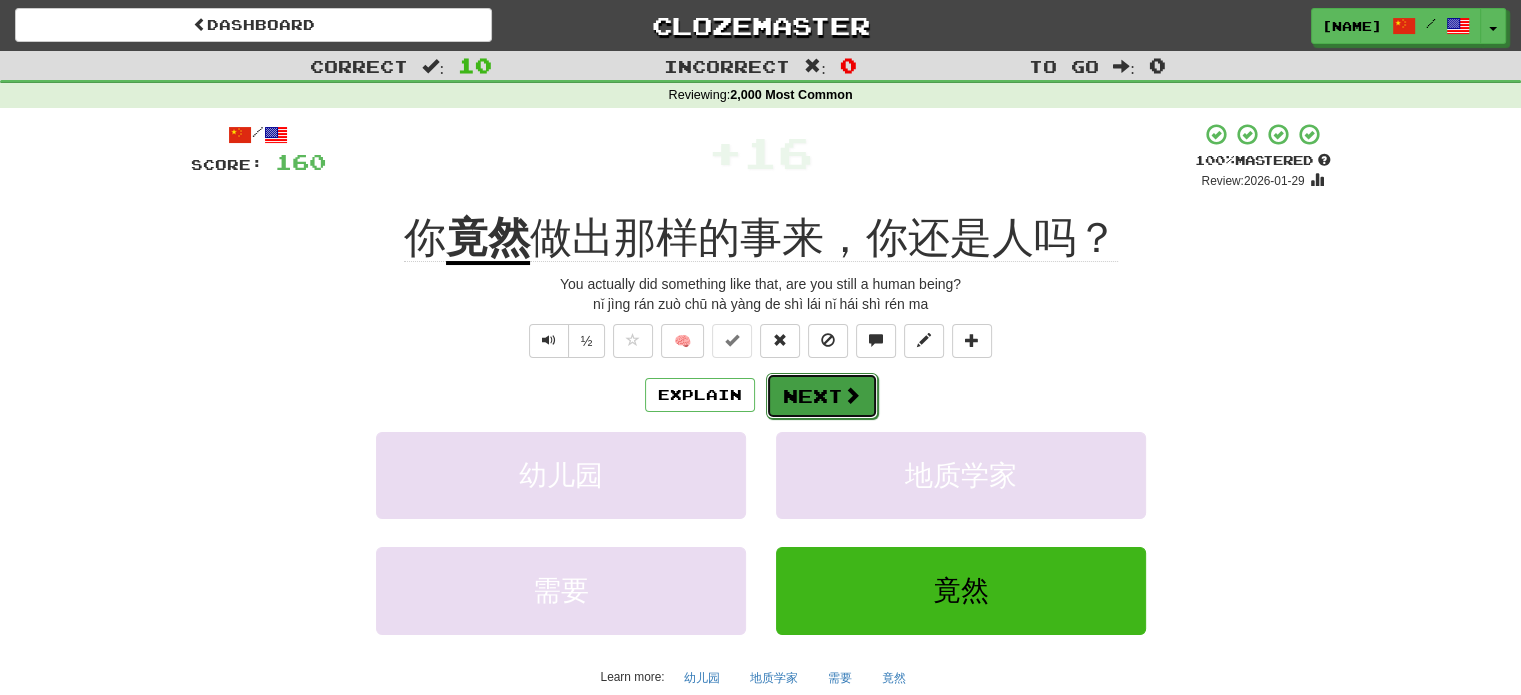 click on "Next" at bounding box center (822, 396) 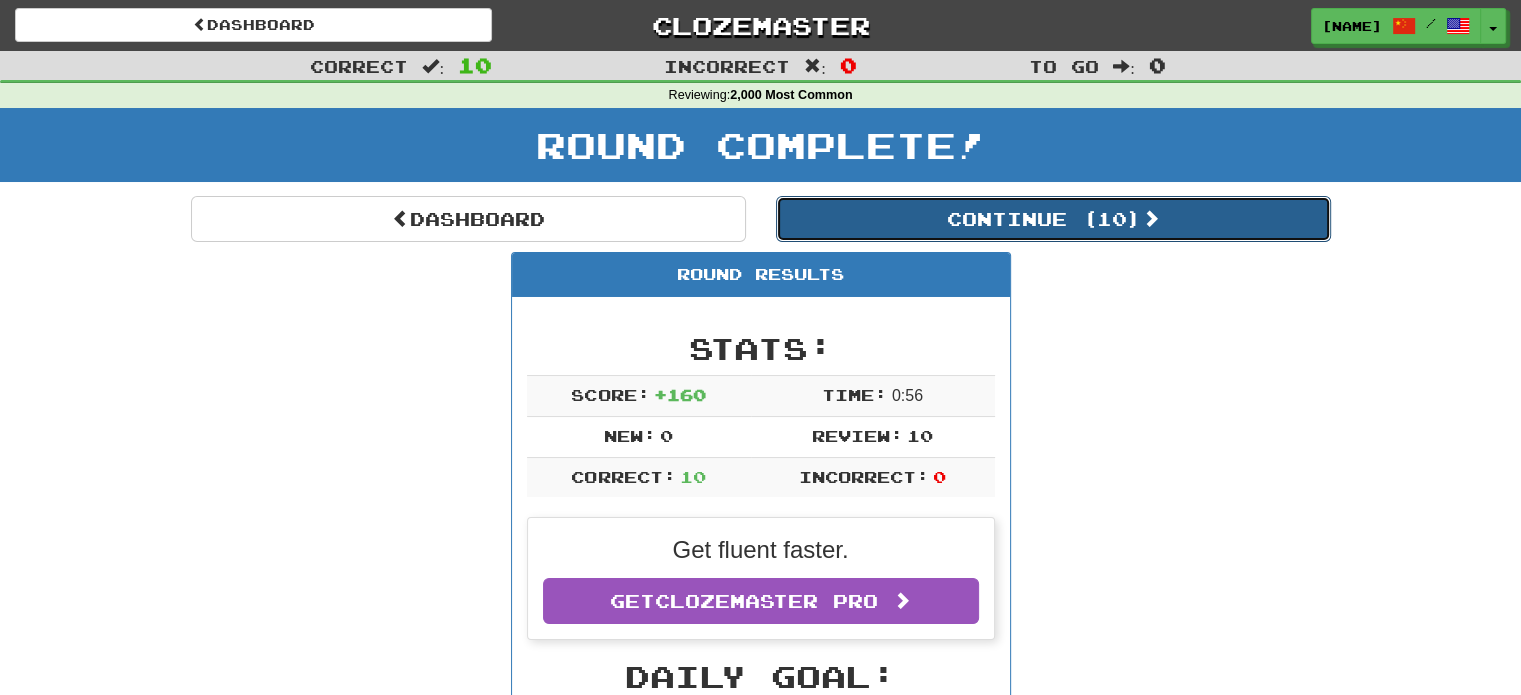 click on "Continue ( 10 )" at bounding box center (1053, 219) 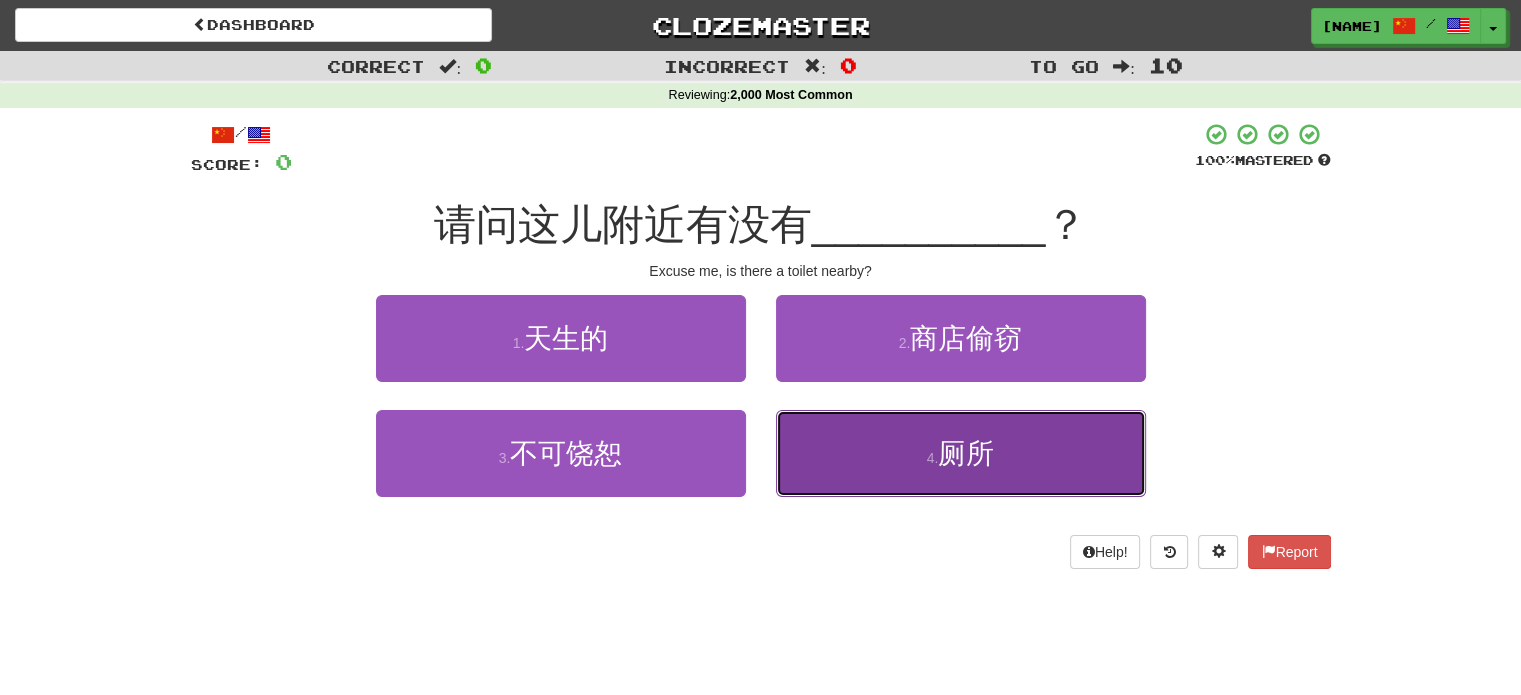 click on "4 ." at bounding box center (933, 458) 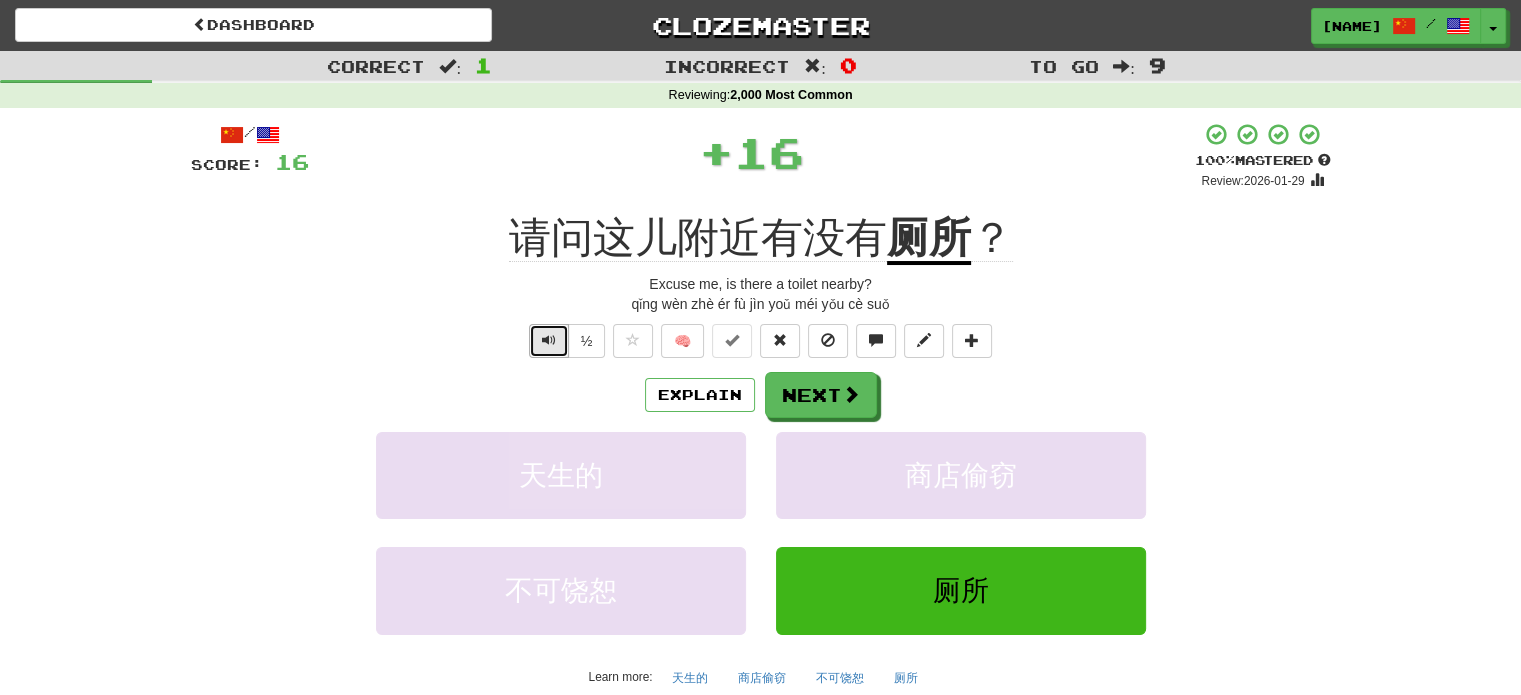 click at bounding box center (549, 341) 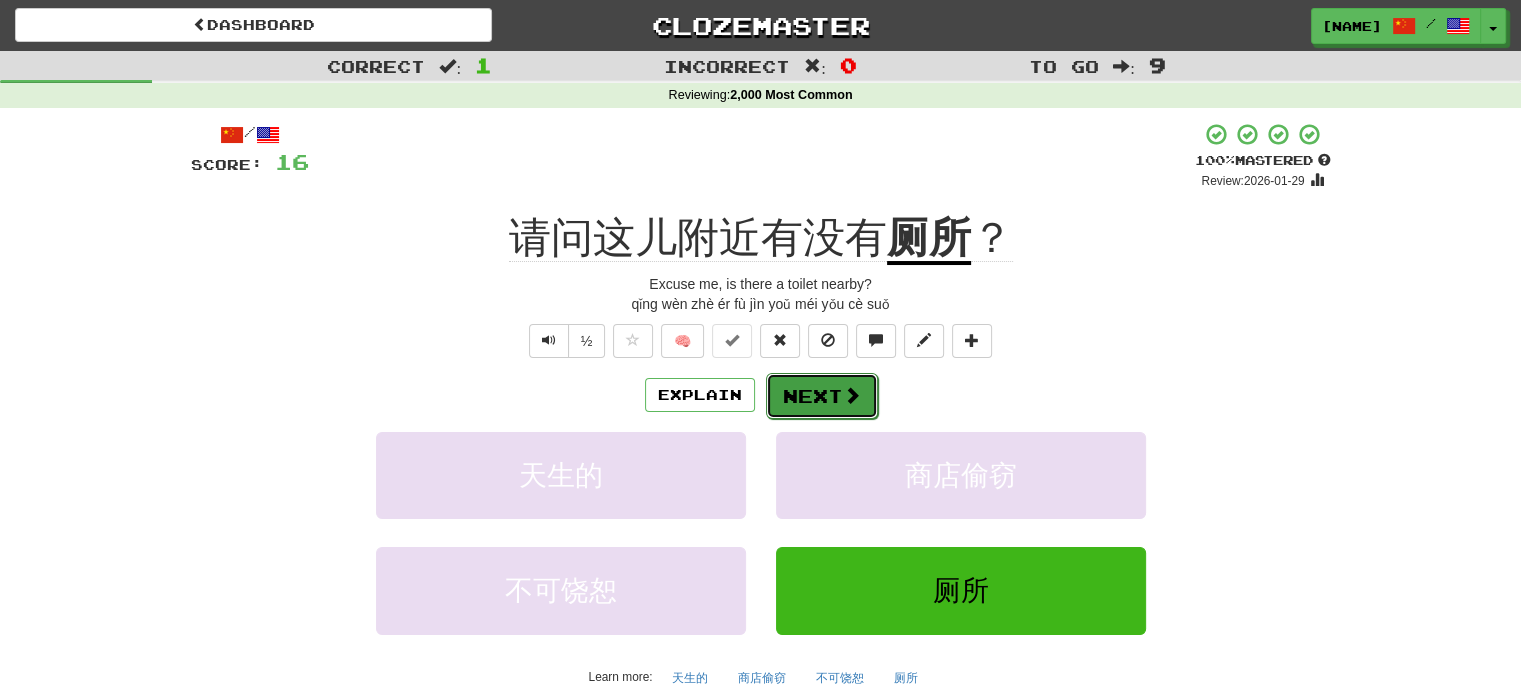 click at bounding box center [852, 395] 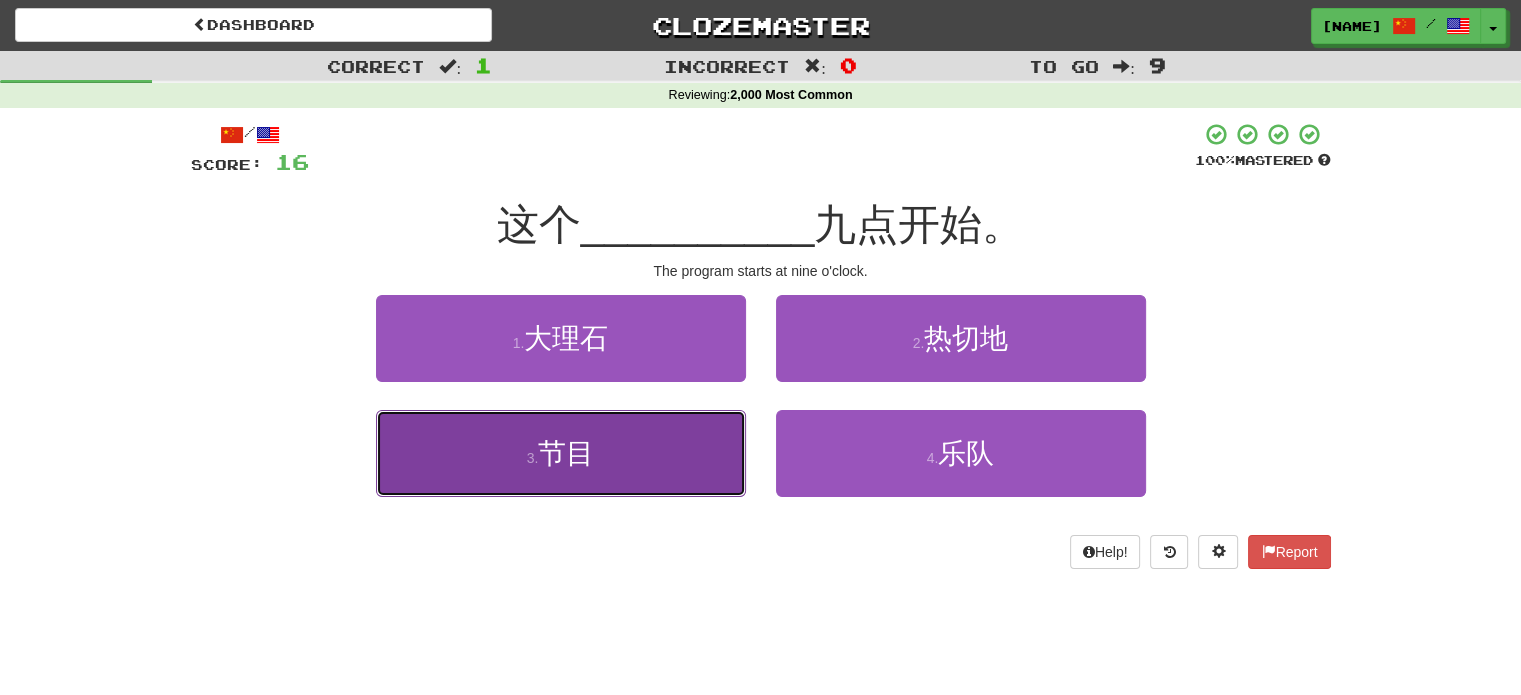 click on "3 .  节目" at bounding box center [561, 453] 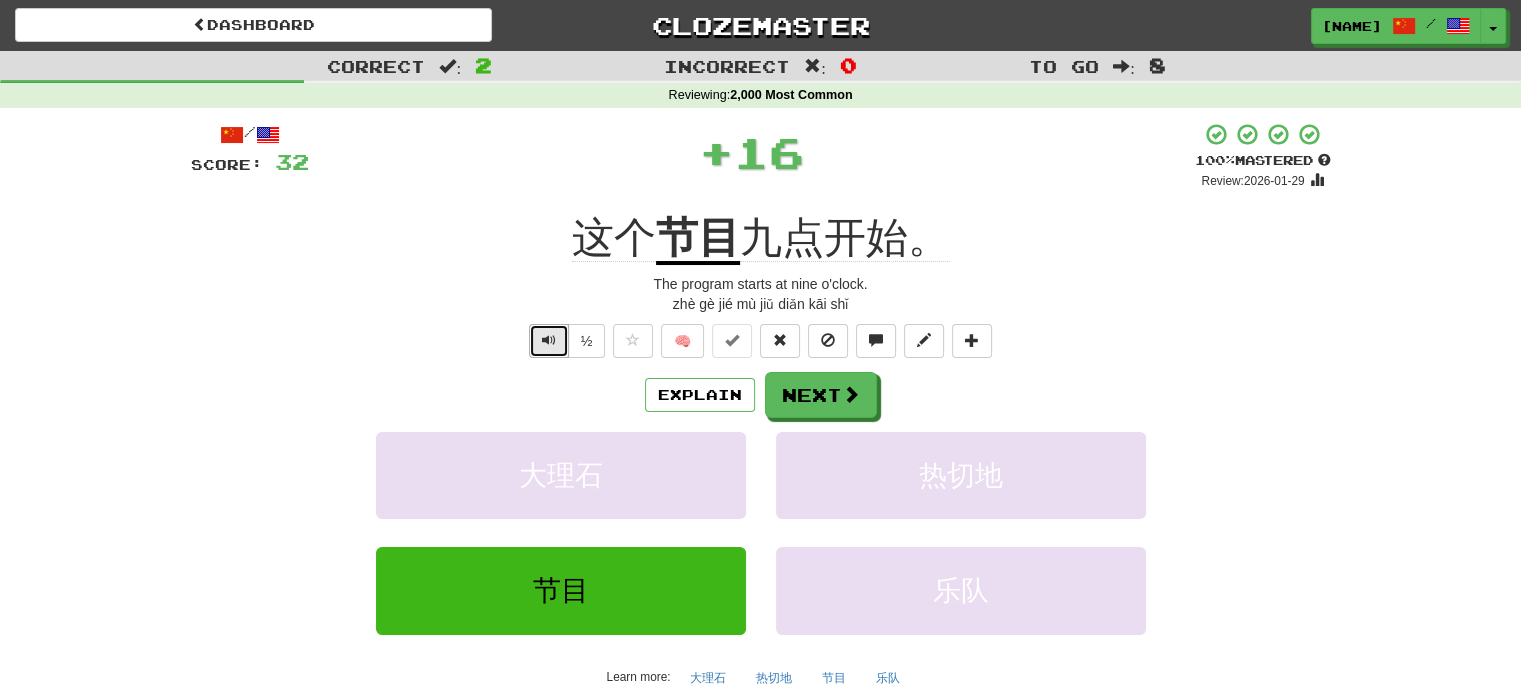 click at bounding box center [549, 340] 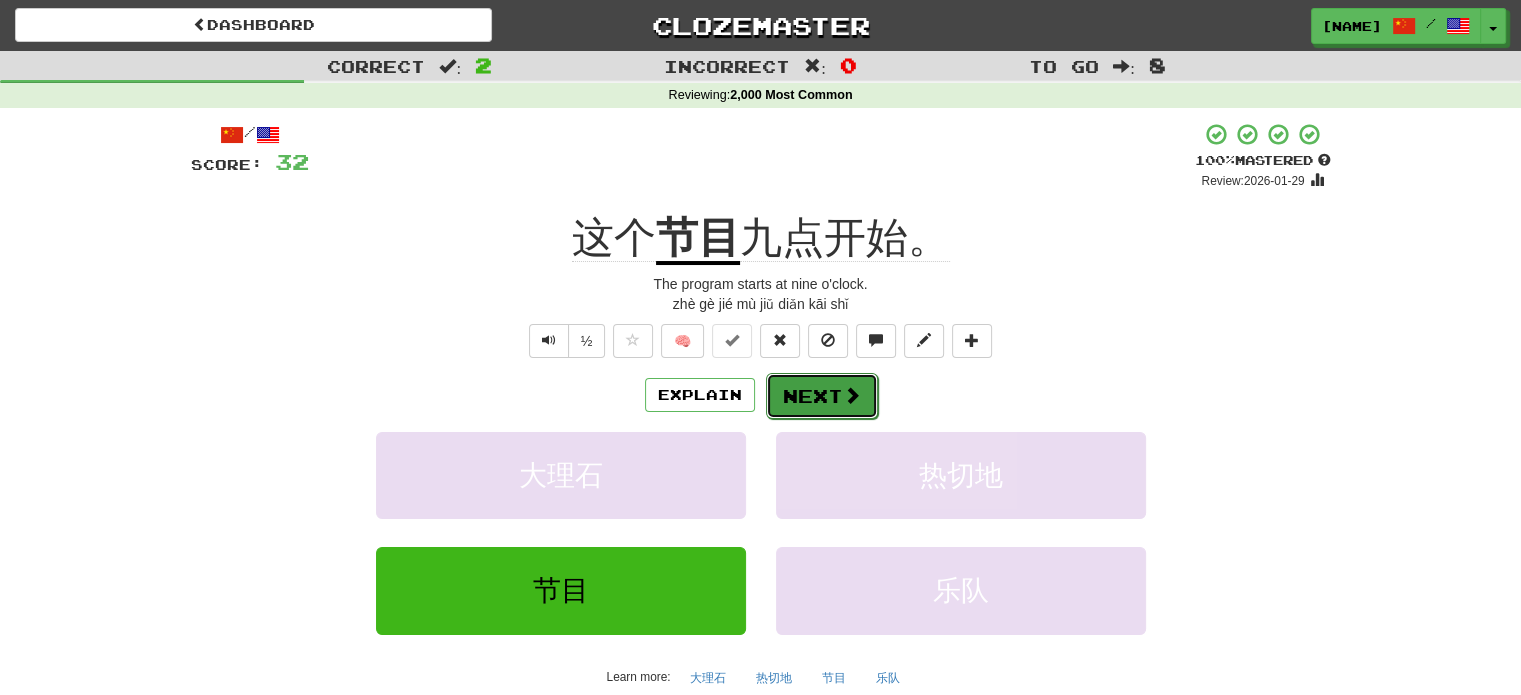 click on "Next" at bounding box center (822, 396) 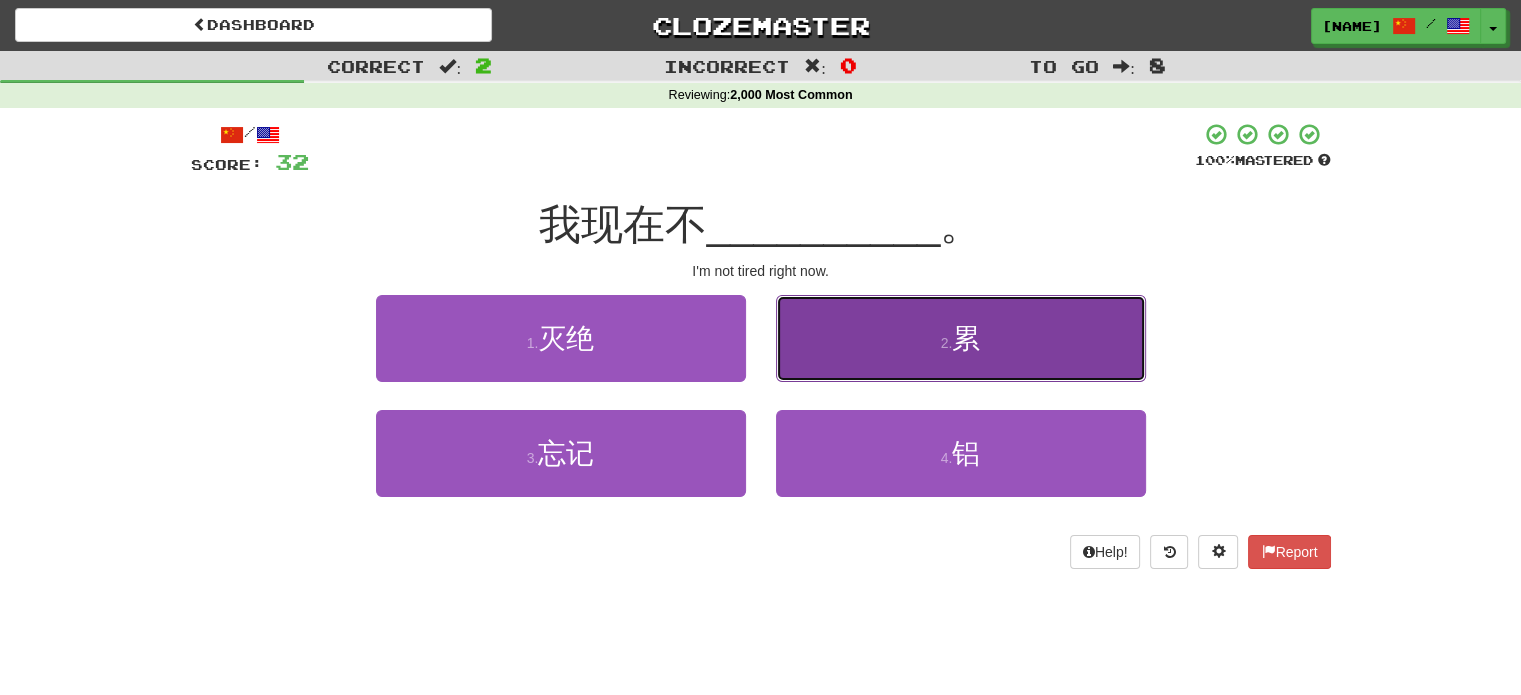 click on "2 .  累" at bounding box center (961, 338) 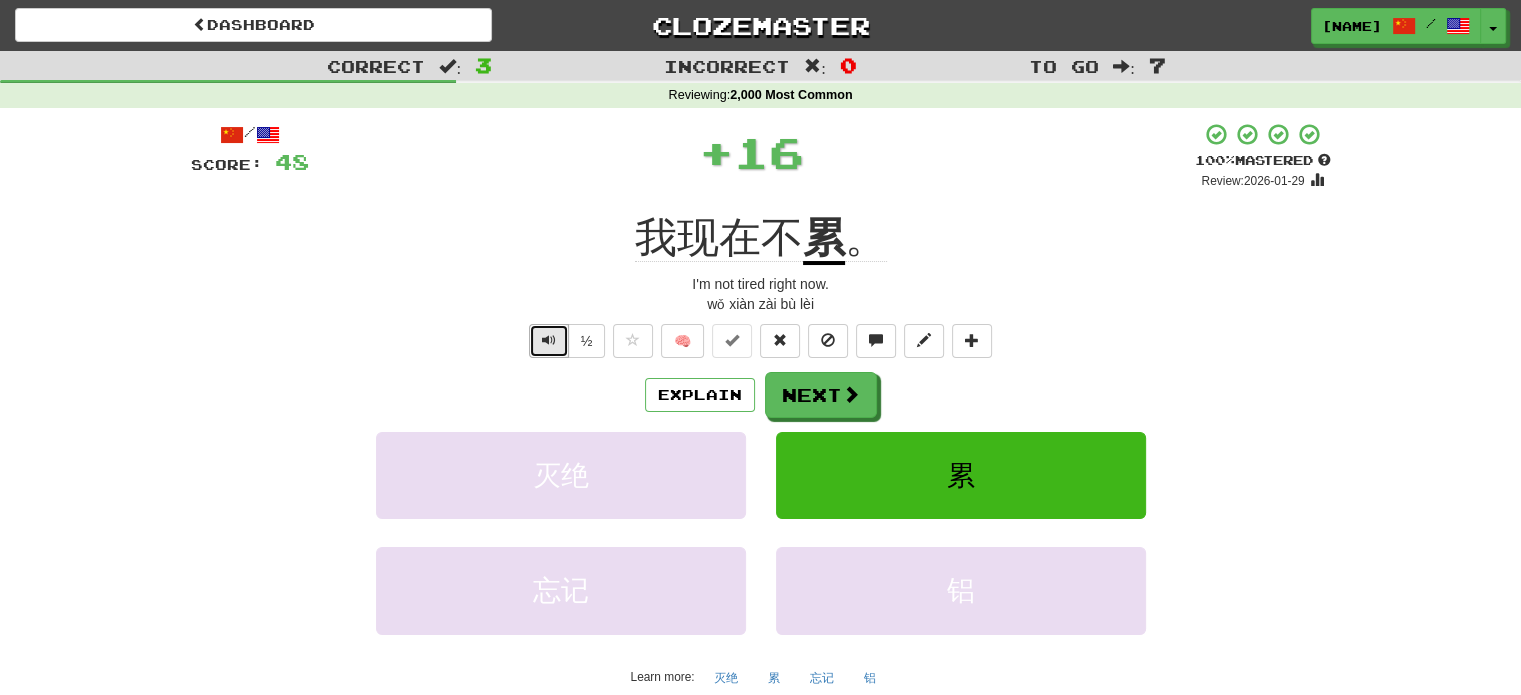 click at bounding box center [549, 341] 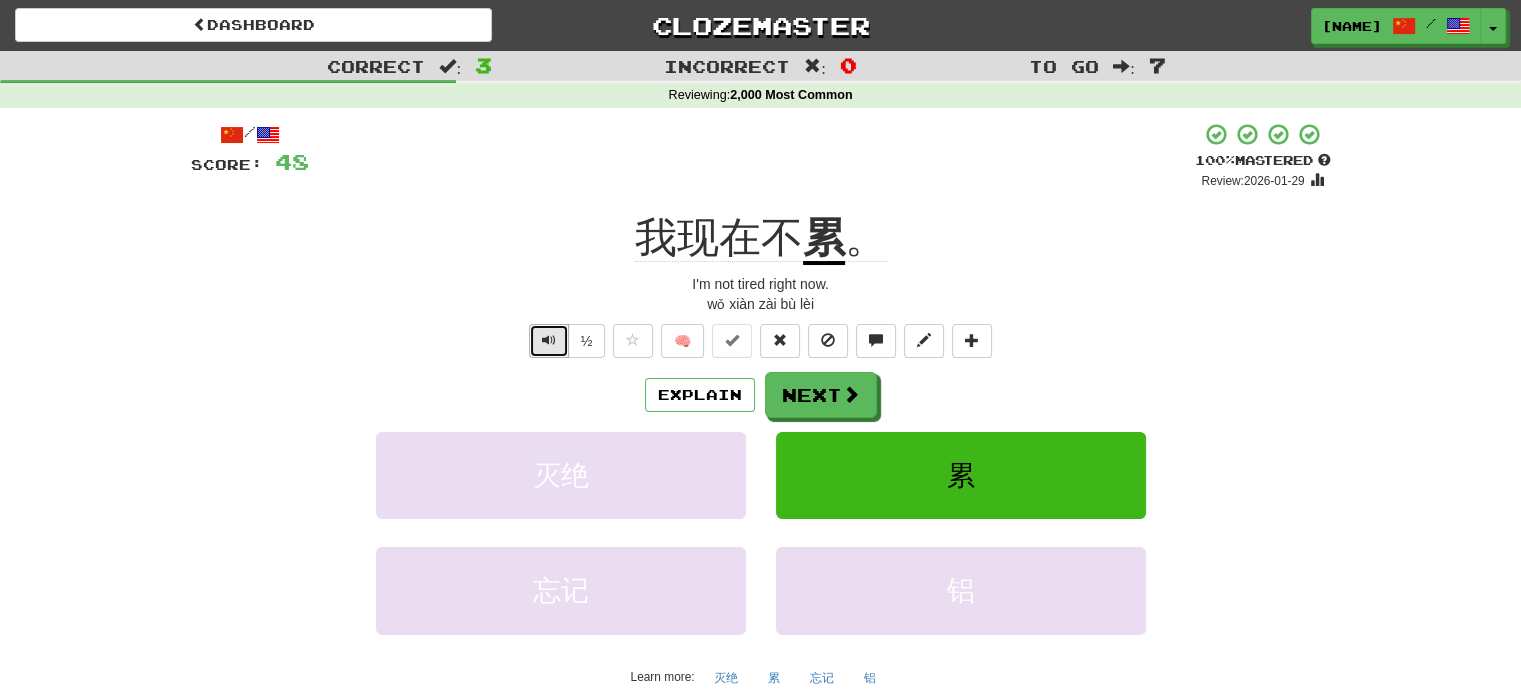 click at bounding box center (549, 341) 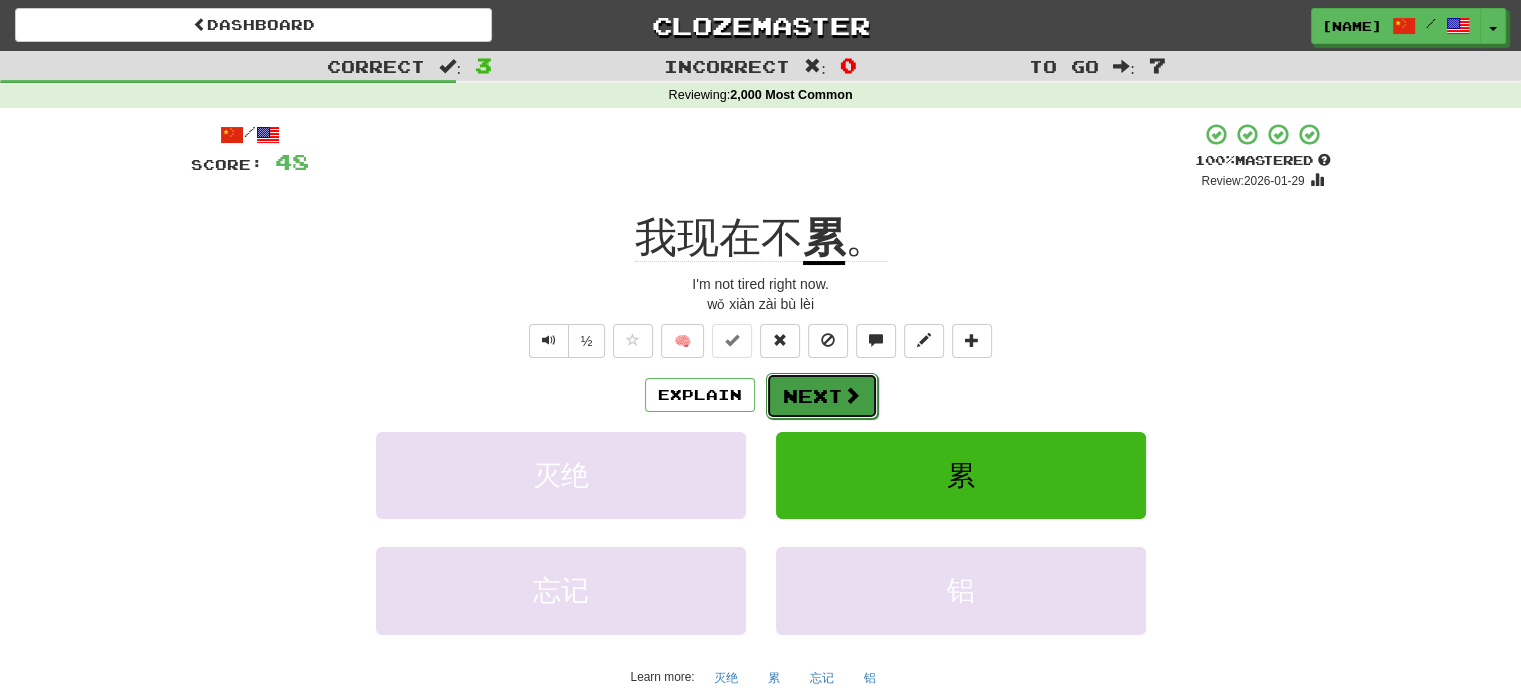 click on "Next" at bounding box center [822, 396] 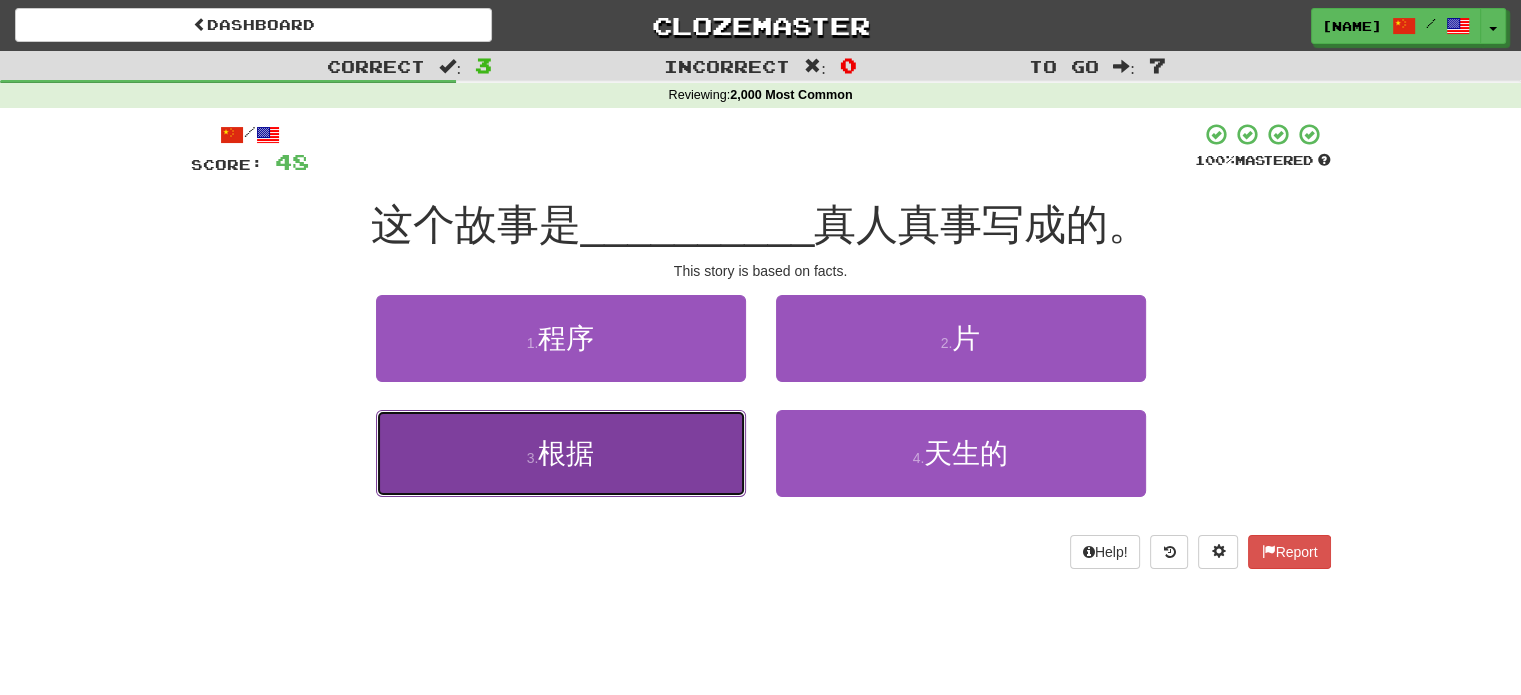 click on "3 .  根据" at bounding box center [561, 453] 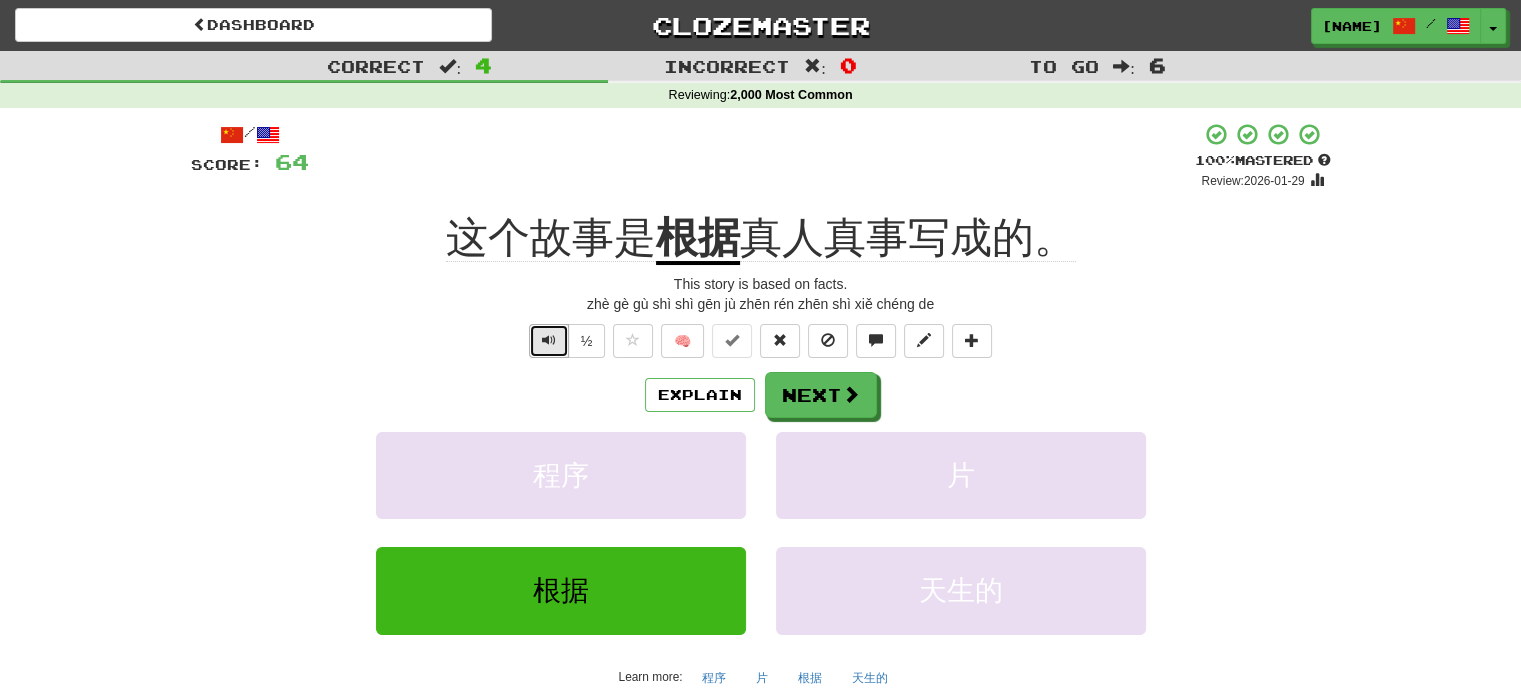 click at bounding box center (549, 340) 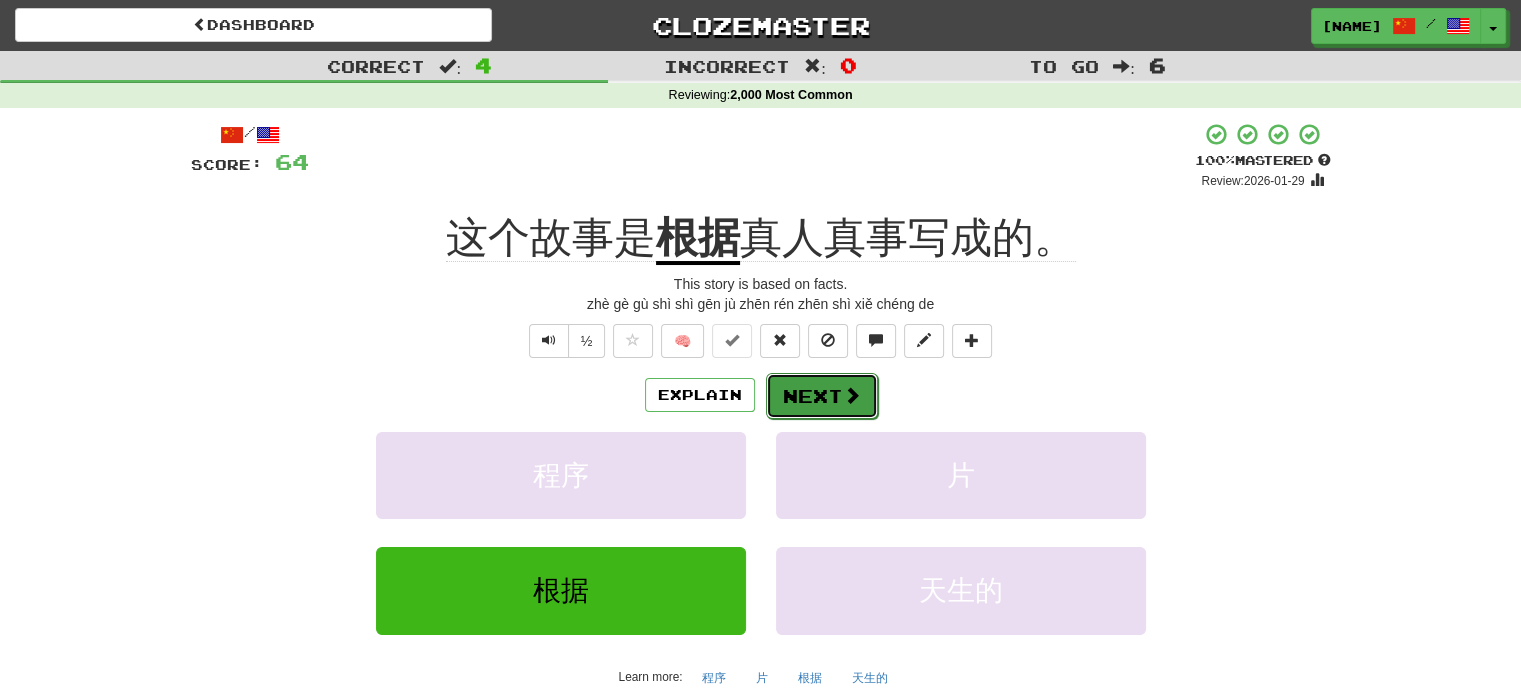 click on "Next" at bounding box center (822, 396) 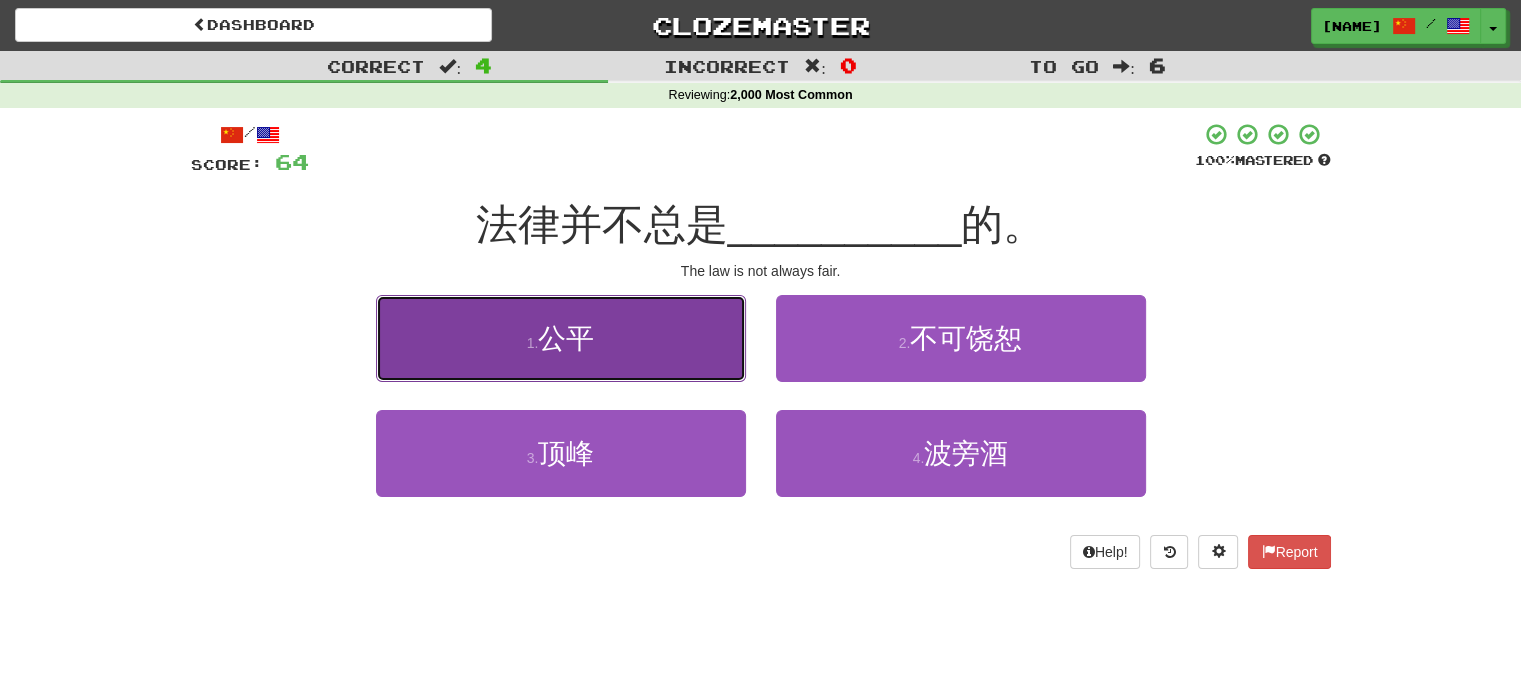 click on "1 .  公平" at bounding box center [561, 338] 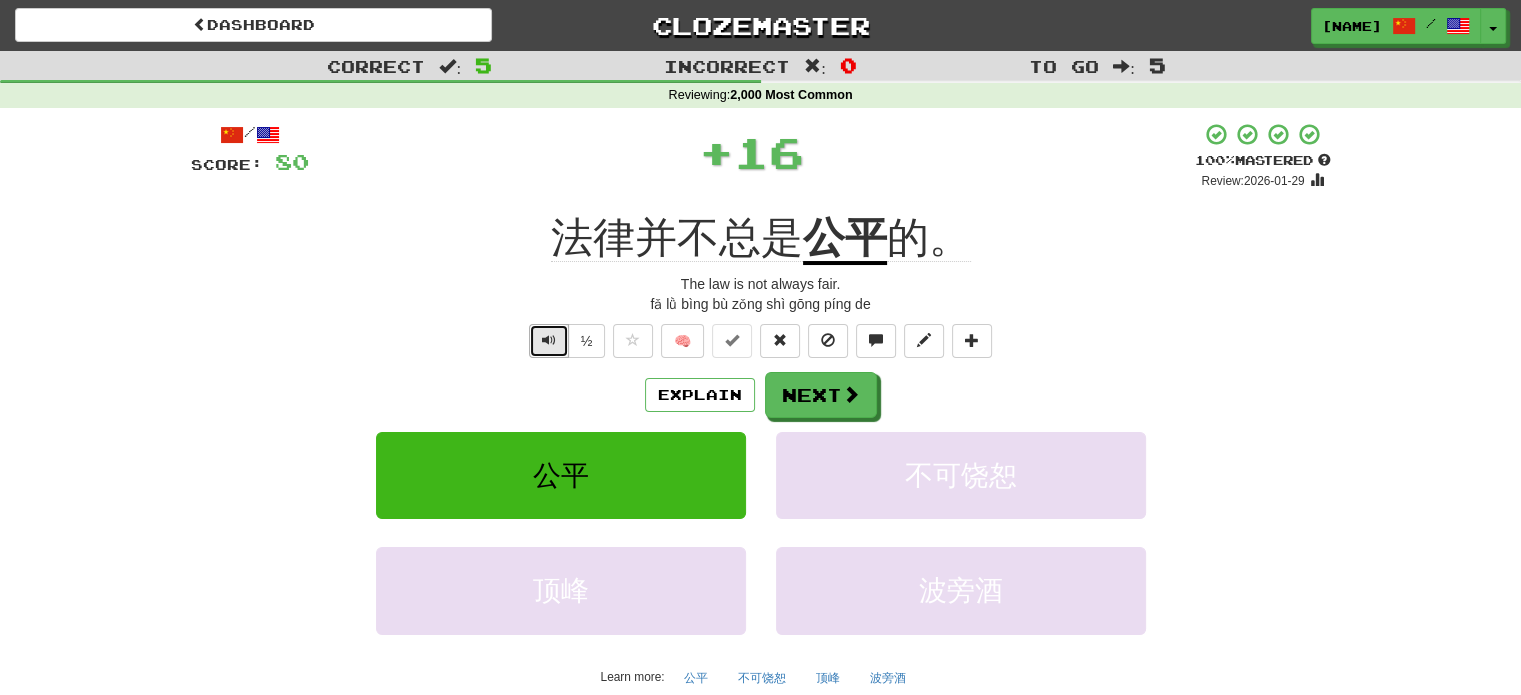 click at bounding box center [549, 341] 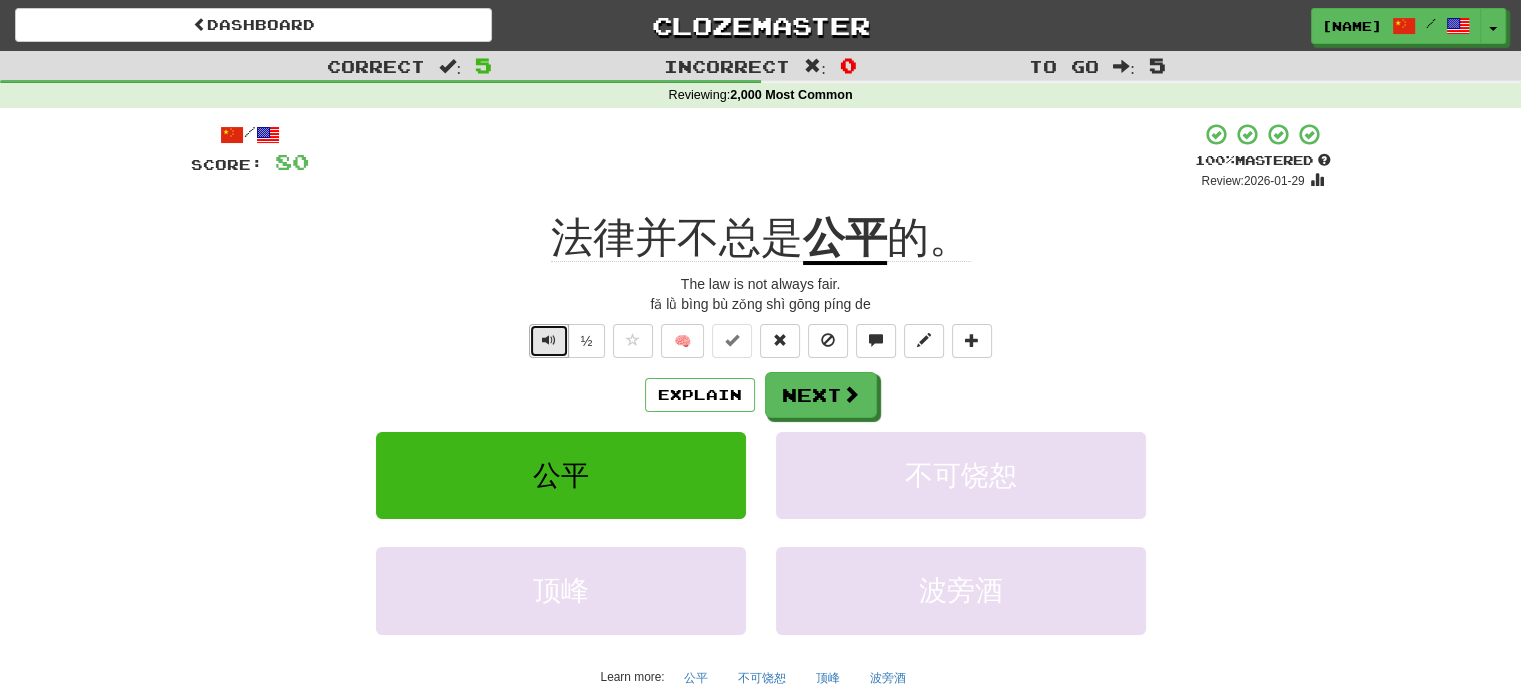 click at bounding box center [549, 341] 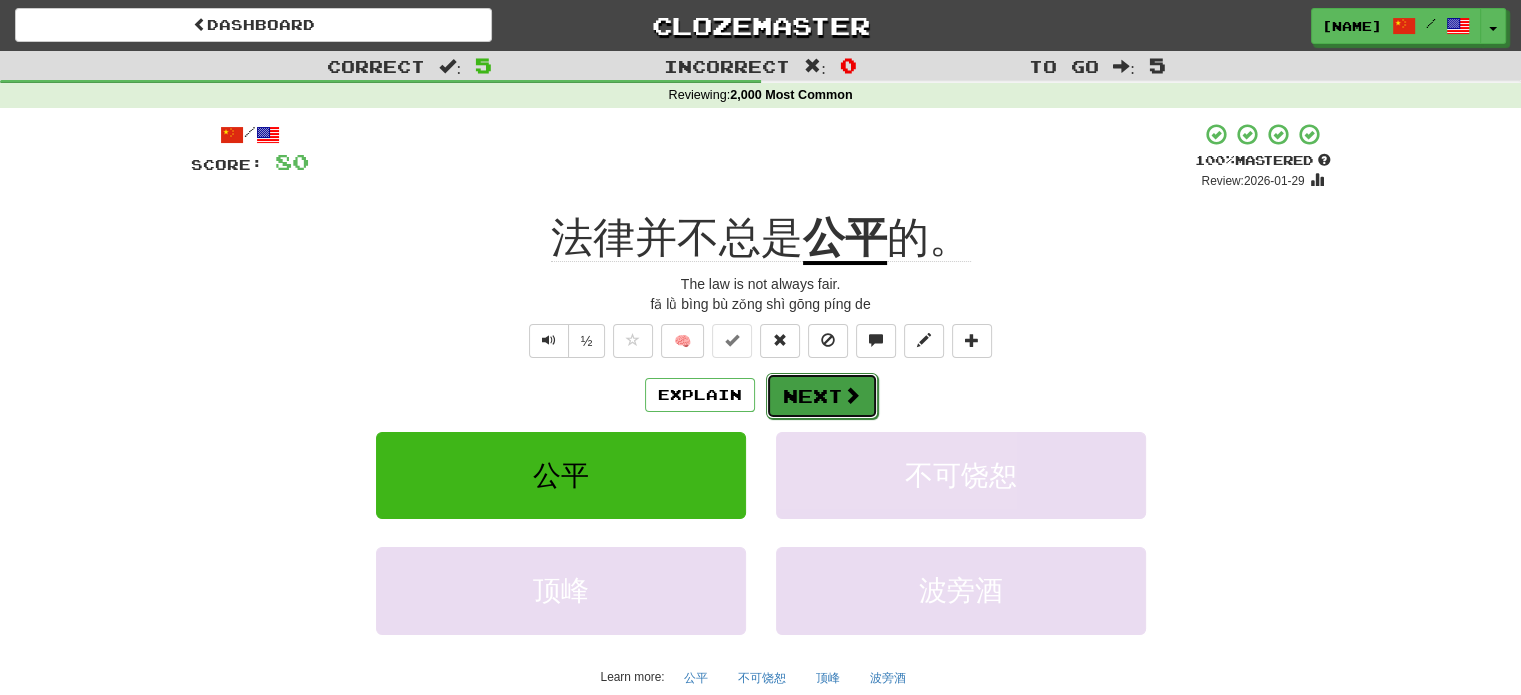 click on "Next" at bounding box center (822, 396) 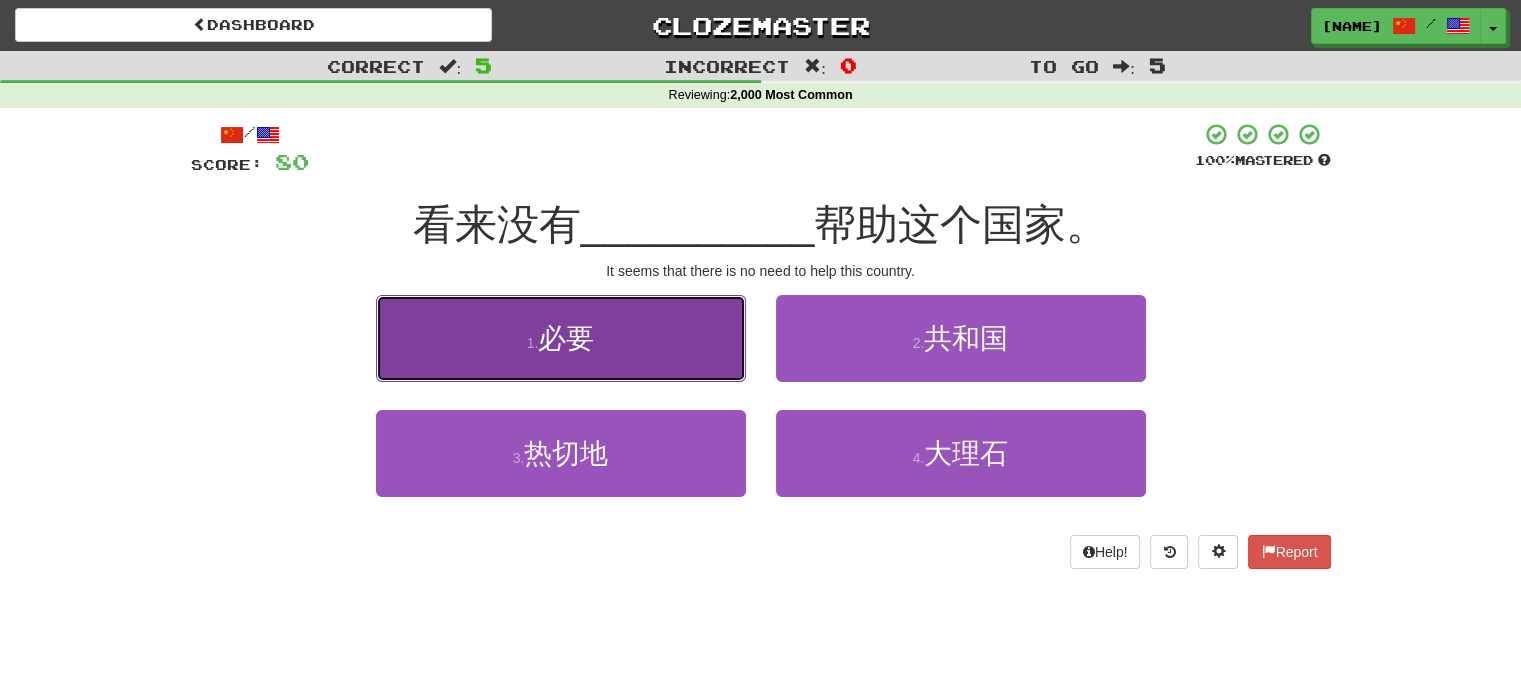 click on "1 .  必要" at bounding box center [561, 338] 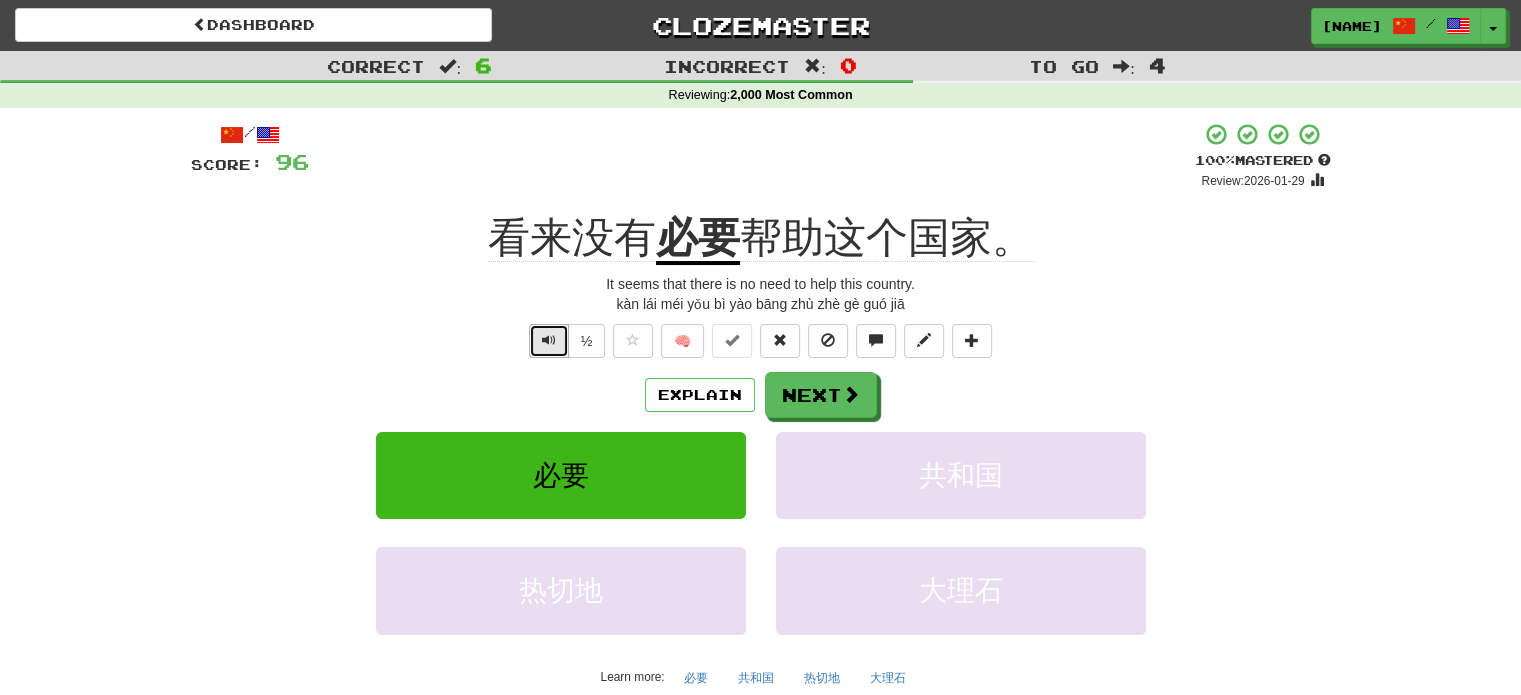 click at bounding box center [549, 341] 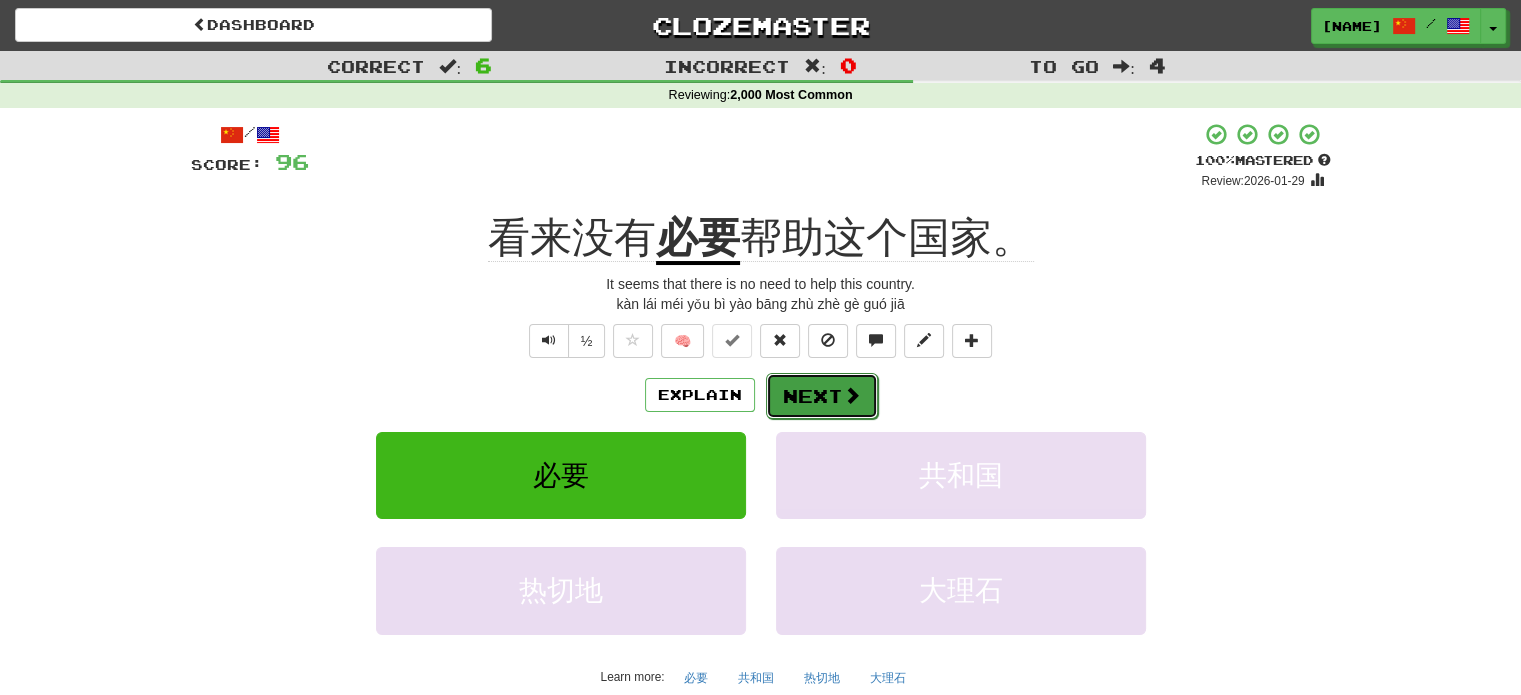 click on "Next" at bounding box center [822, 396] 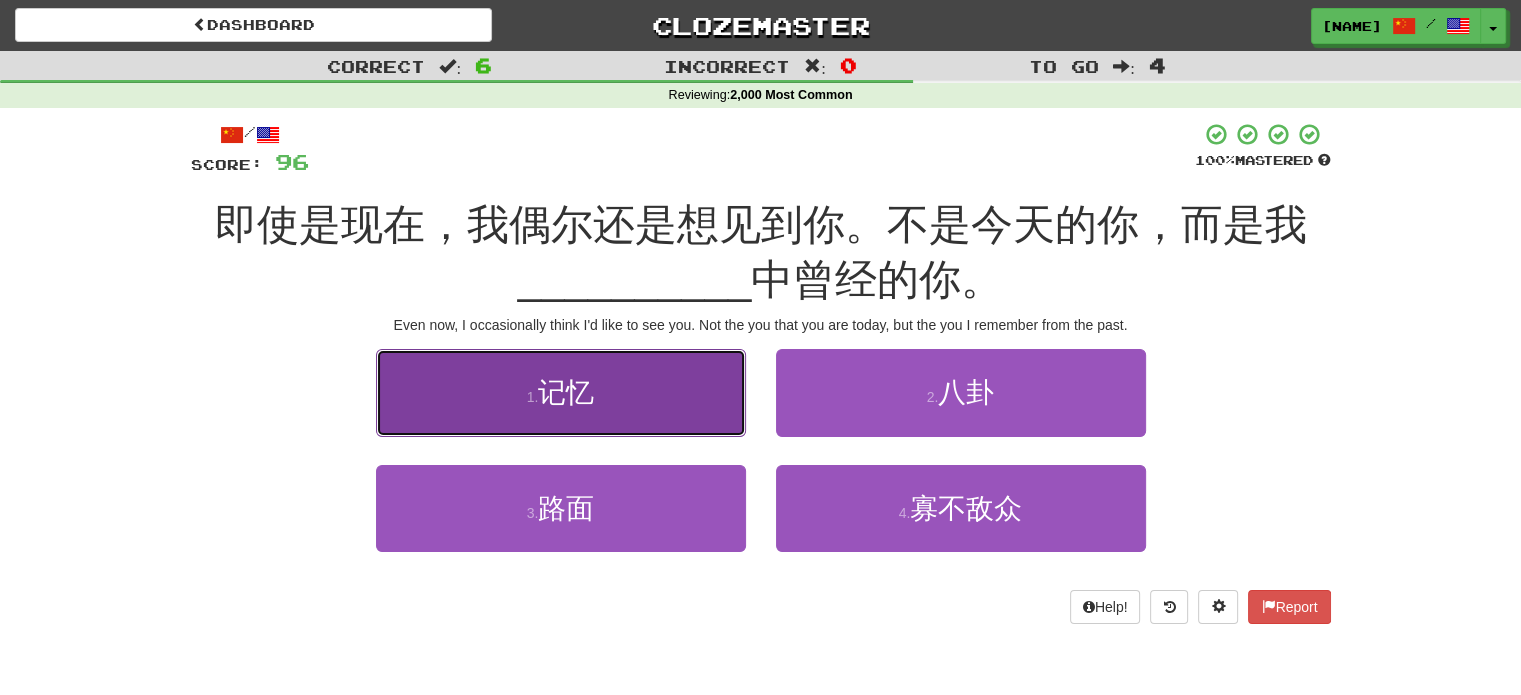 click on "1 .  记忆" at bounding box center [561, 392] 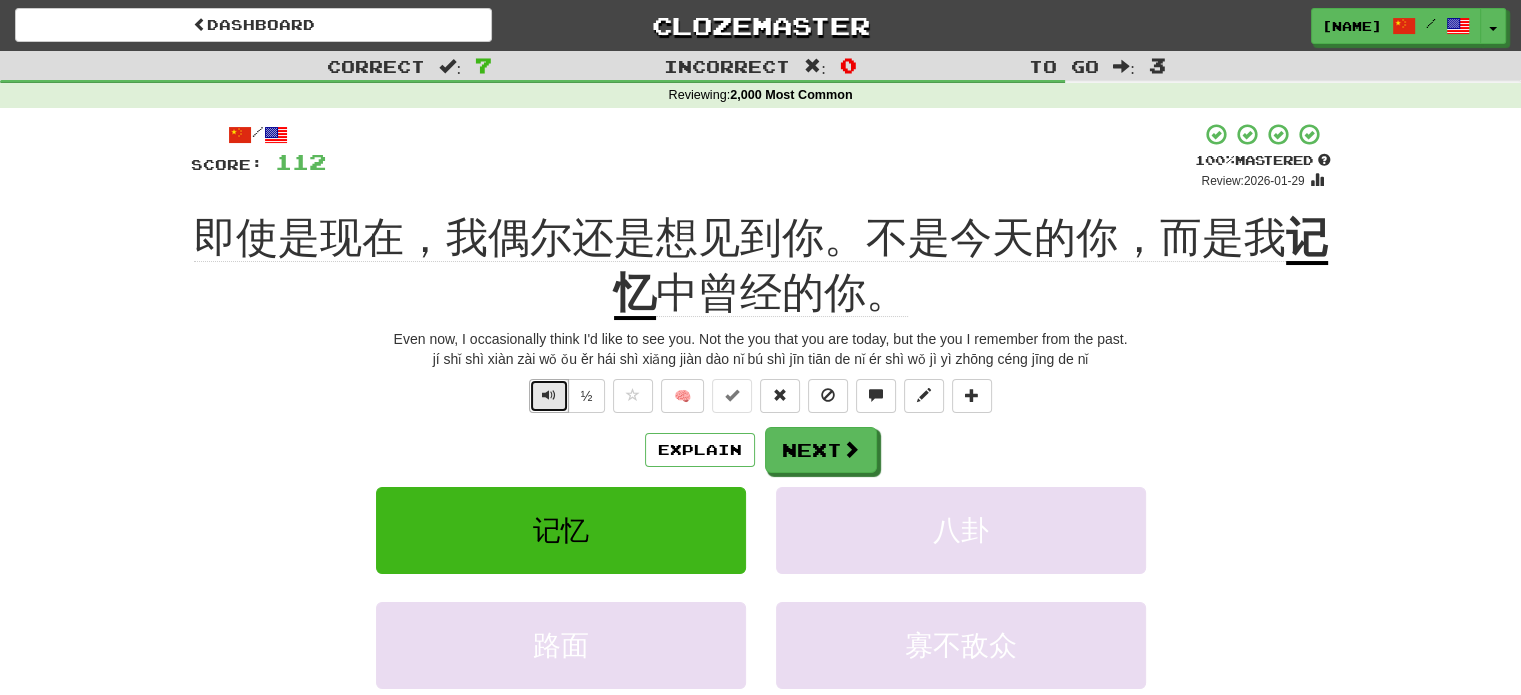 click at bounding box center (549, 395) 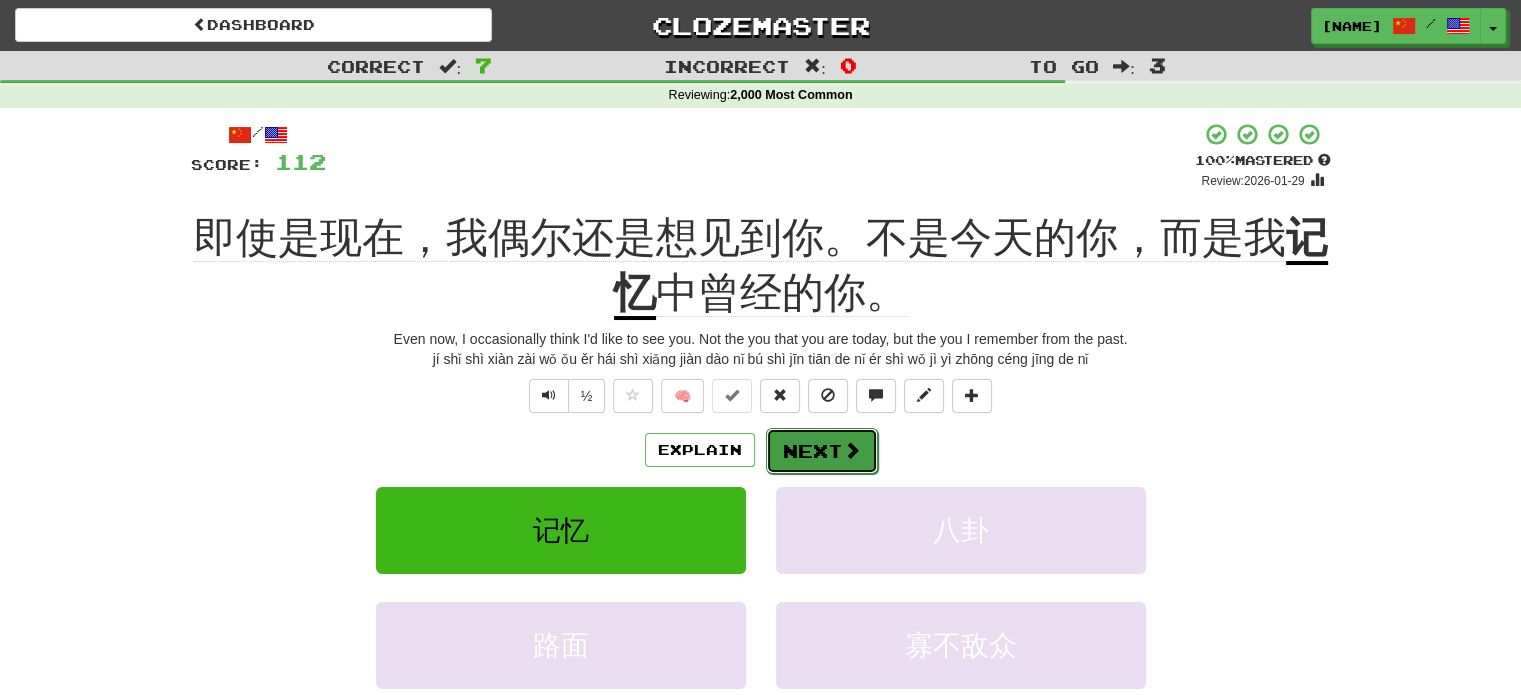 click on "Next" at bounding box center (822, 451) 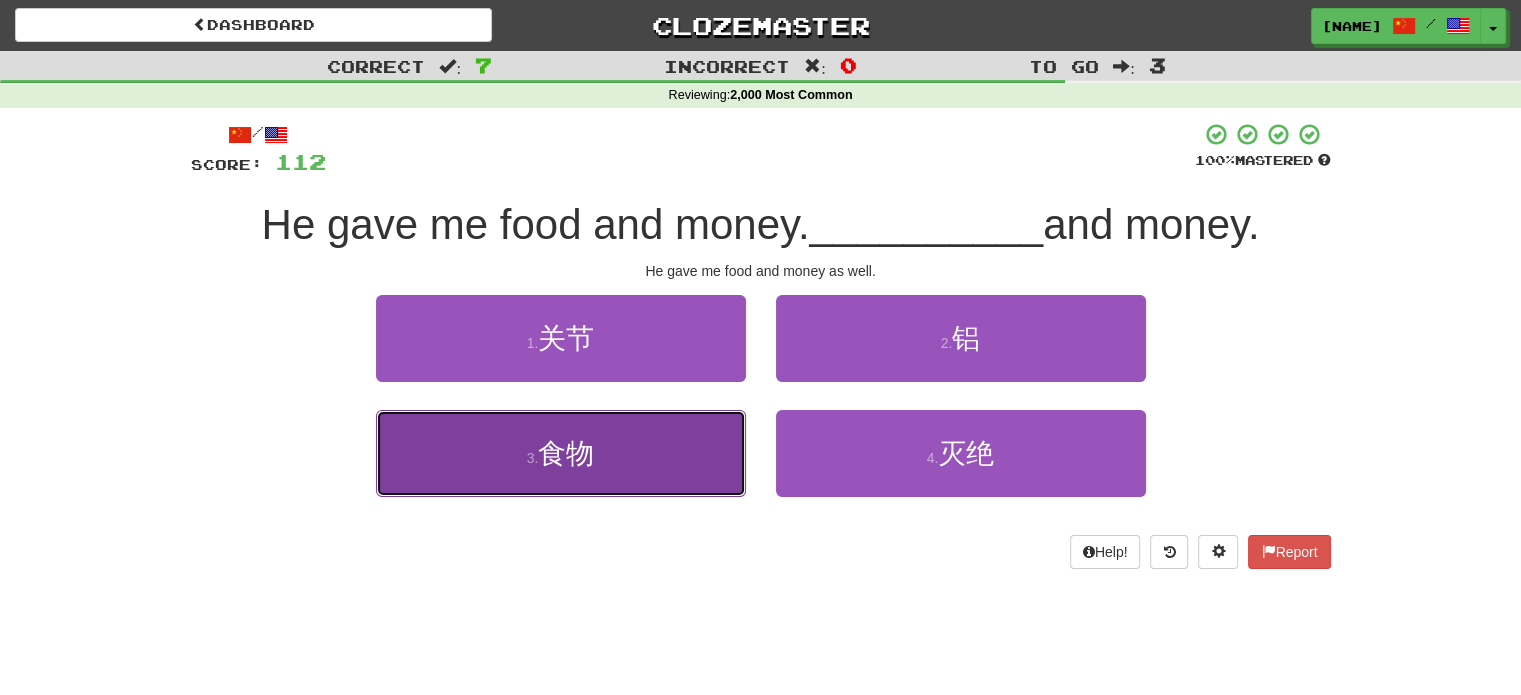 click on "3 .  食物" at bounding box center (561, 453) 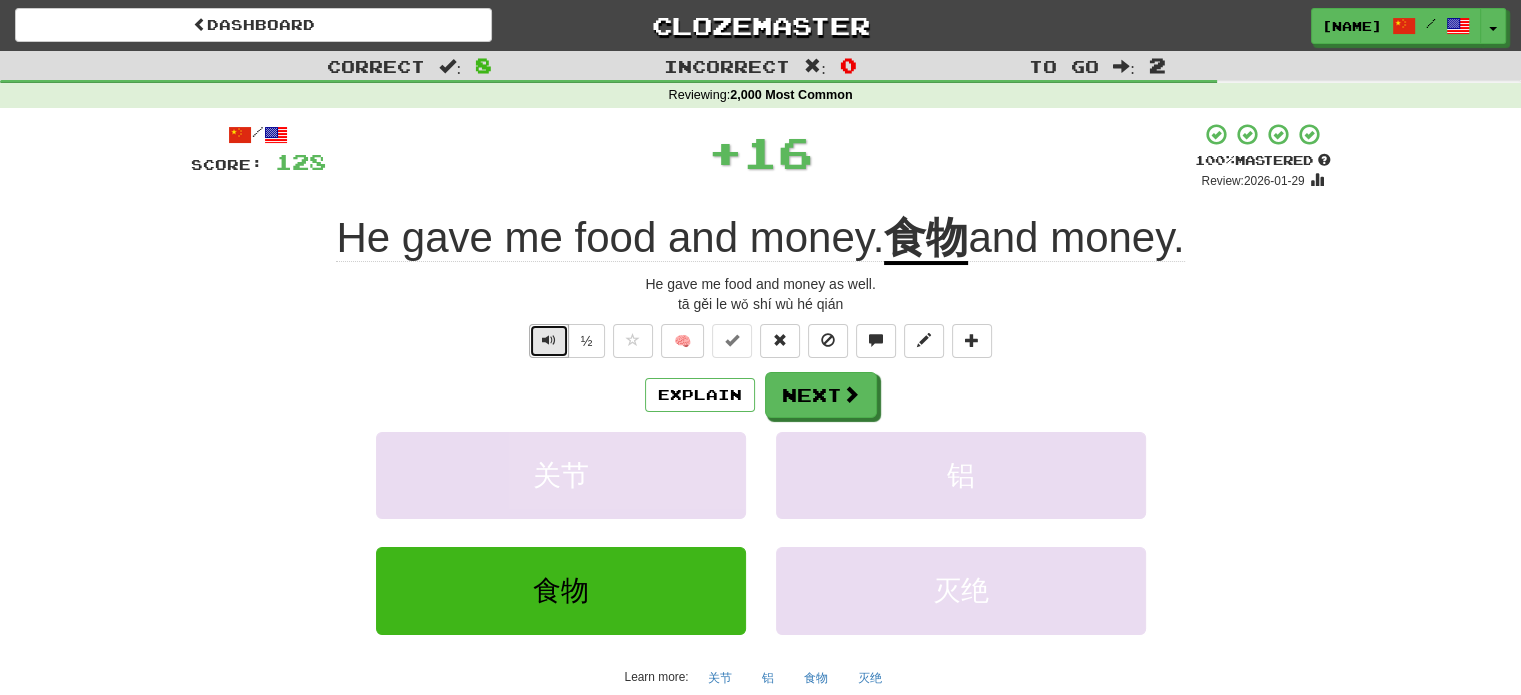 click at bounding box center (549, 340) 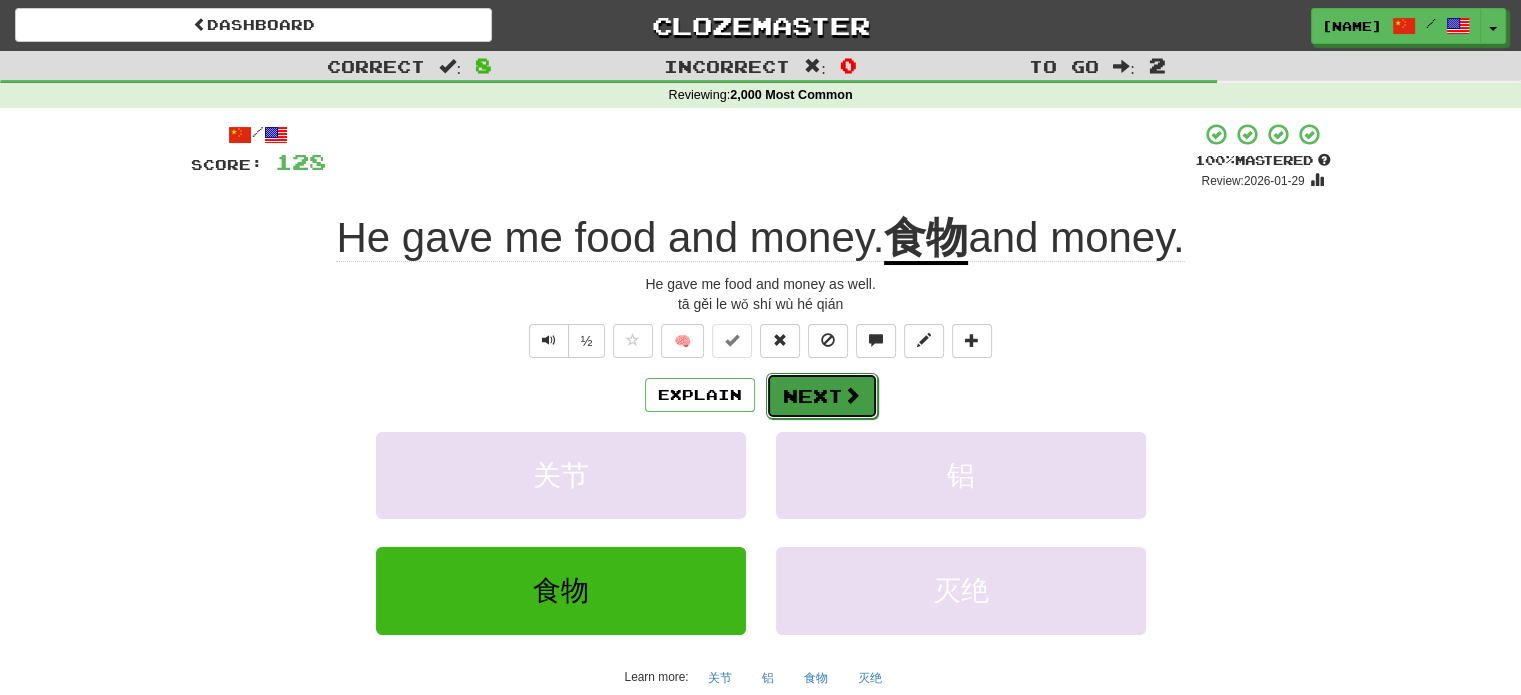 click on "Next" at bounding box center [822, 396] 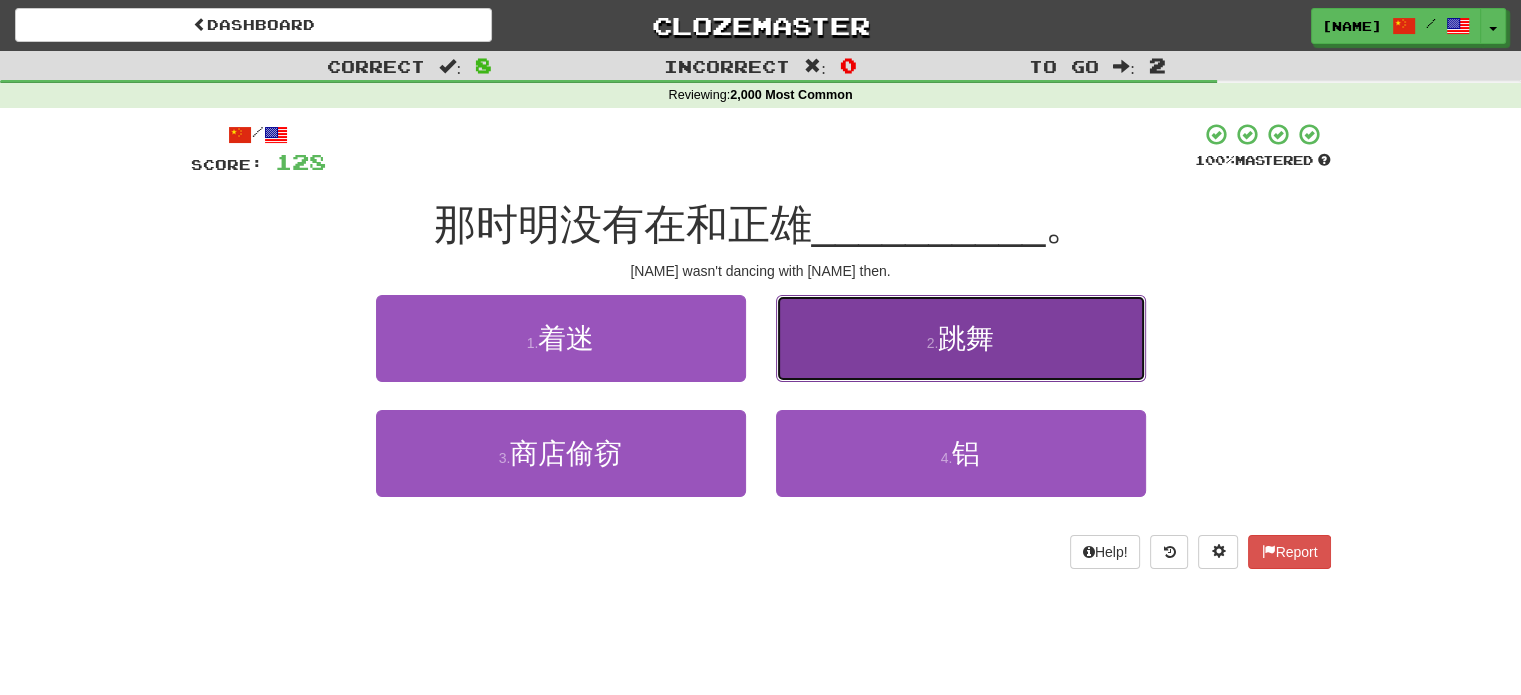 click on "2 .  跳舞" at bounding box center [961, 338] 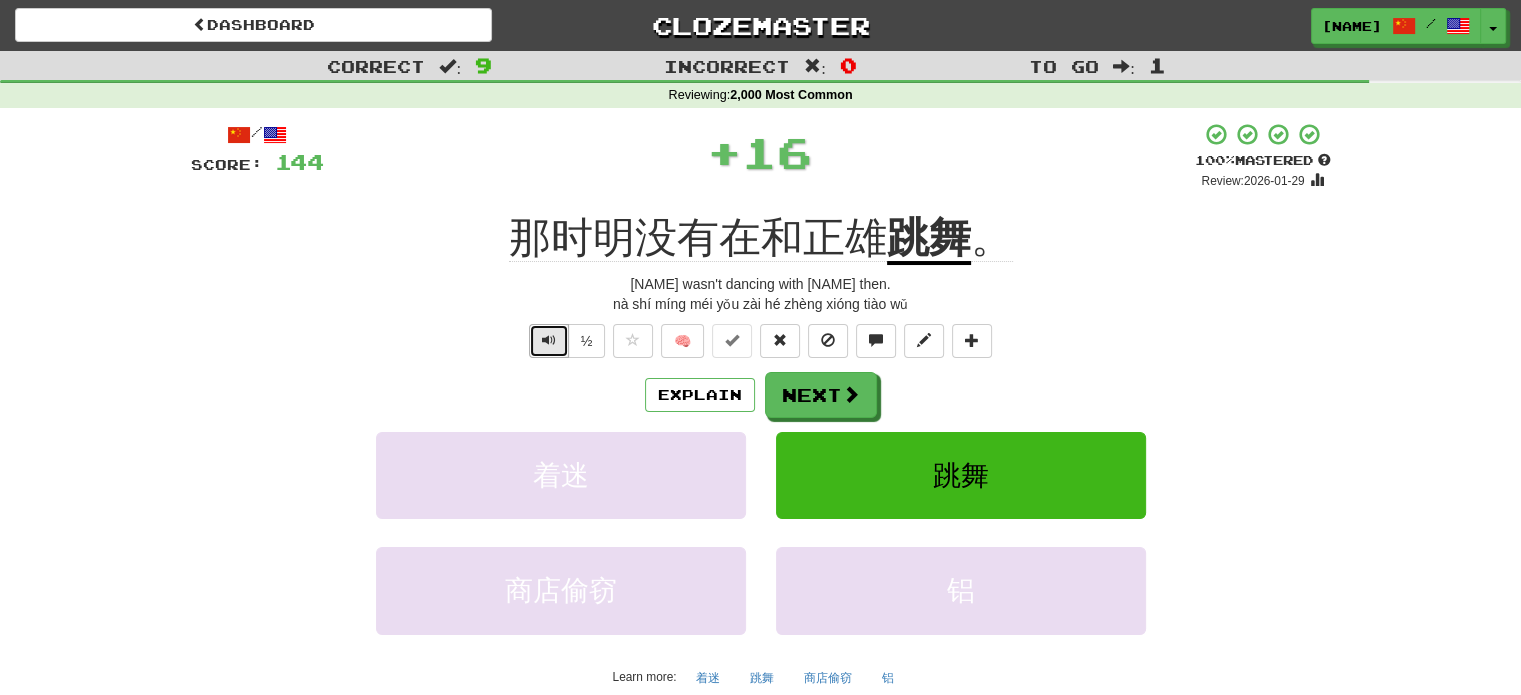 click at bounding box center [549, 340] 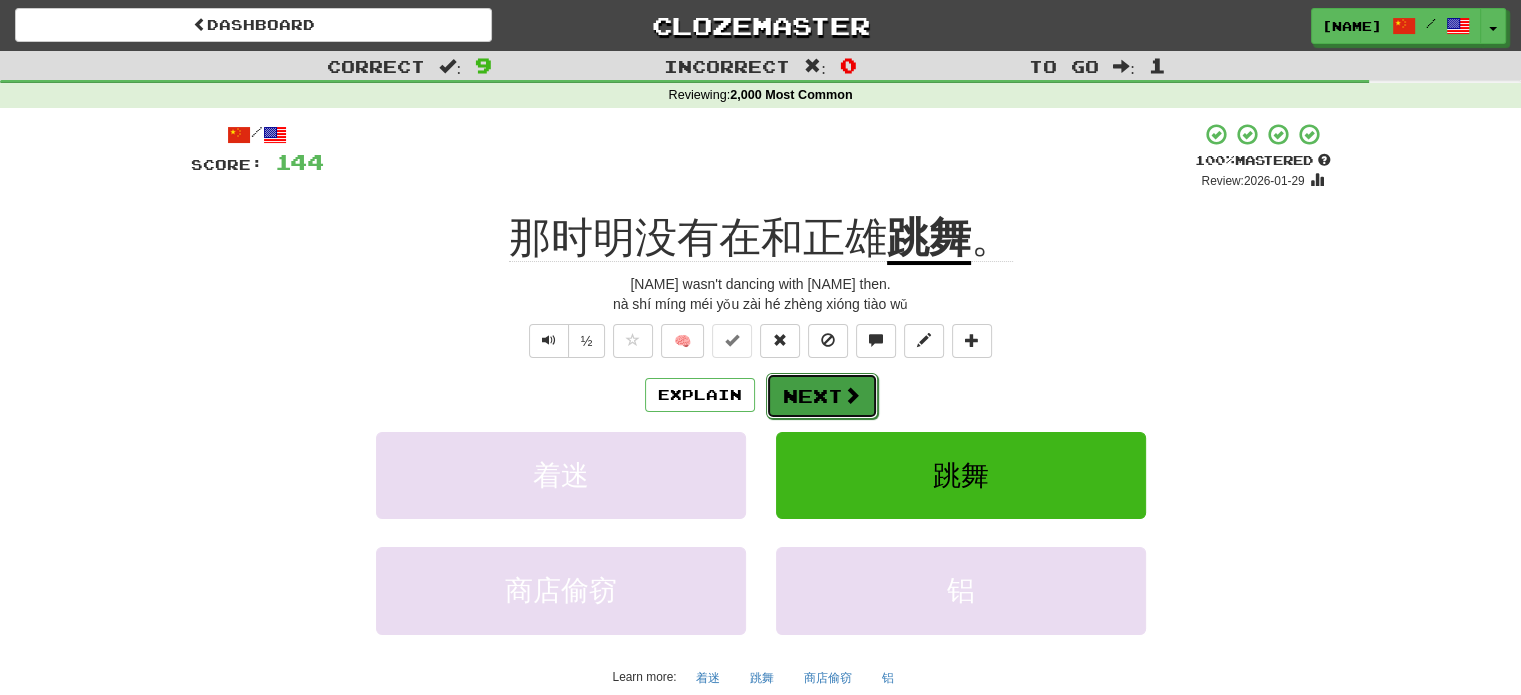 click on "Next" at bounding box center [822, 396] 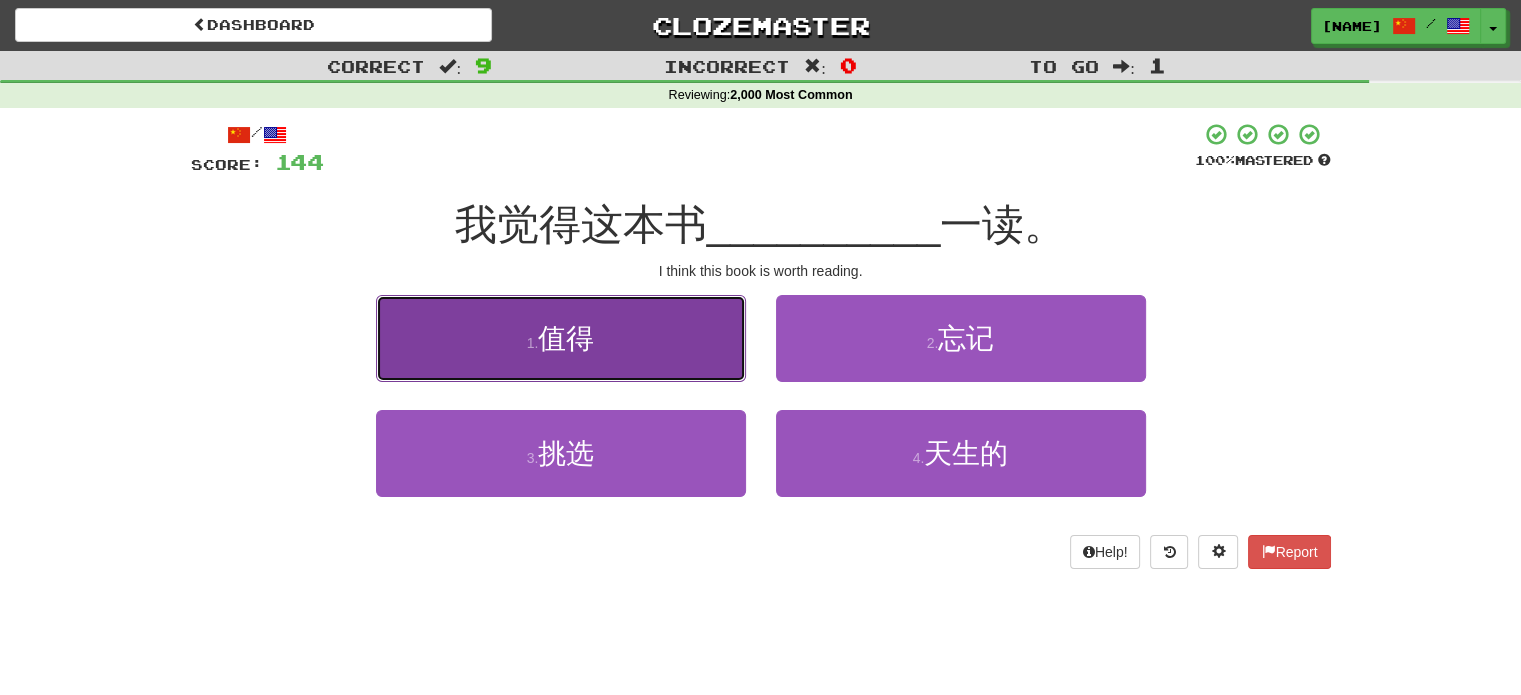 click on "1 .  值得" at bounding box center [561, 338] 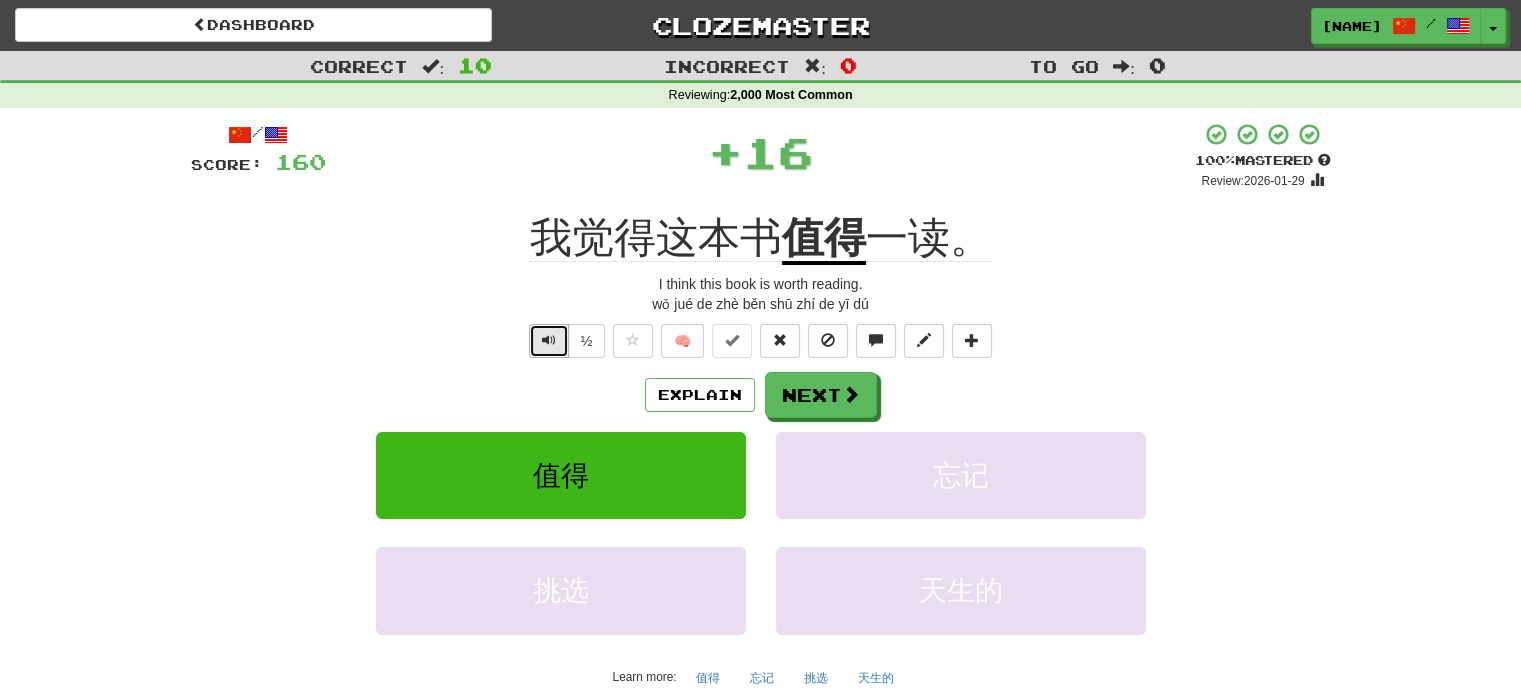 click at bounding box center [549, 341] 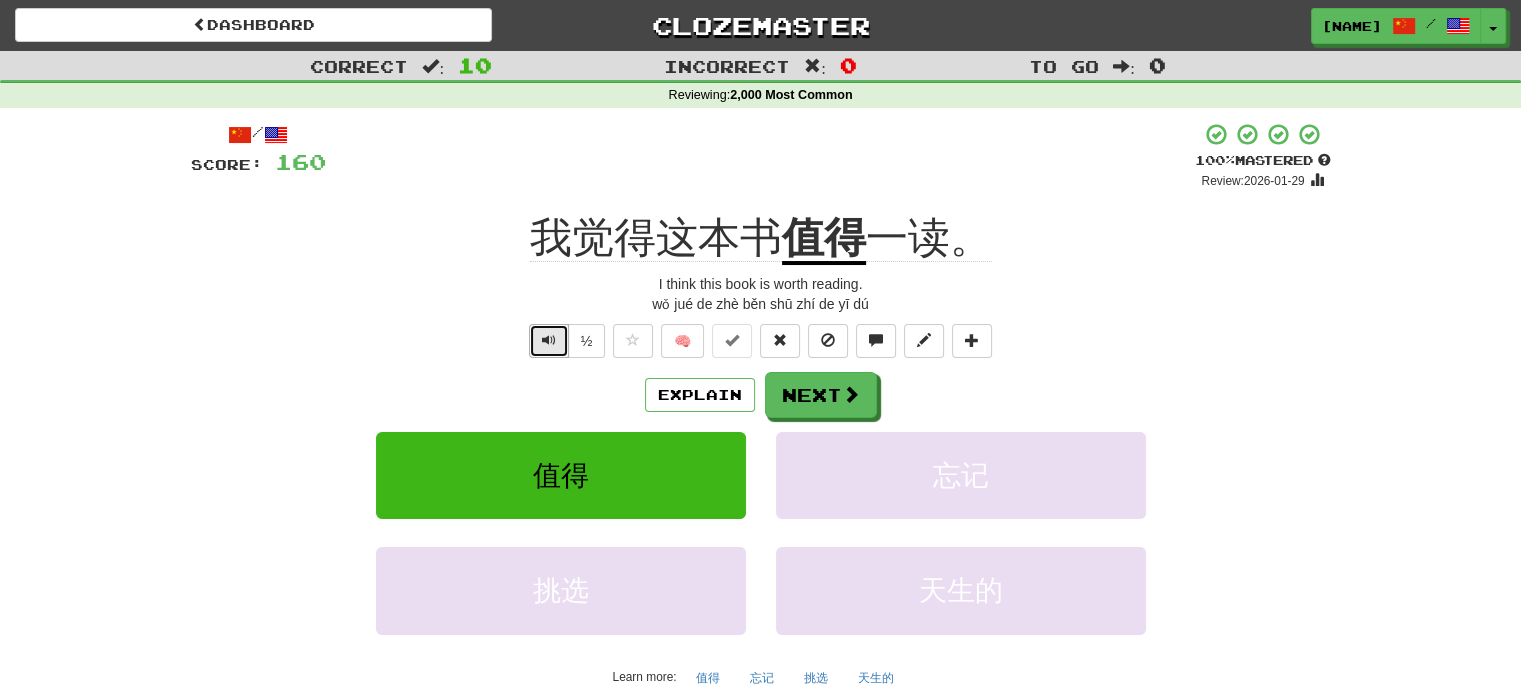 click at bounding box center [549, 340] 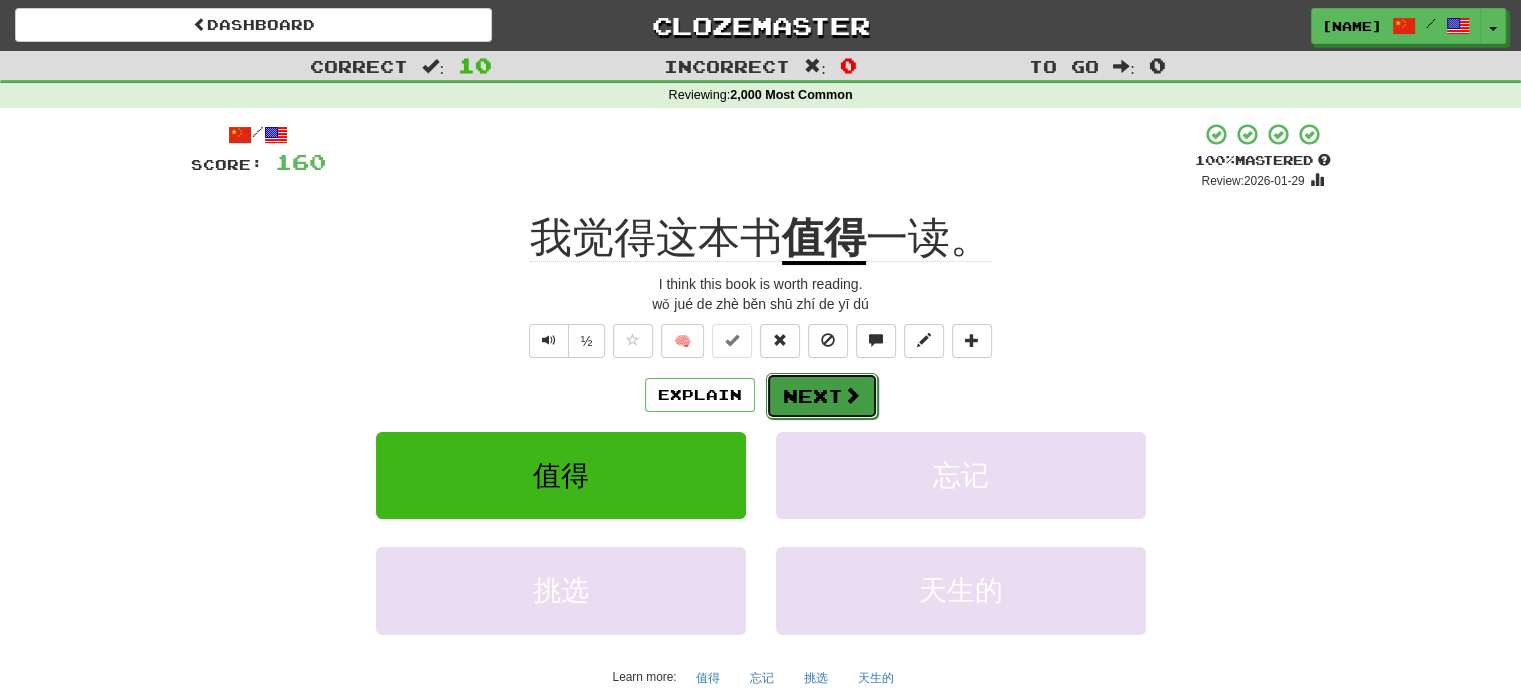 click on "Next" at bounding box center [822, 396] 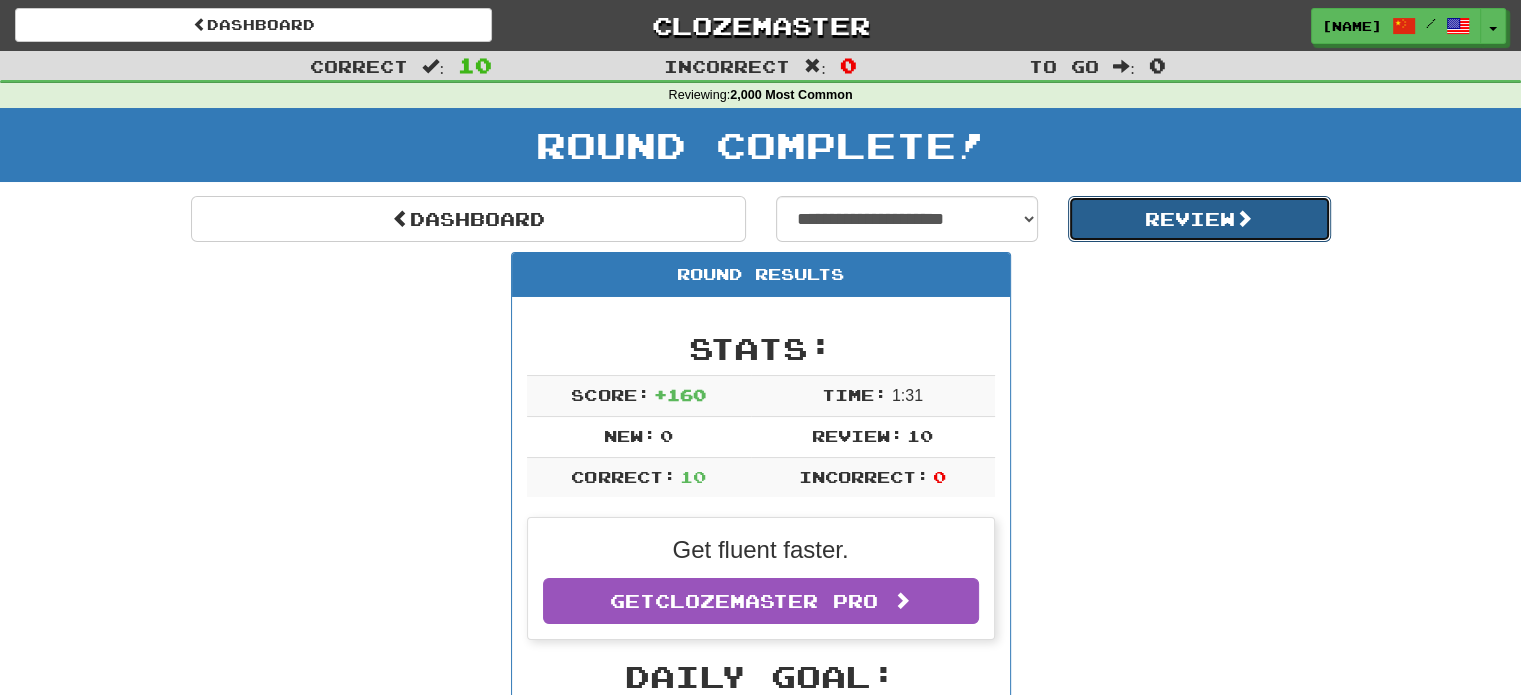 click on "Review" at bounding box center (1199, 219) 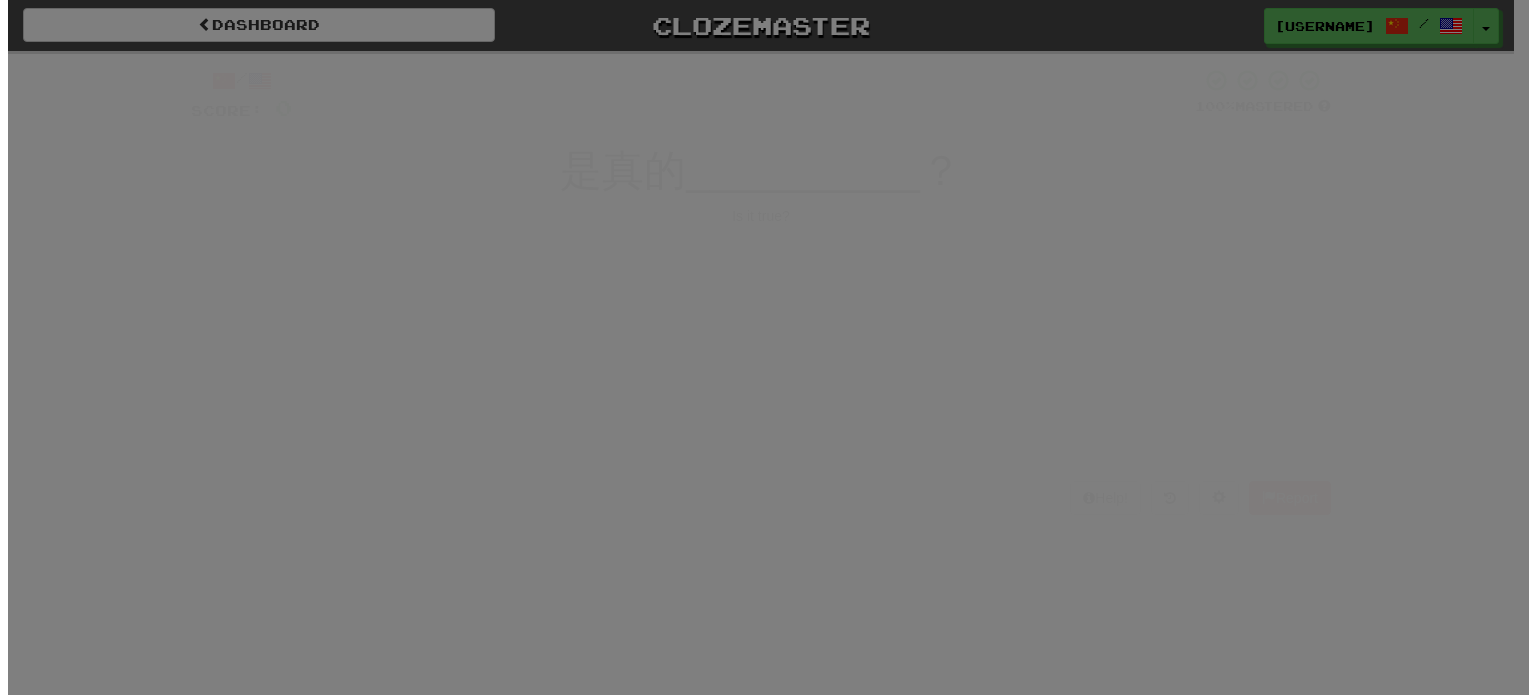 scroll, scrollTop: 0, scrollLeft: 0, axis: both 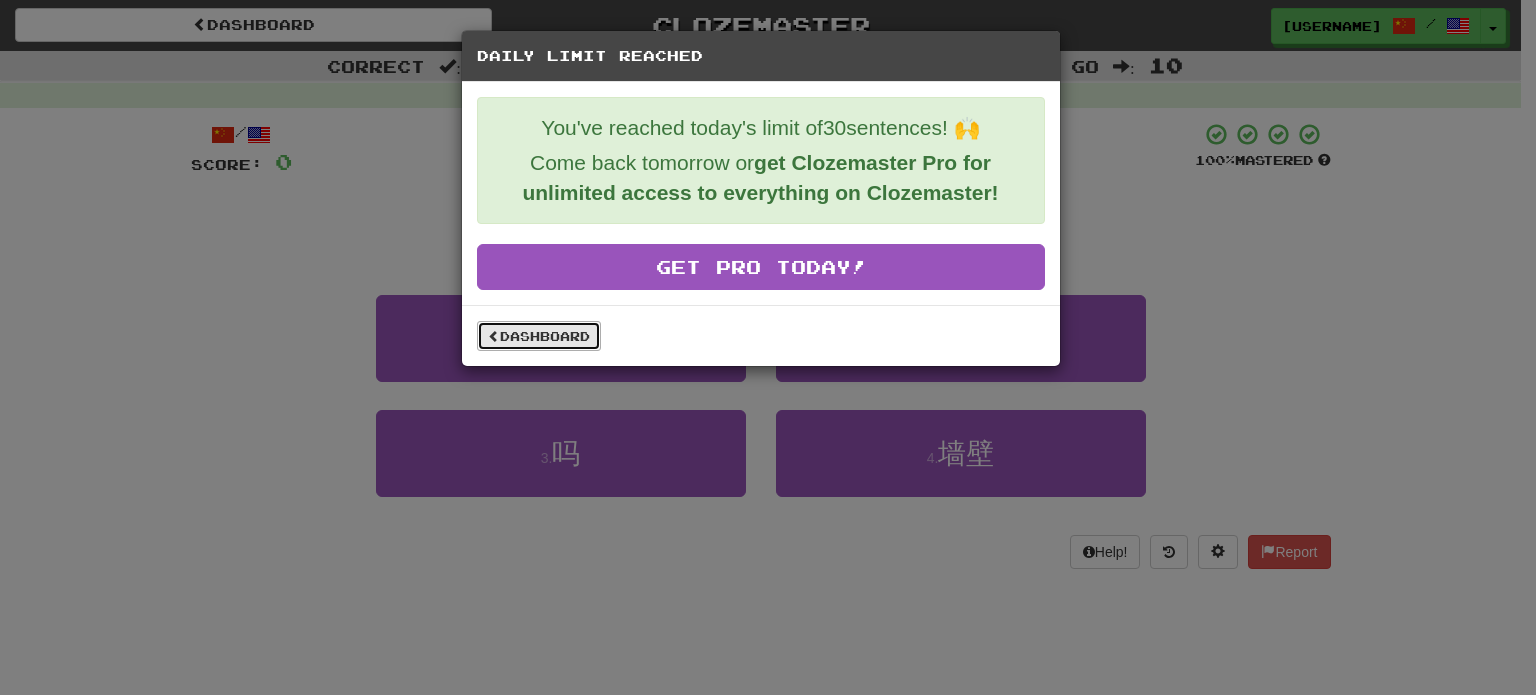 click on "Dashboard" at bounding box center (539, 336) 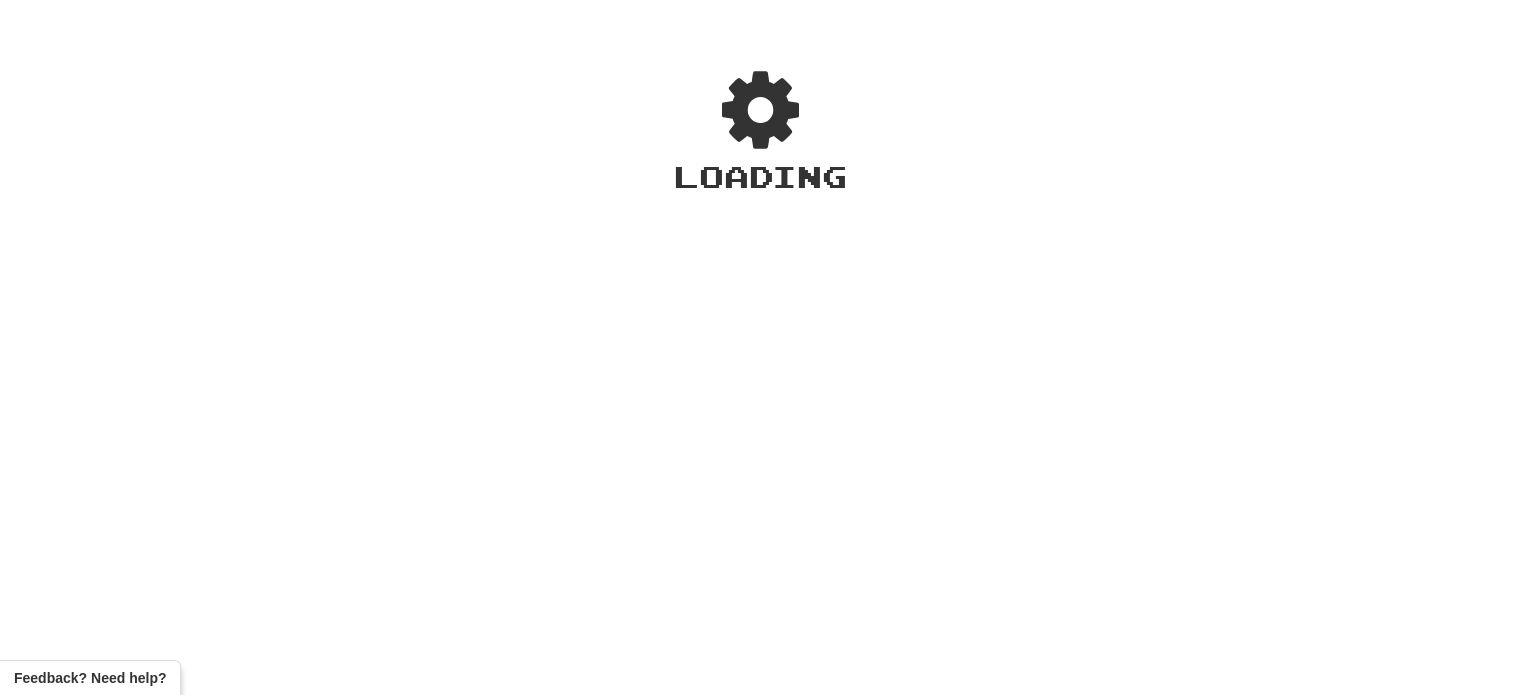 scroll, scrollTop: 0, scrollLeft: 0, axis: both 